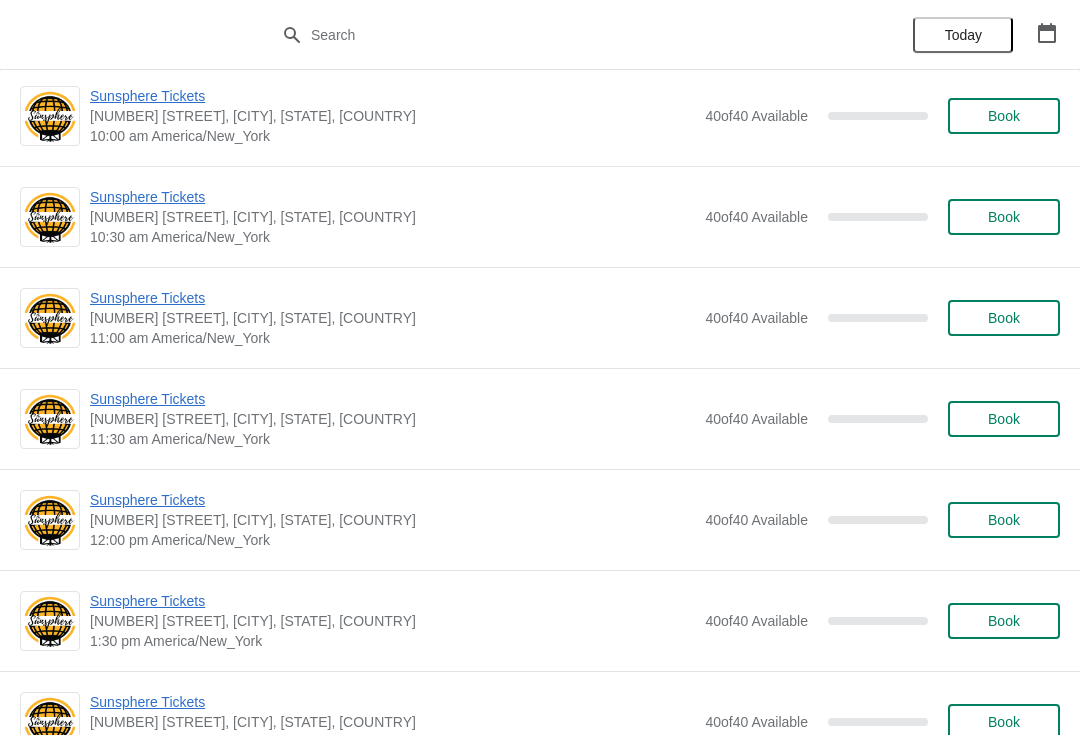scroll, scrollTop: 7556, scrollLeft: 0, axis: vertical 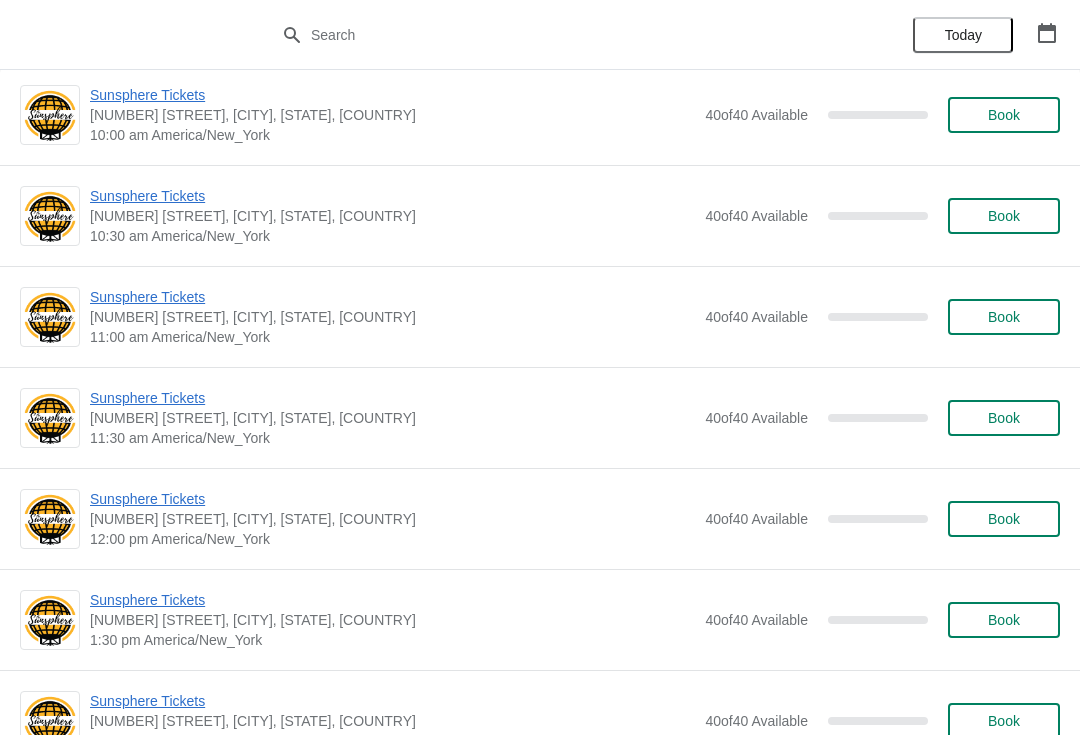click on "Sunday, August 10" at bounding box center (540, -835) 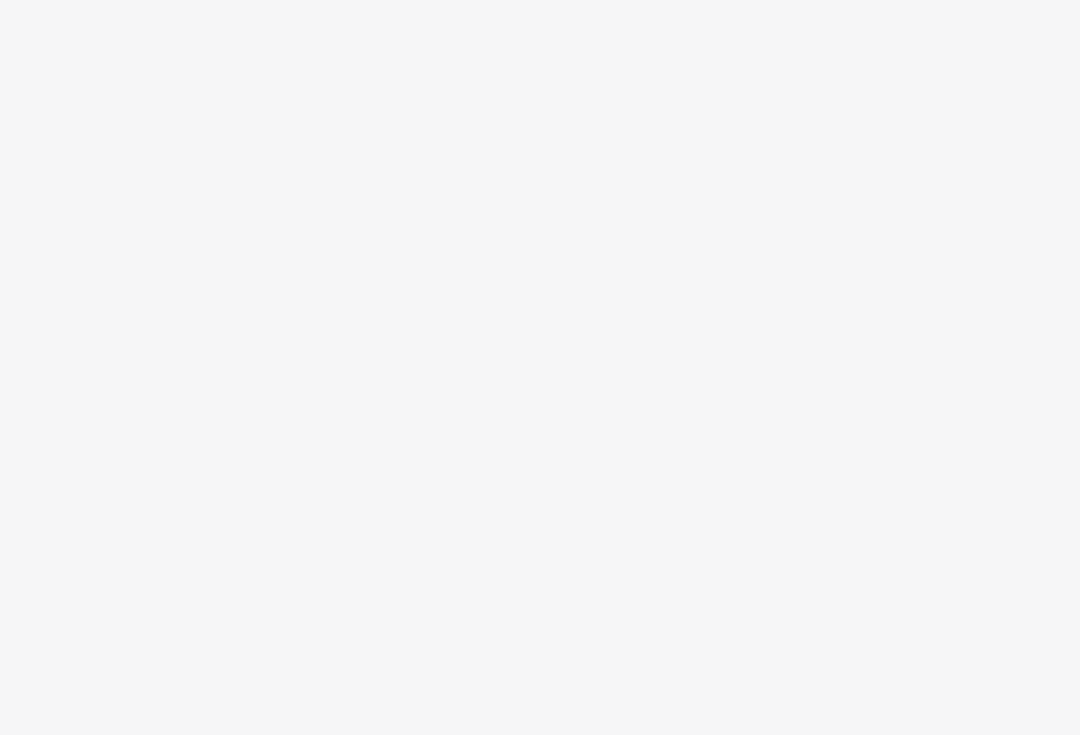 scroll, scrollTop: 0, scrollLeft: 0, axis: both 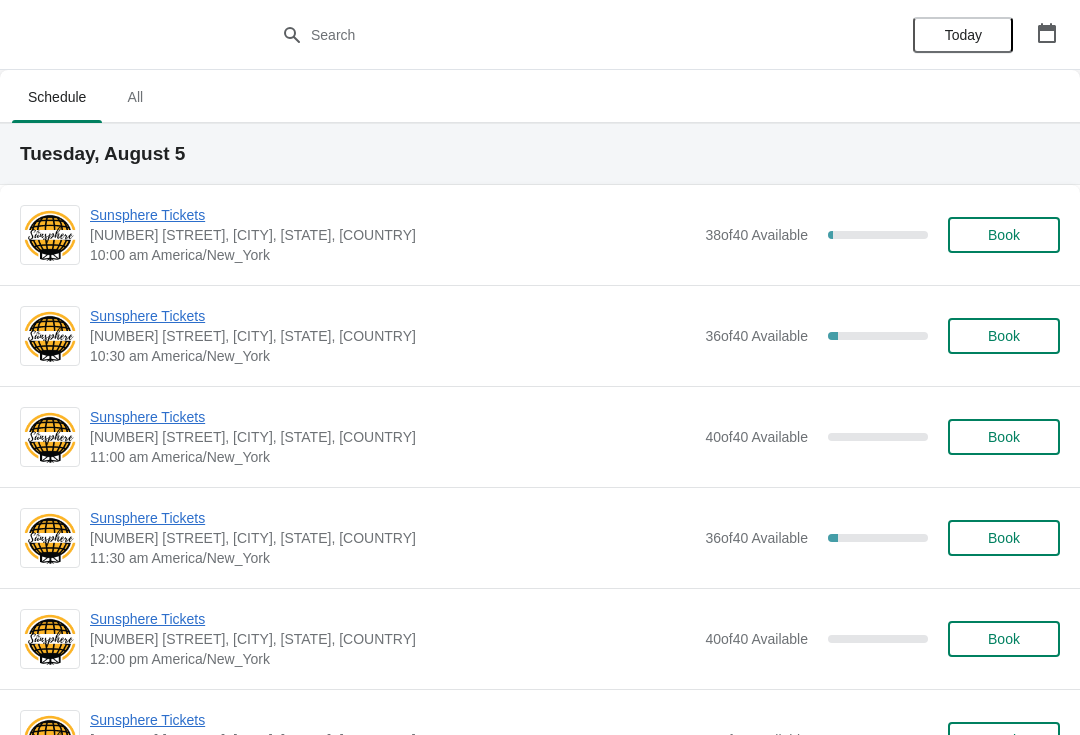 click on "Sunsphere Tickets" at bounding box center [392, 215] 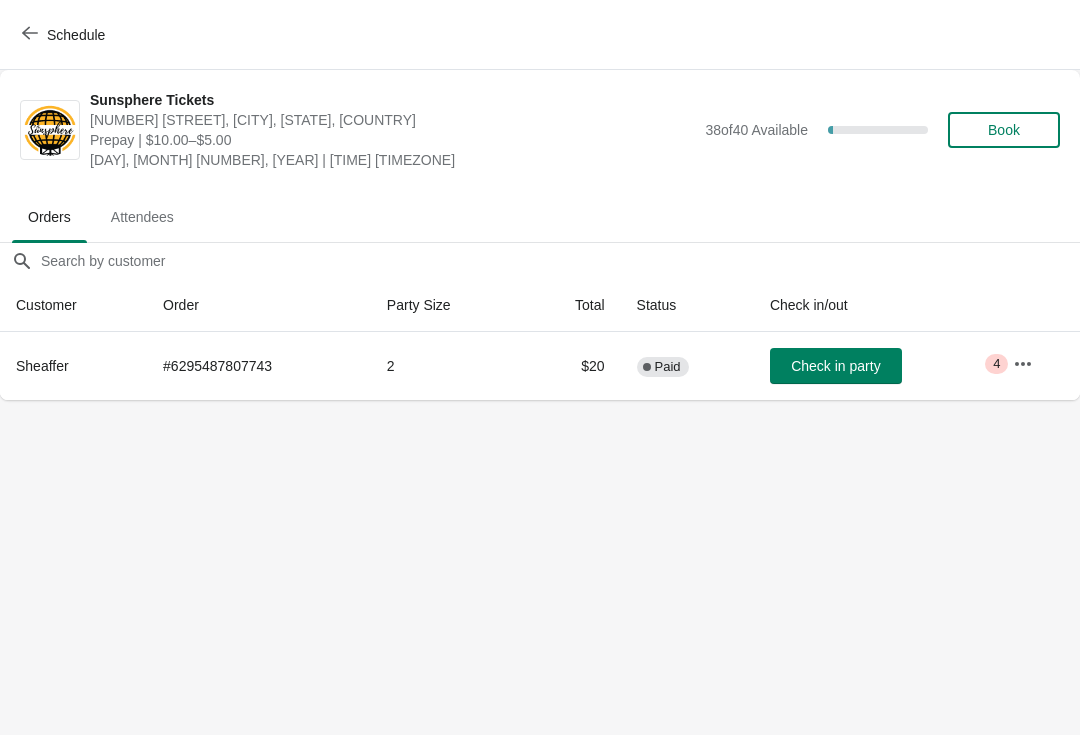 click on "Check in party" at bounding box center (835, 366) 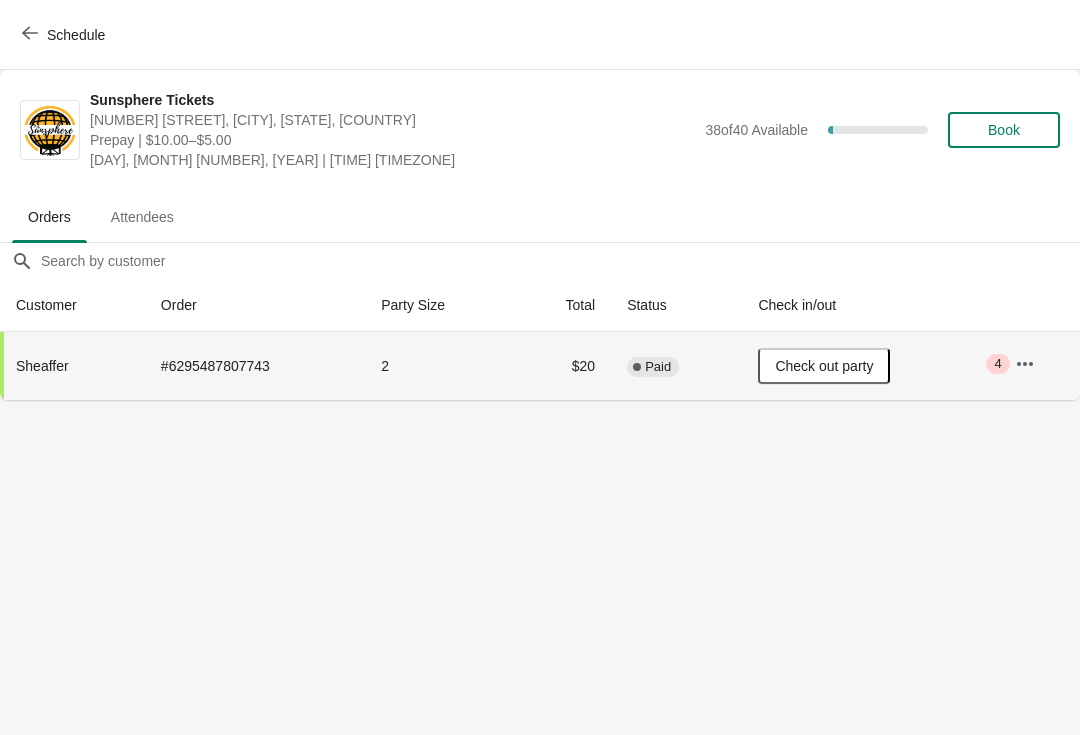 scroll, scrollTop: 0, scrollLeft: 0, axis: both 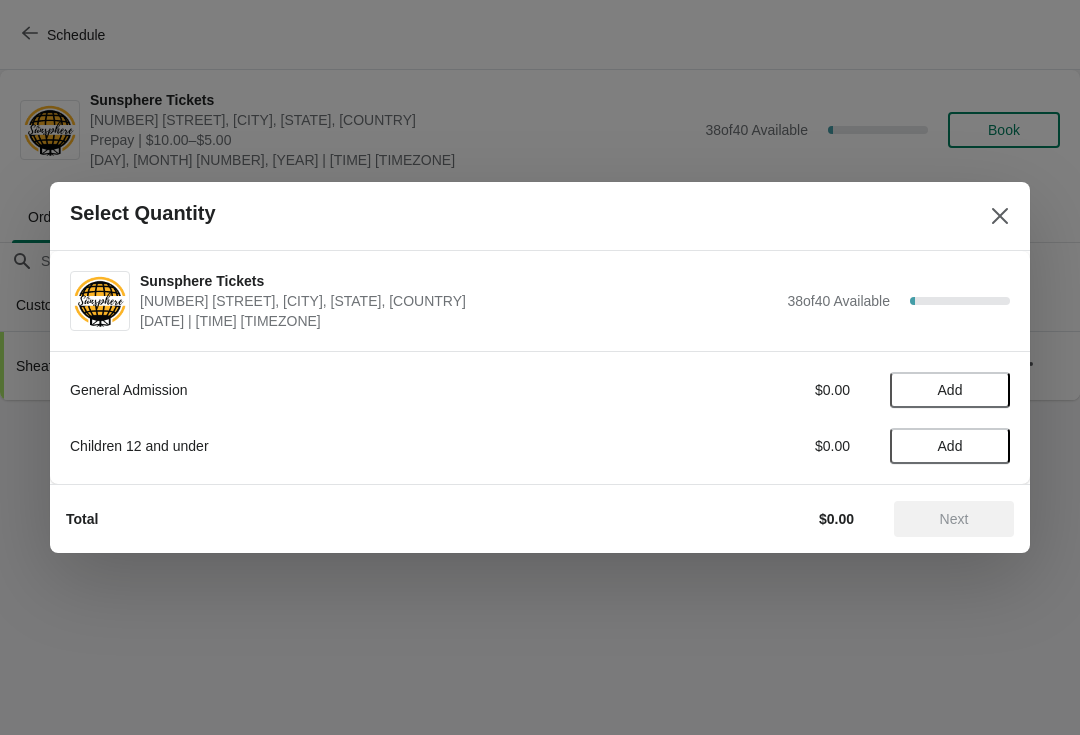 click on "Add" at bounding box center (950, 390) 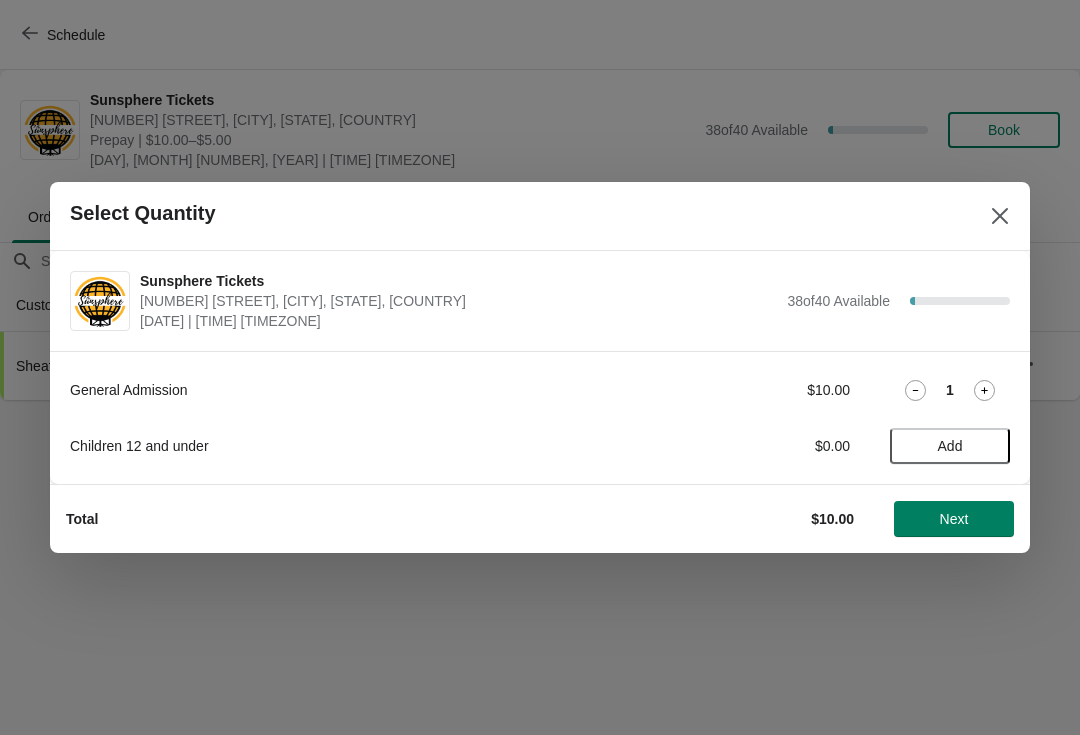 click on "Next" at bounding box center [954, 519] 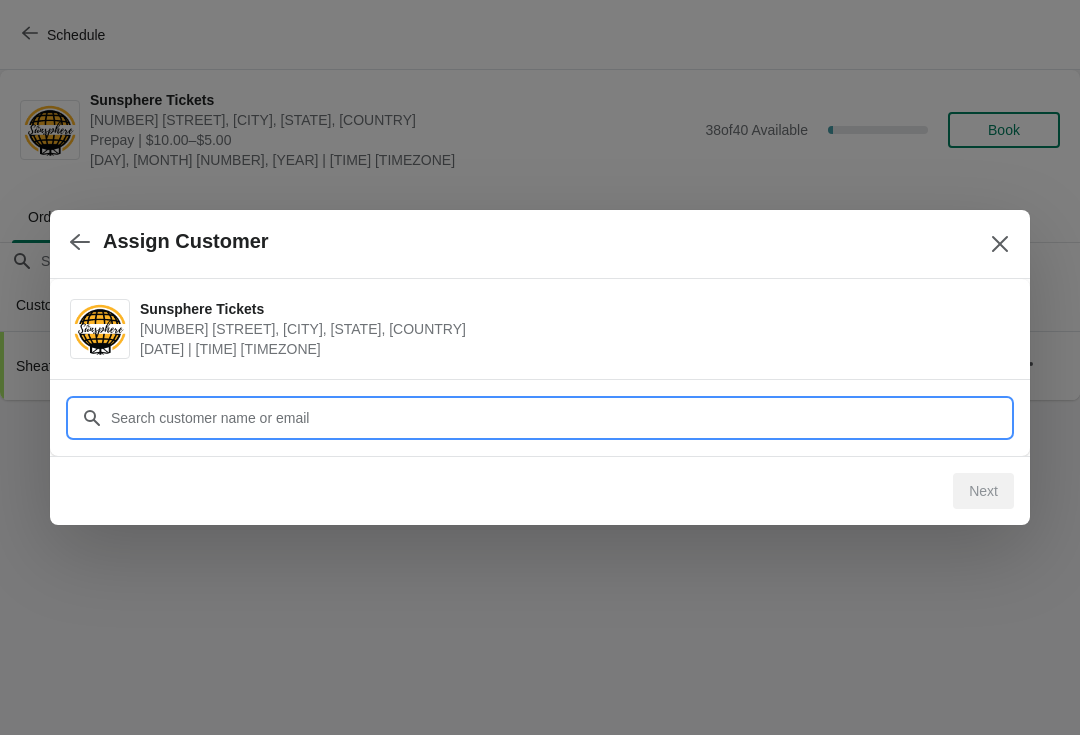click on "Customer" at bounding box center (560, 418) 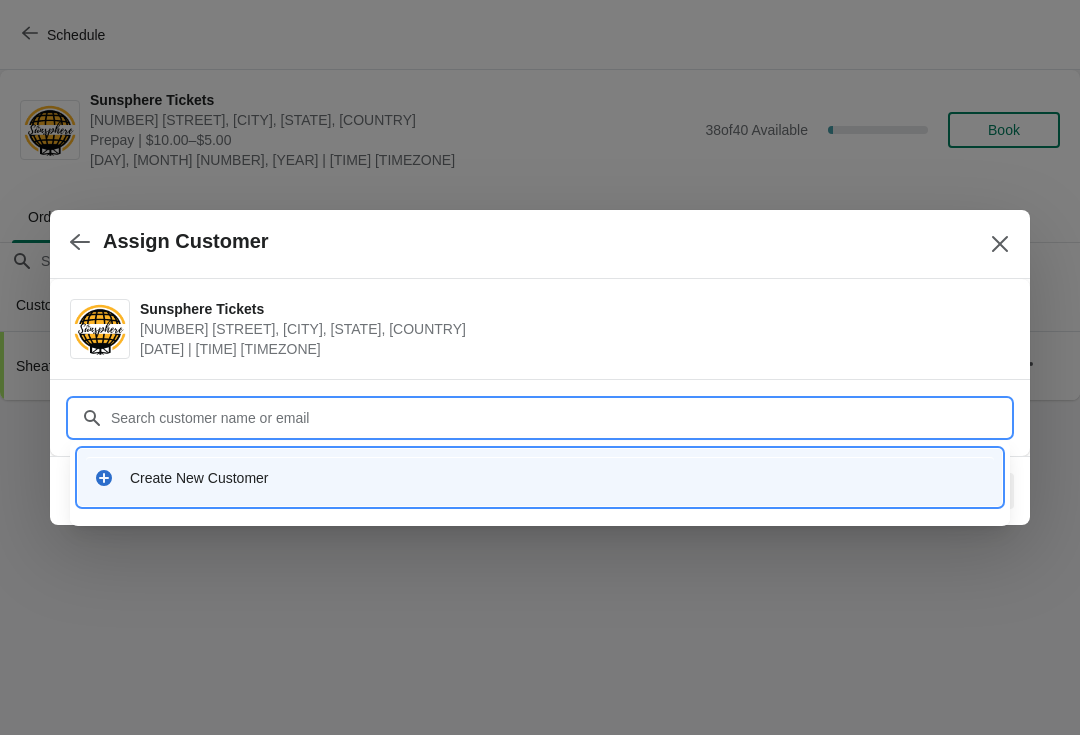 click on "Create New Customer" at bounding box center [558, 478] 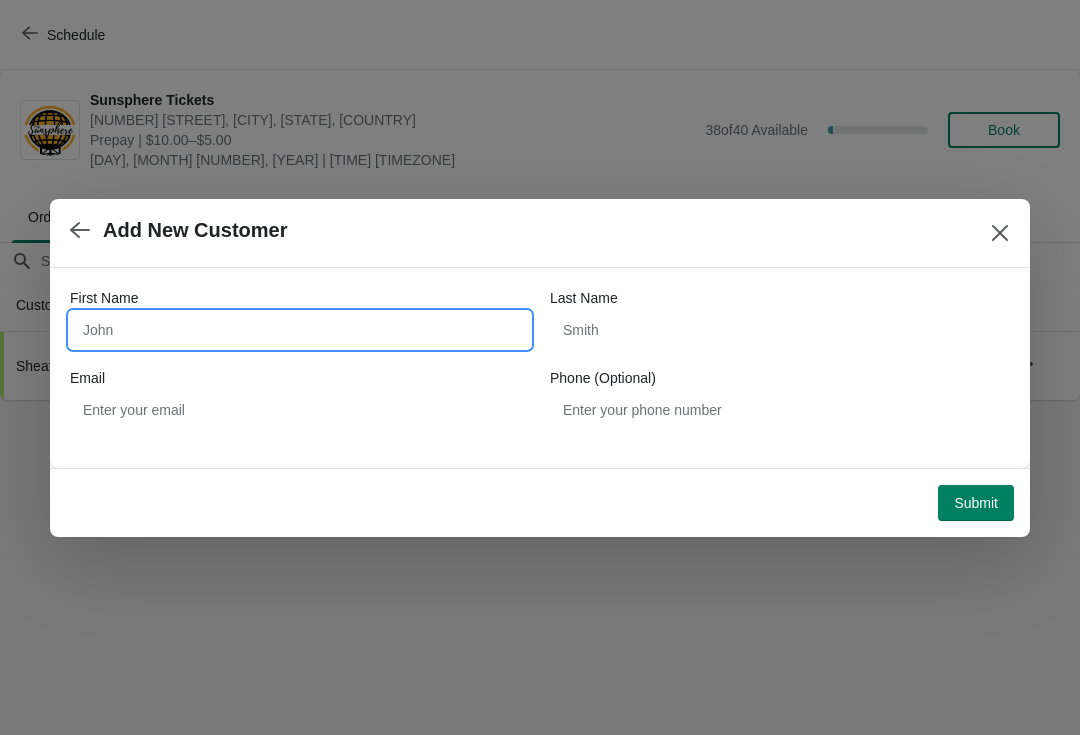 click on "First Name" at bounding box center [300, 330] 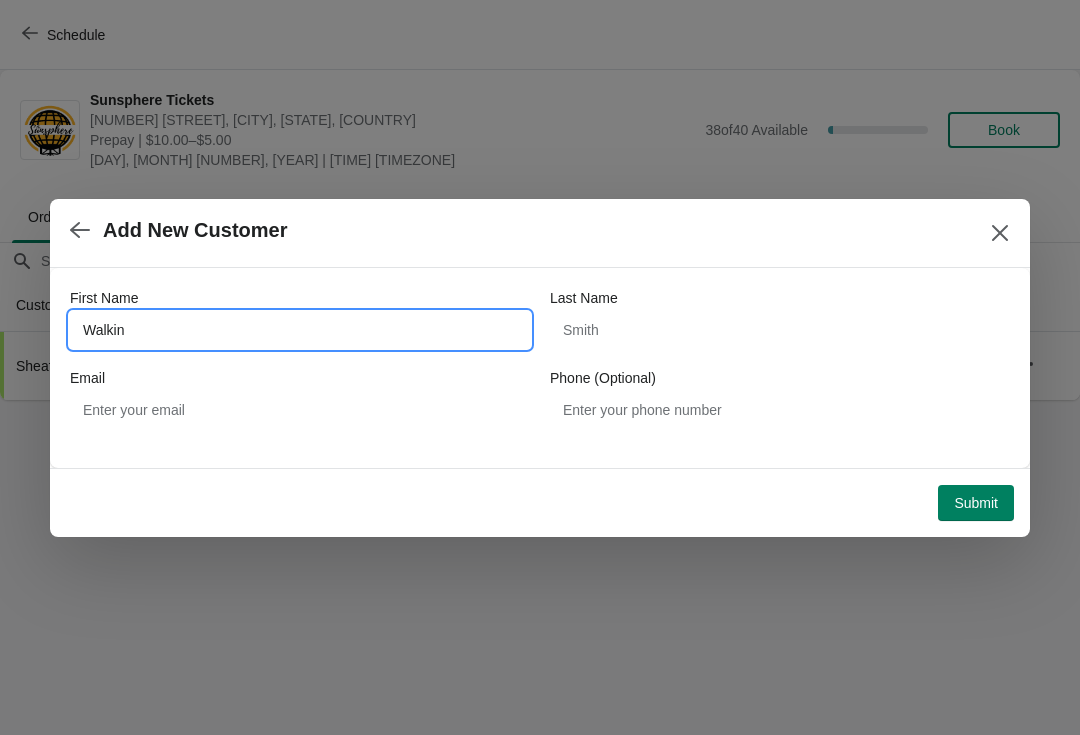 type on "Walkin" 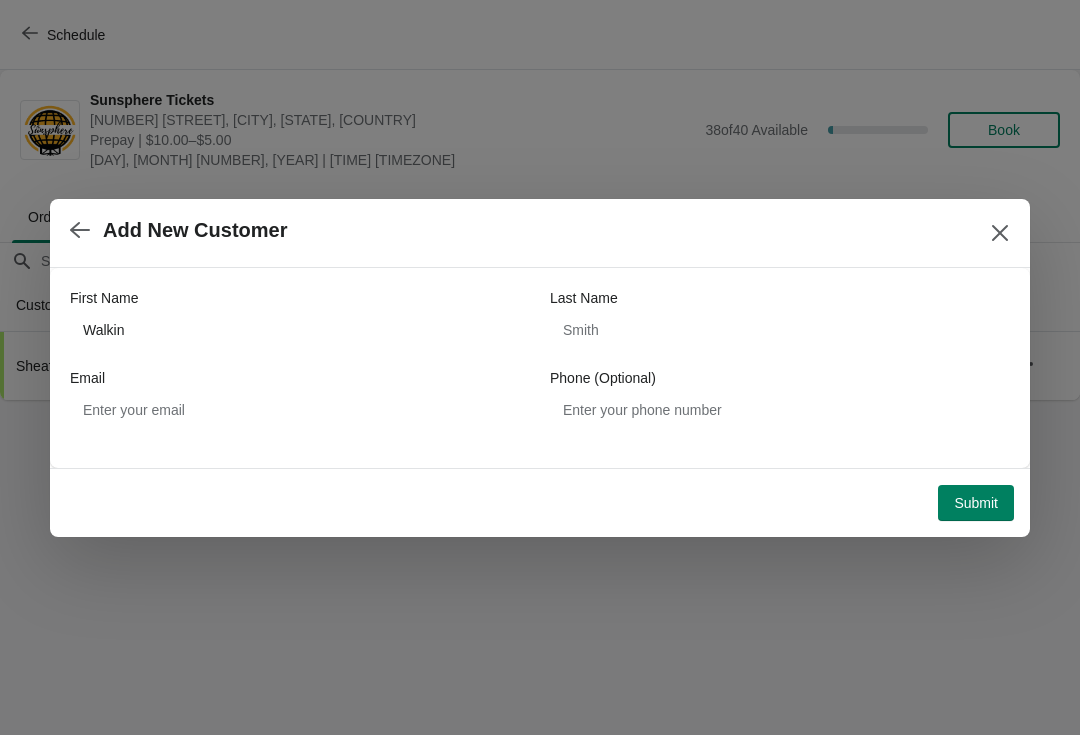 click on "Submit" at bounding box center (976, 503) 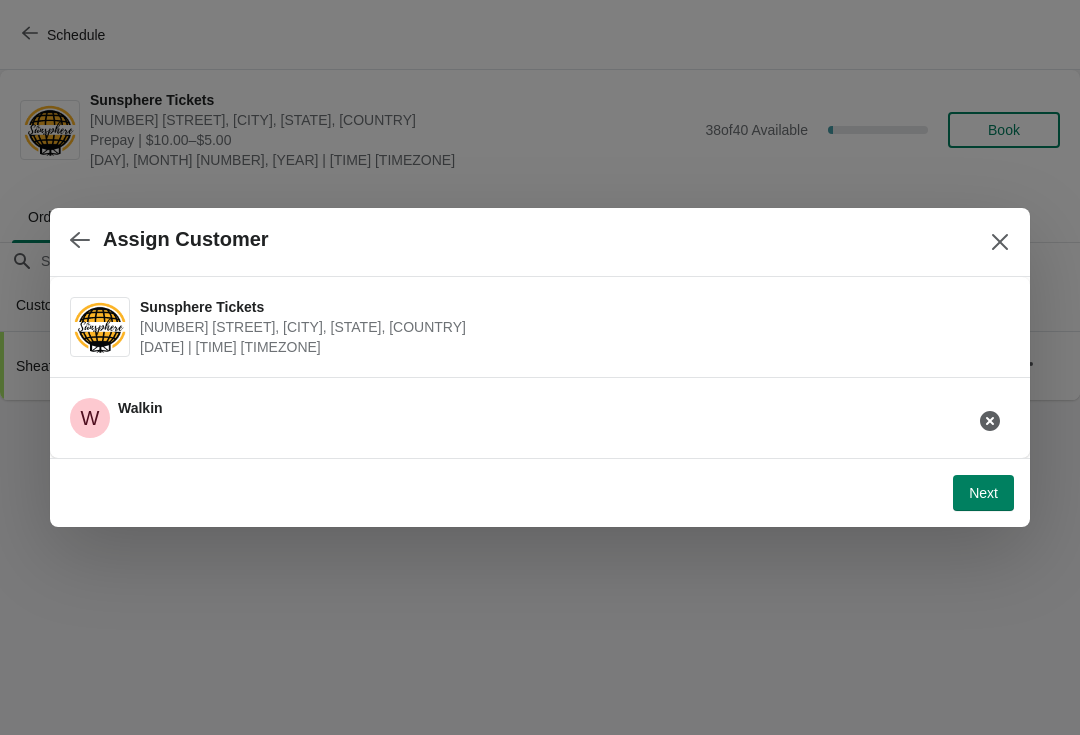 click on "Next" at bounding box center [983, 493] 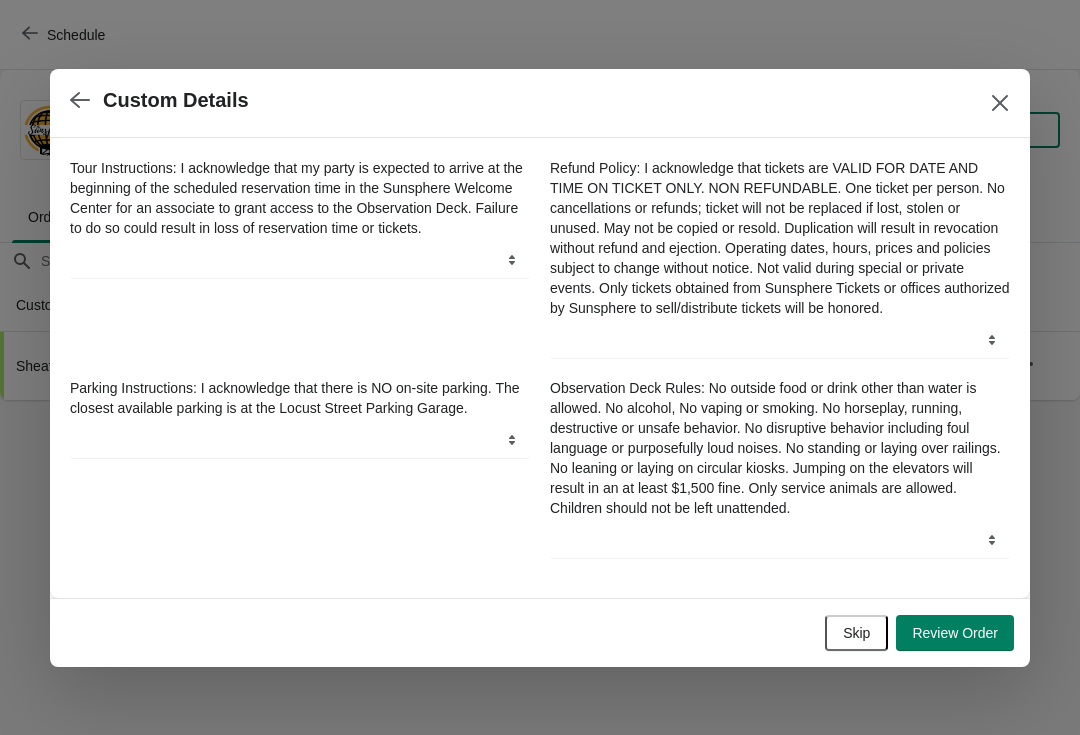 click on "Skip" at bounding box center [856, 633] 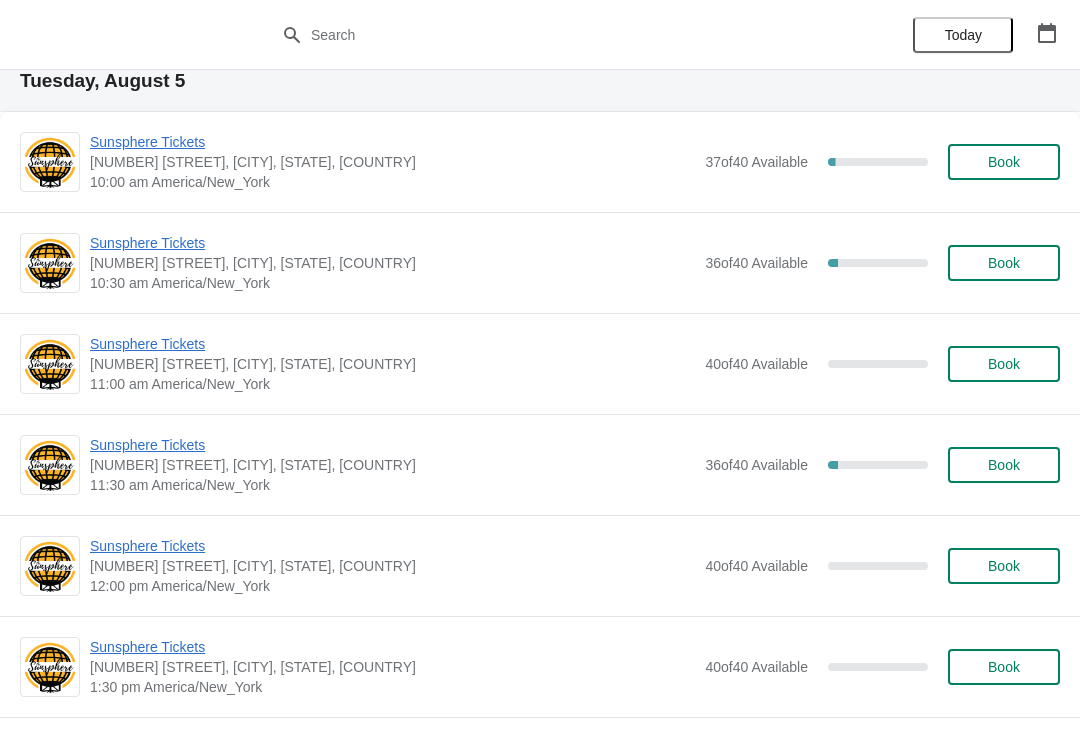 scroll, scrollTop: 55, scrollLeft: 0, axis: vertical 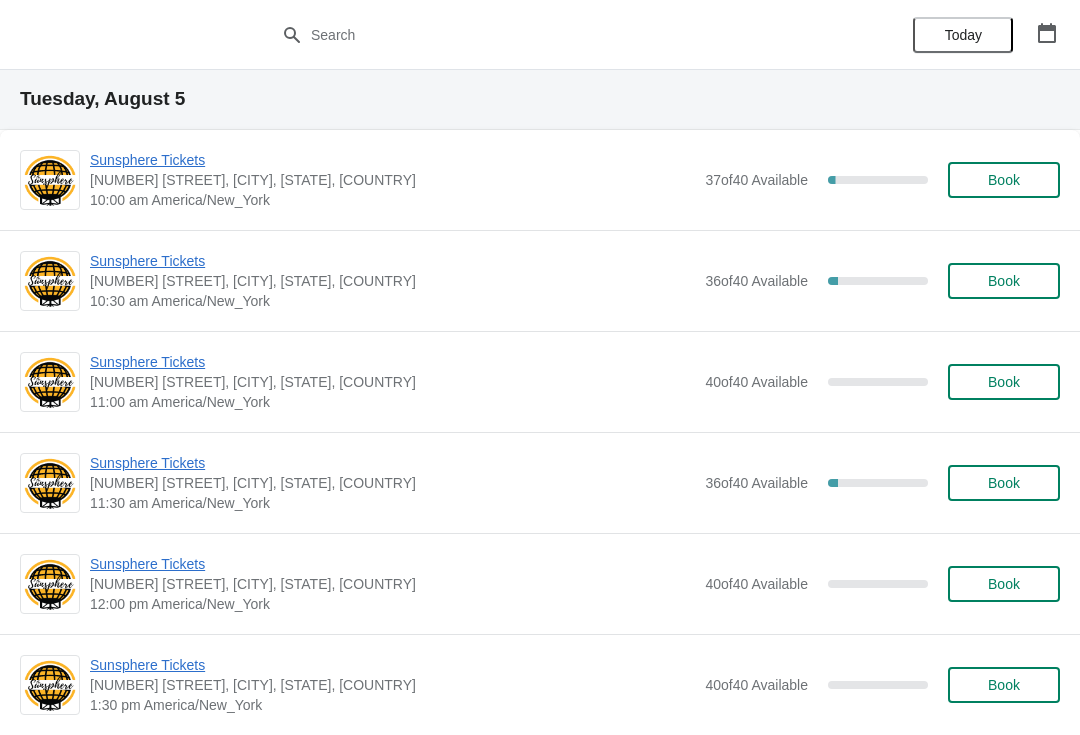 click on "Sunsphere Tickets" at bounding box center (392, 160) 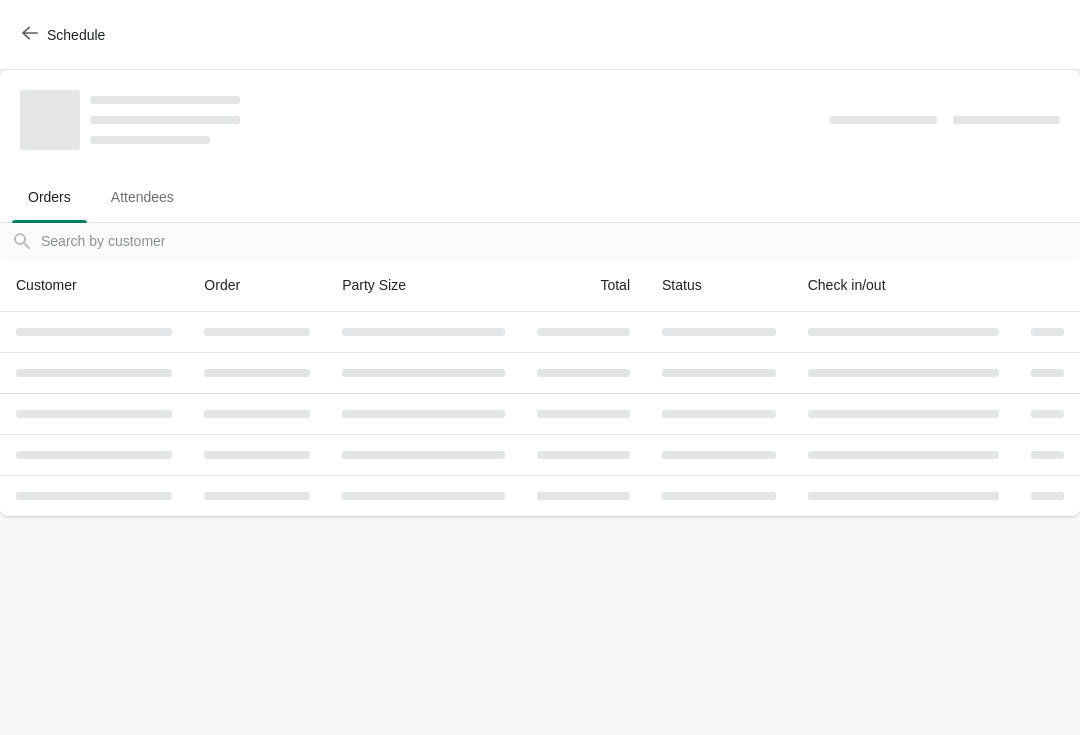scroll, scrollTop: 0, scrollLeft: 0, axis: both 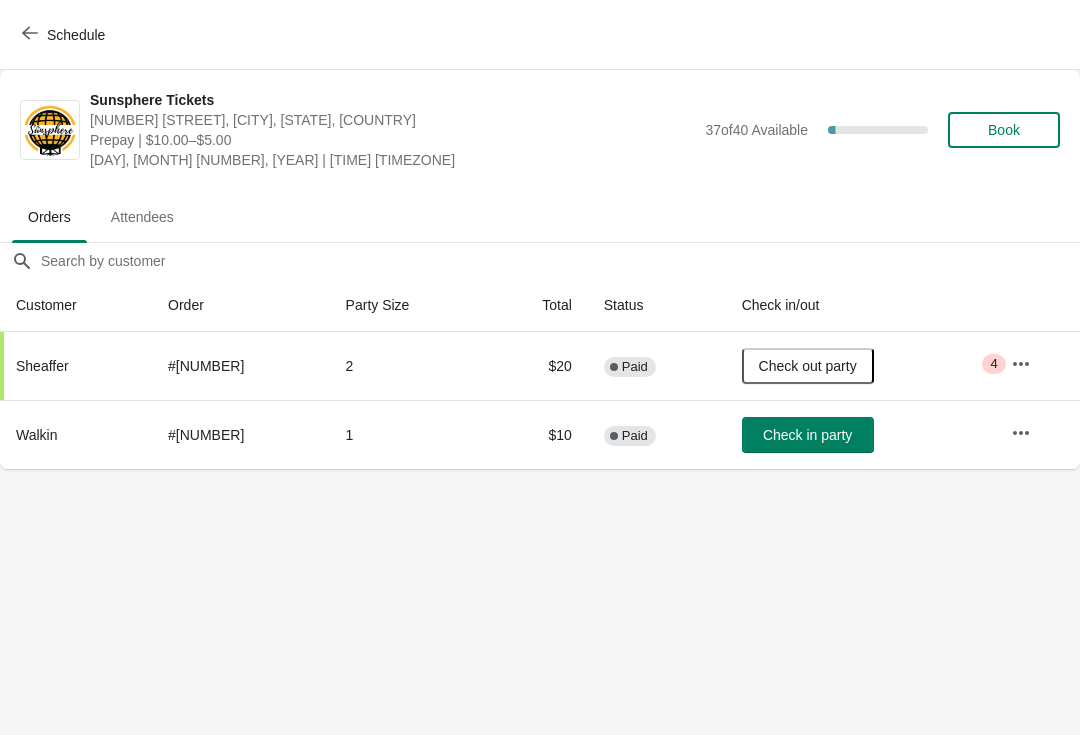 click on "Check in party" at bounding box center [807, 435] 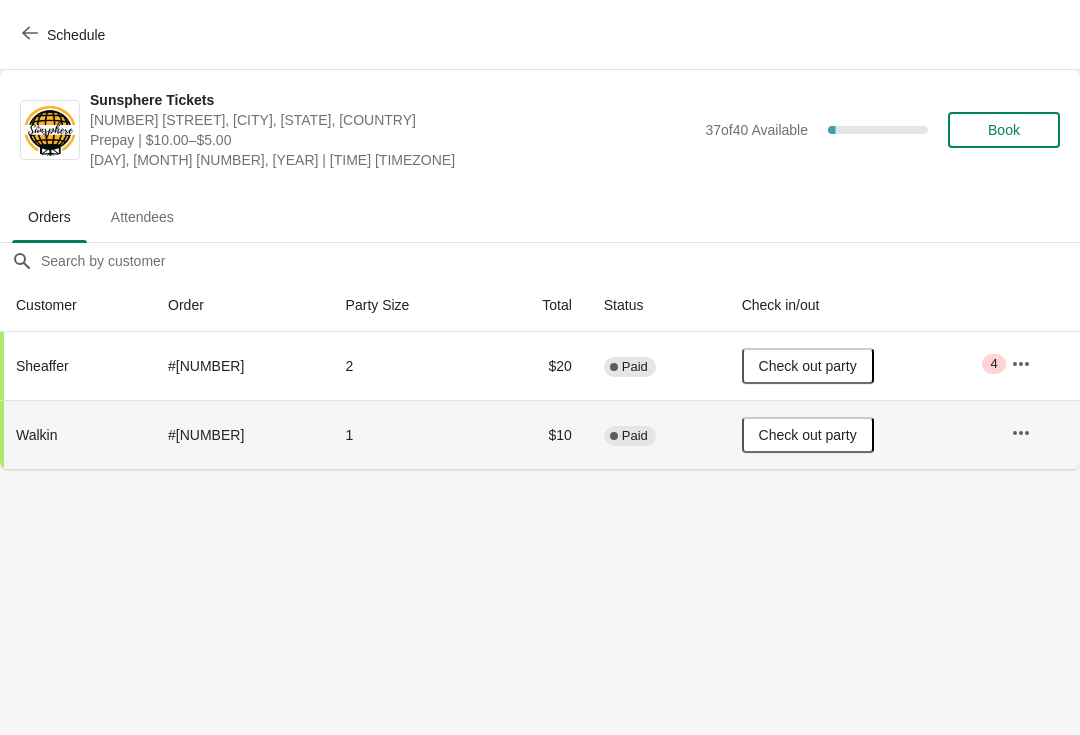 click 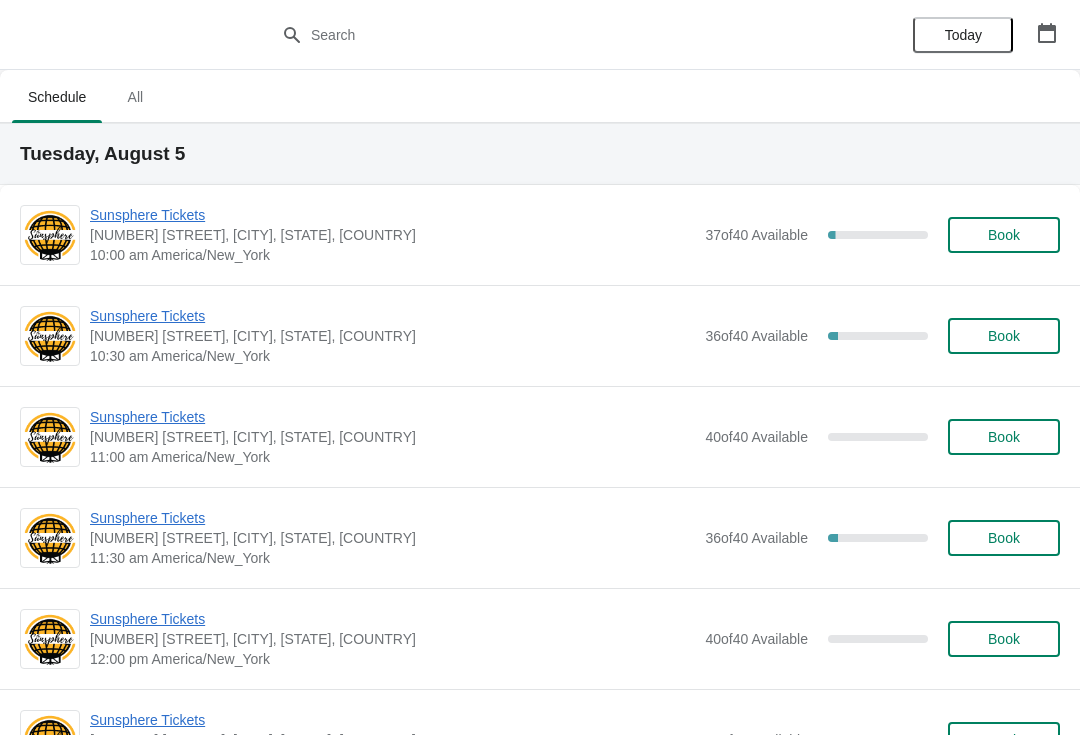 click on "Sunsphere Tickets 810 Clinch Avenue, Knoxville, TN, USA 10:30 am America/New_York 36  of  40   Available 10 % Book" at bounding box center [540, 335] 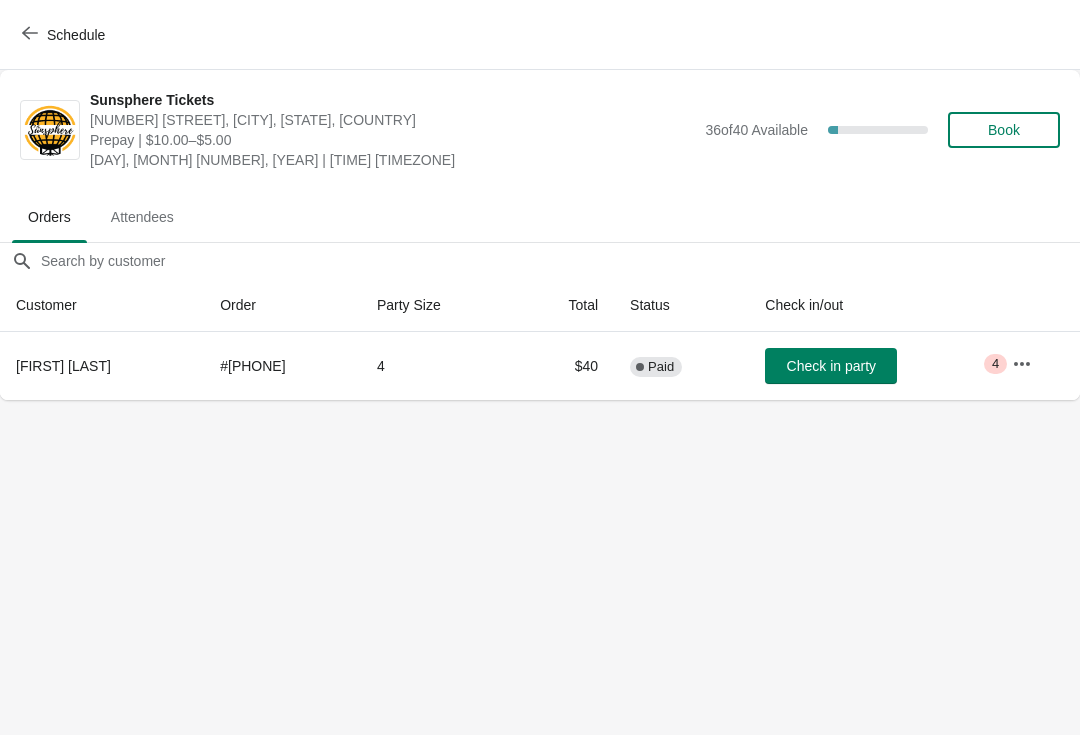 scroll, scrollTop: 0, scrollLeft: 0, axis: both 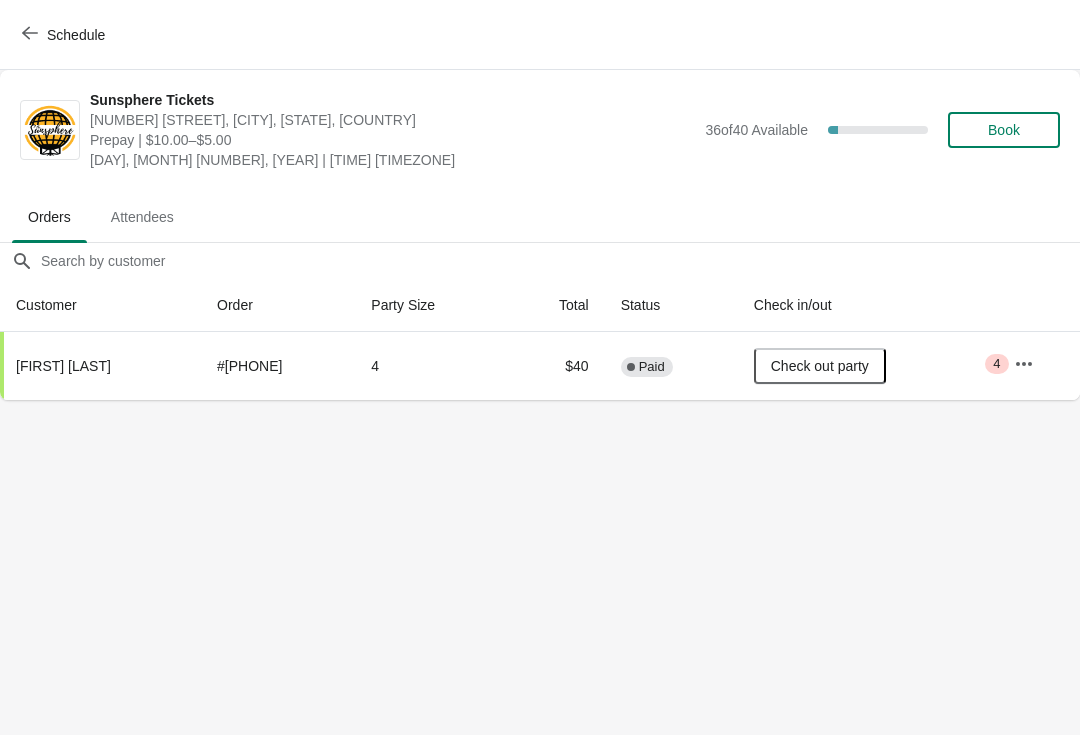 click on "Schedule" at bounding box center [65, 34] 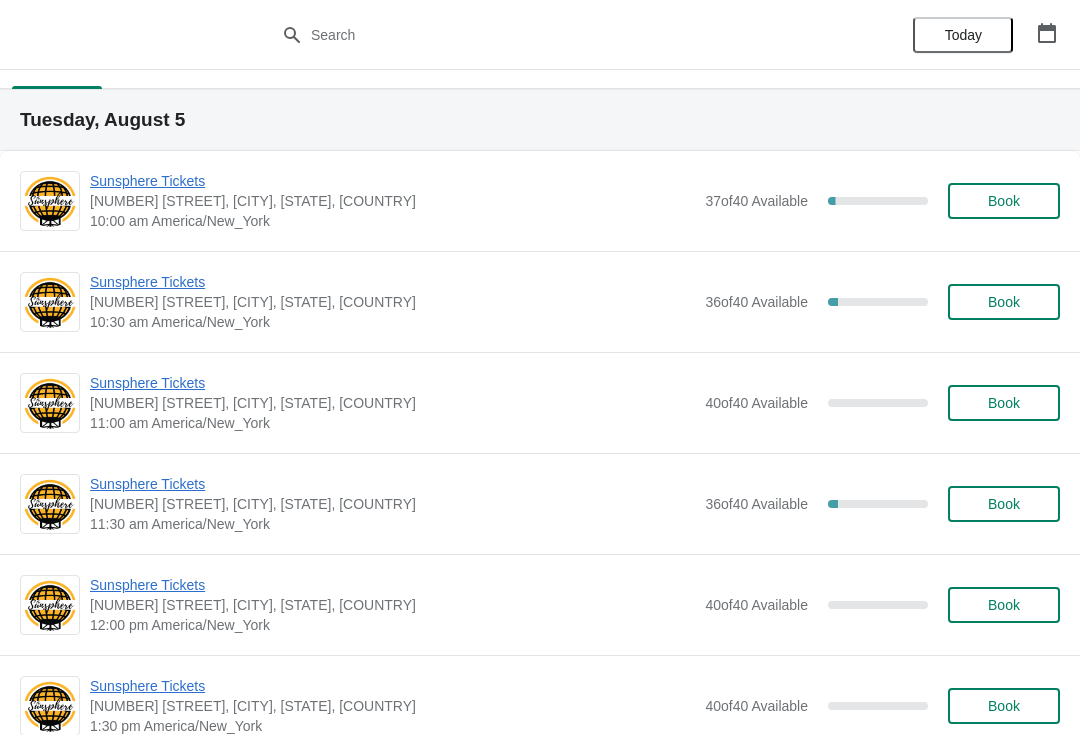 scroll, scrollTop: 31, scrollLeft: 0, axis: vertical 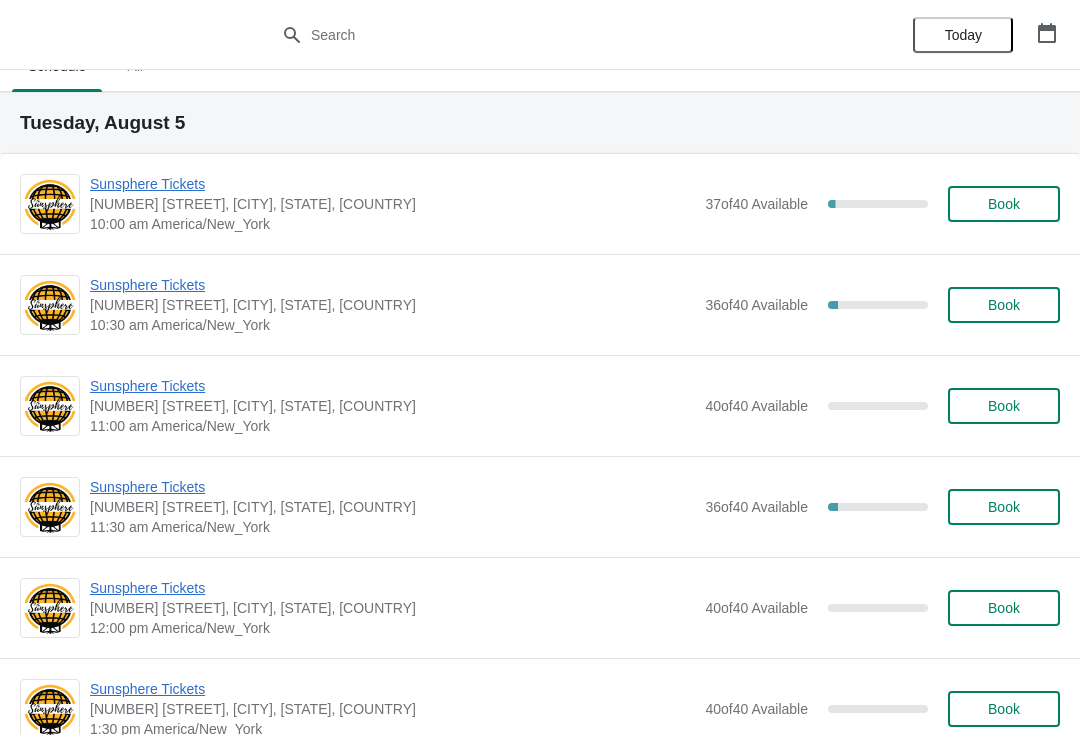 click on "Book" at bounding box center [1004, 305] 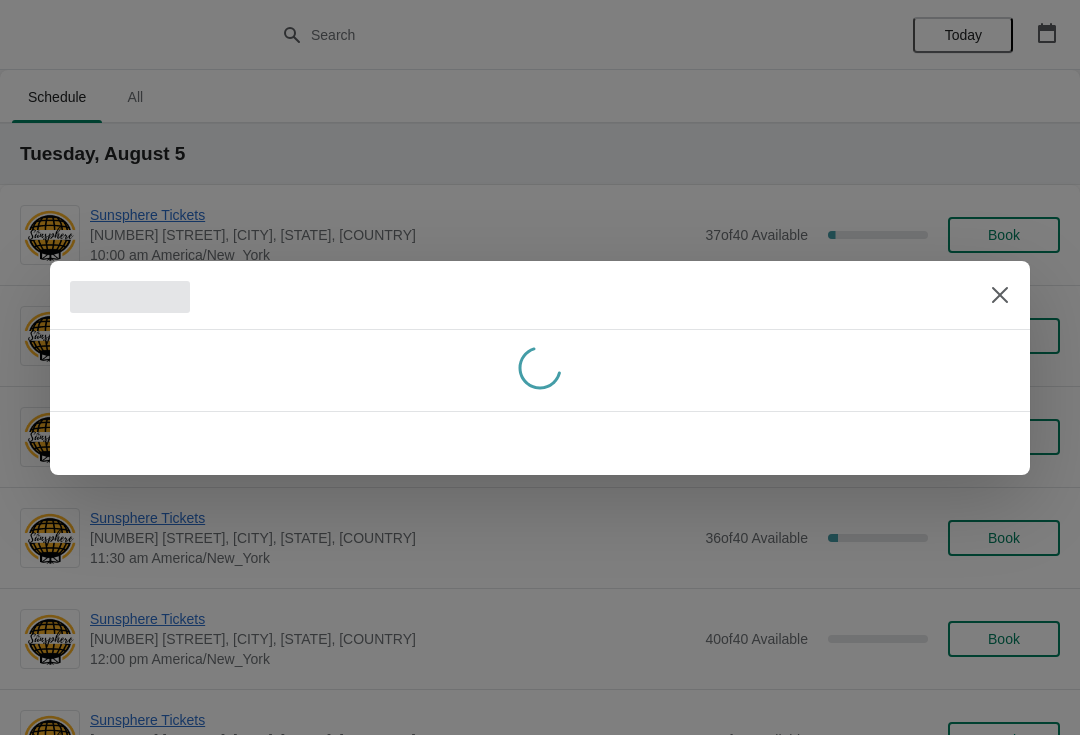 scroll, scrollTop: 0, scrollLeft: 0, axis: both 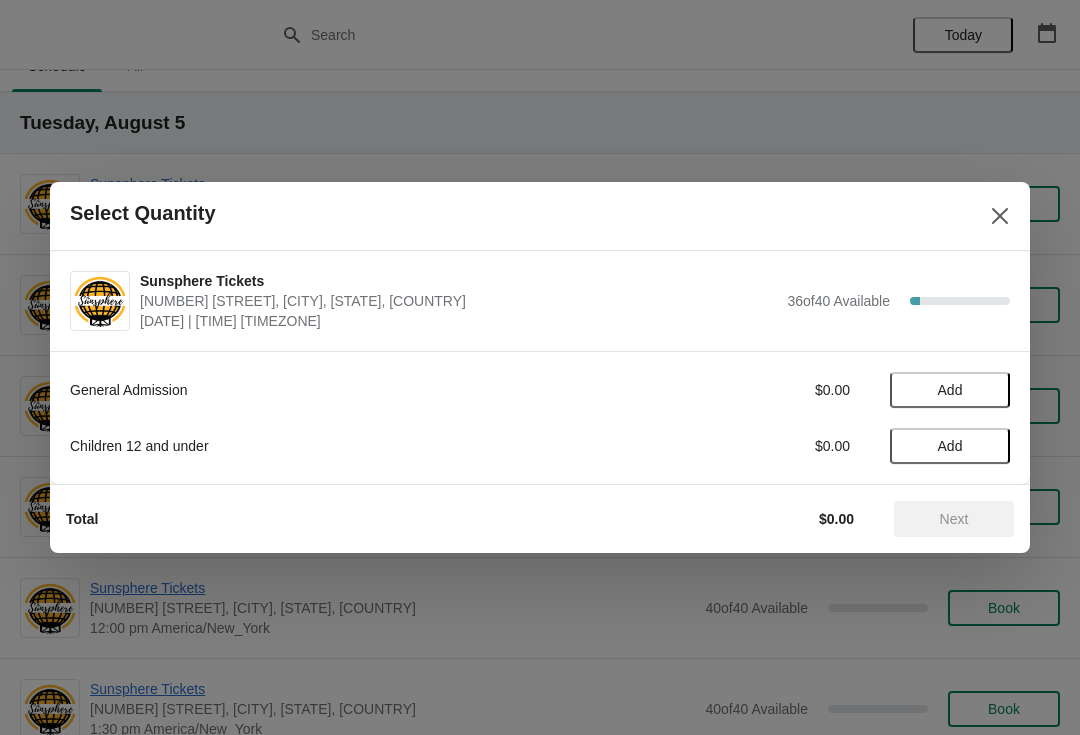 click on "Add" at bounding box center [950, 390] 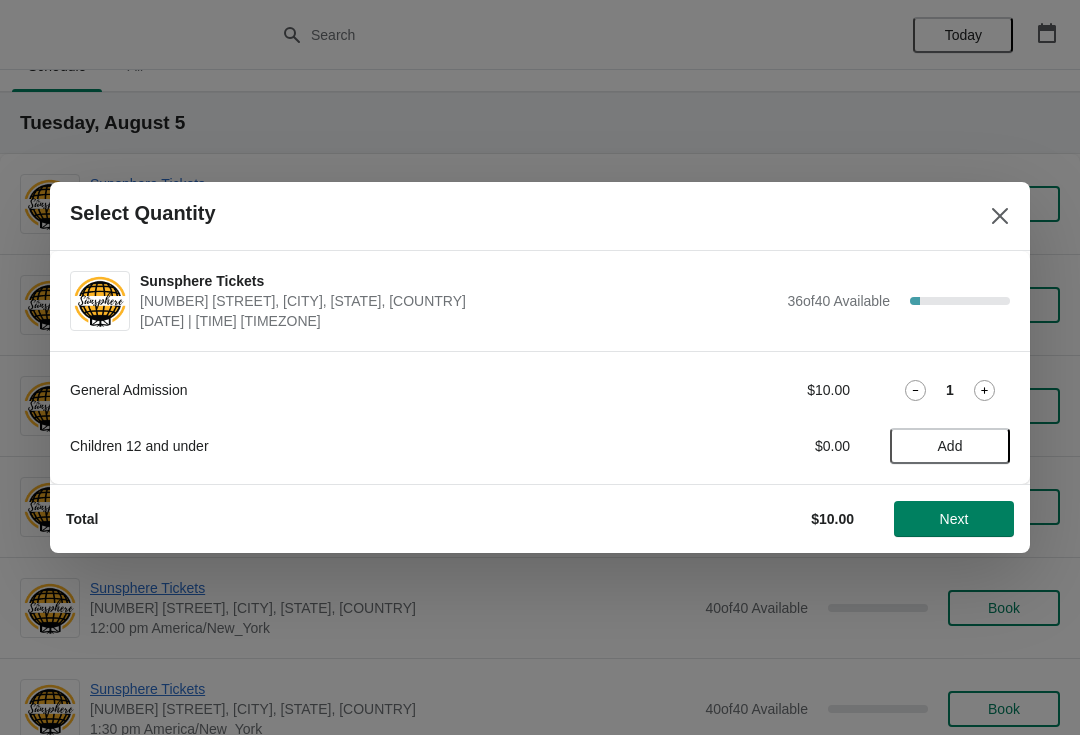 click on "Next" at bounding box center [954, 519] 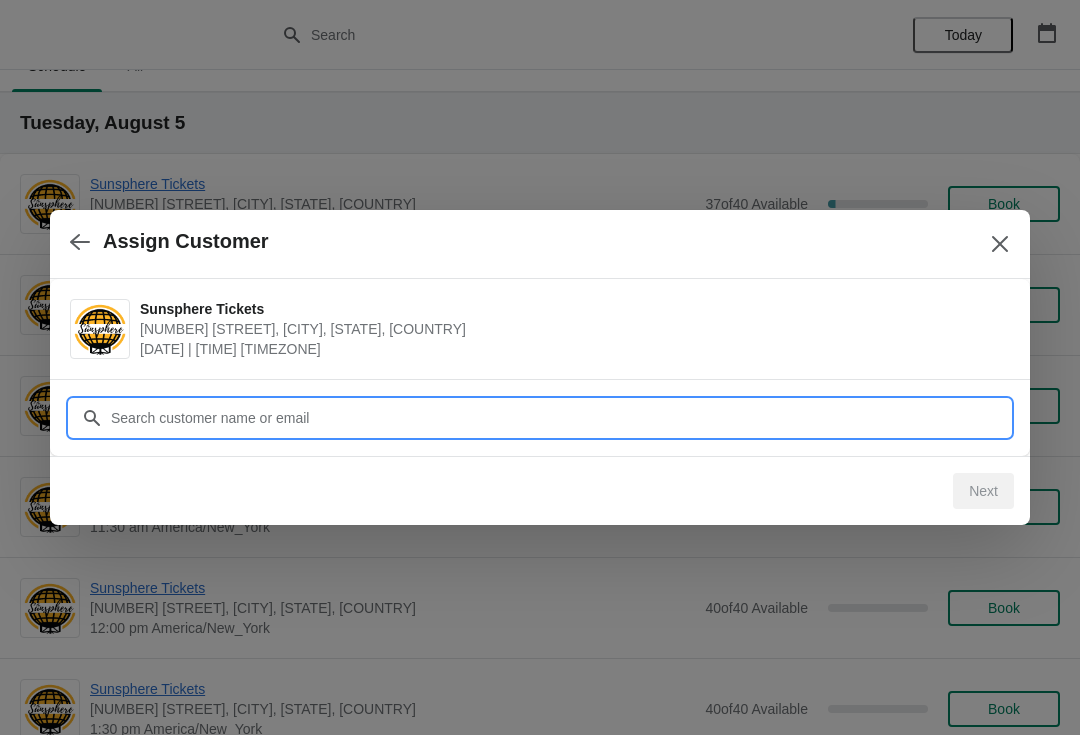 click on "Customer" at bounding box center (560, 418) 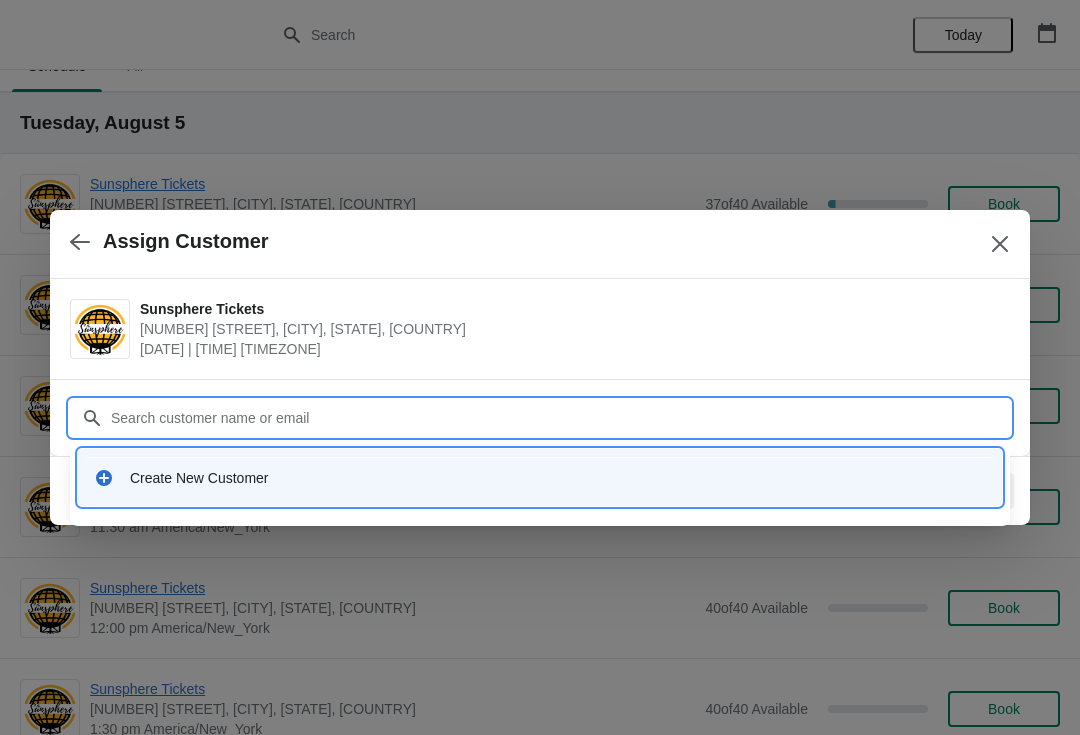 click on "Create New Customer" at bounding box center (558, 478) 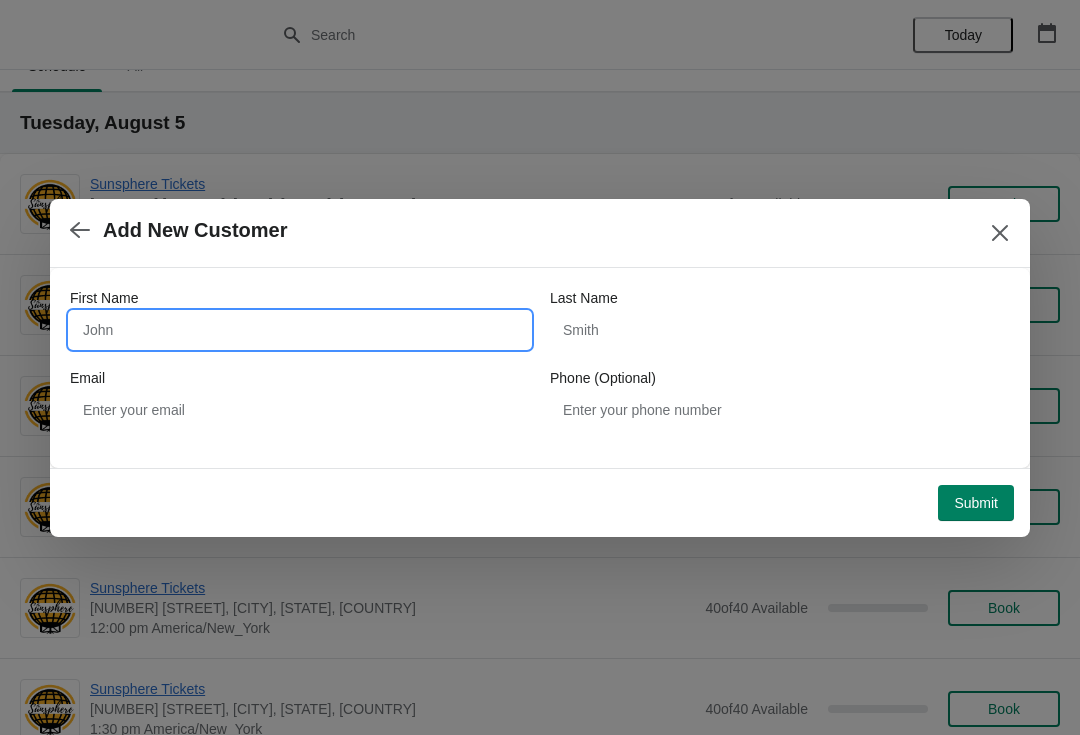 click on "First Name" at bounding box center (300, 330) 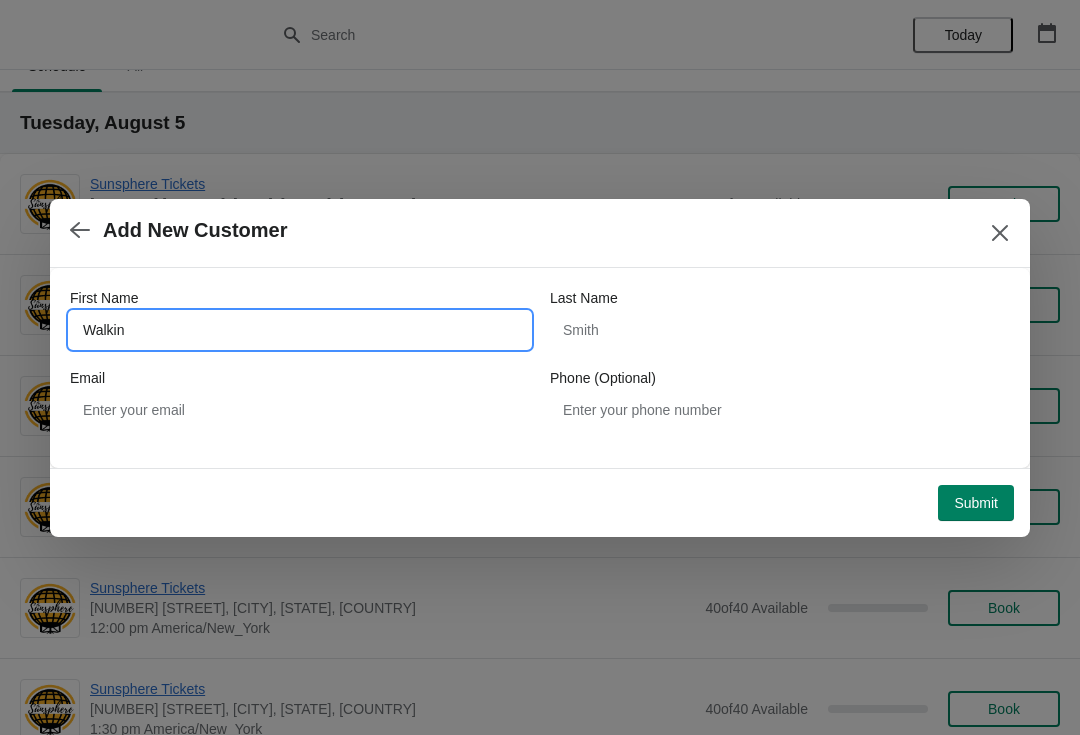 type on "Walkin" 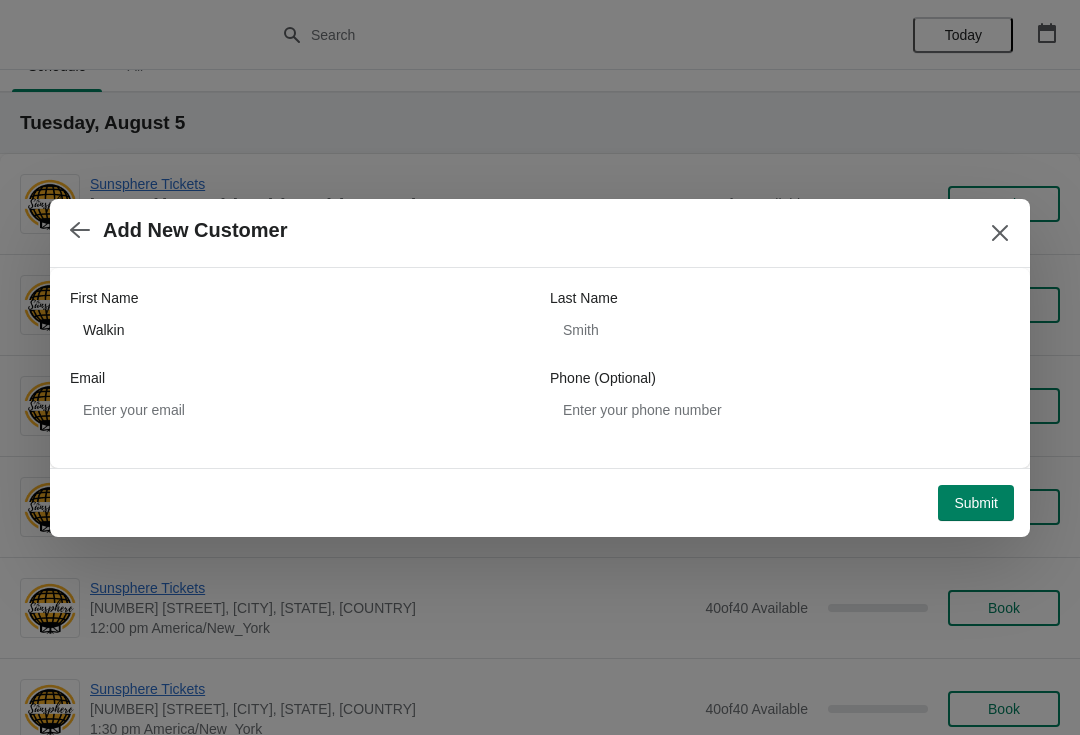 click on "Submit" at bounding box center [976, 503] 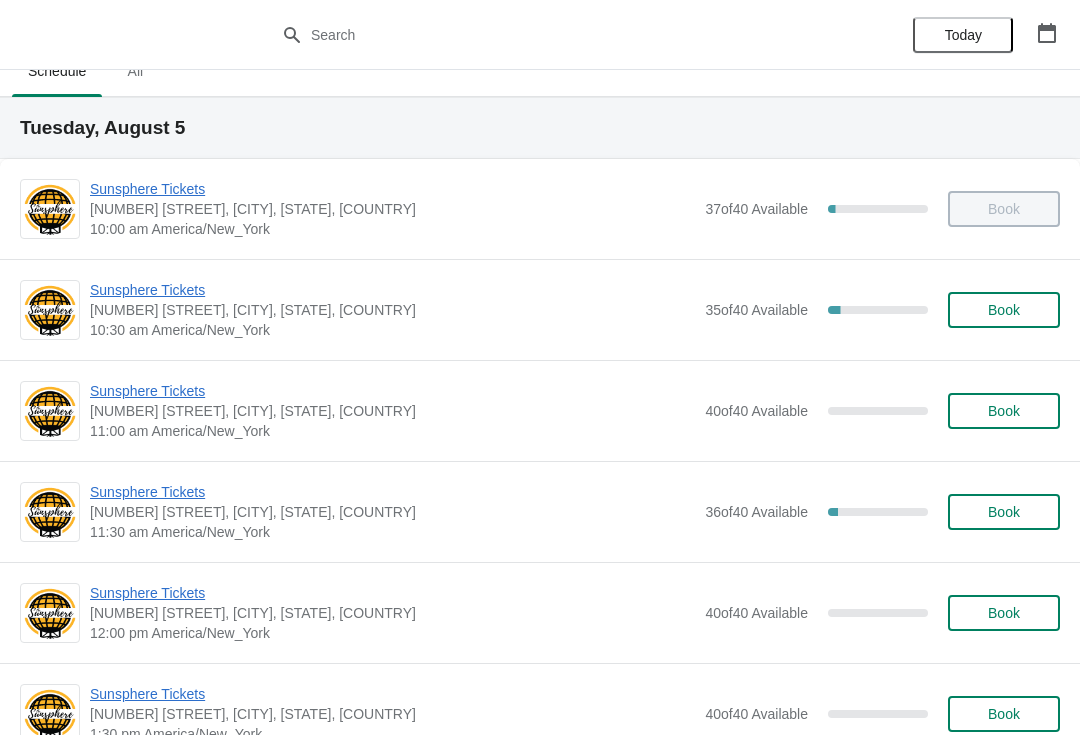 scroll, scrollTop: 4, scrollLeft: 0, axis: vertical 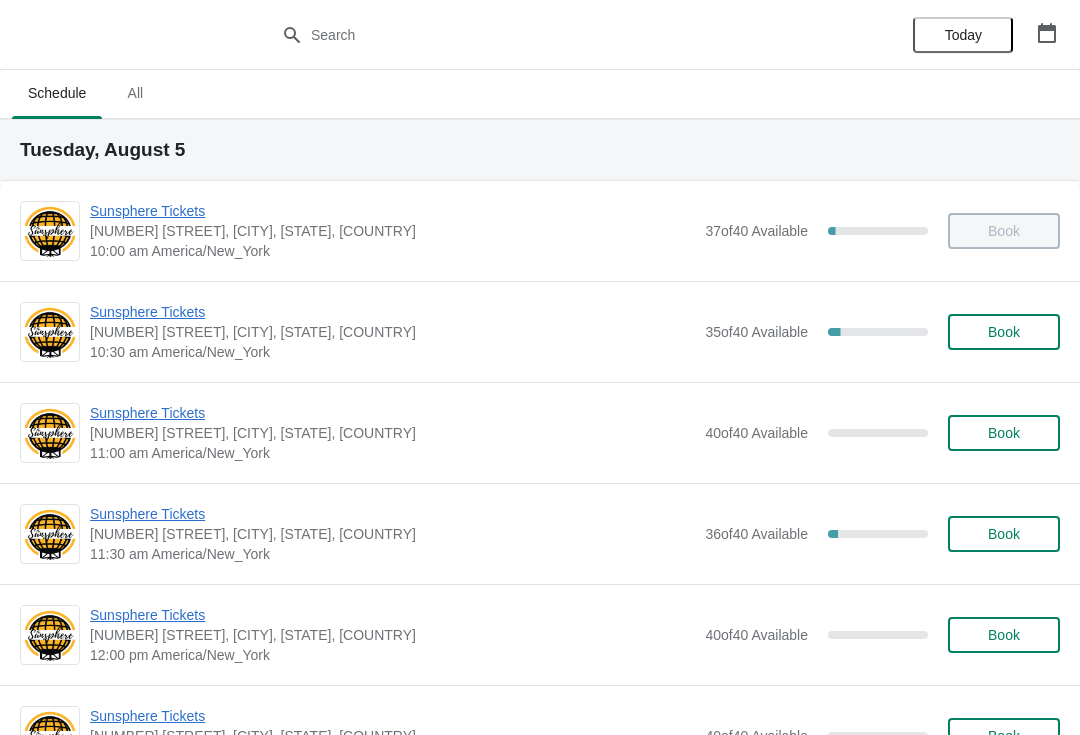 click on "Book" at bounding box center (1004, 433) 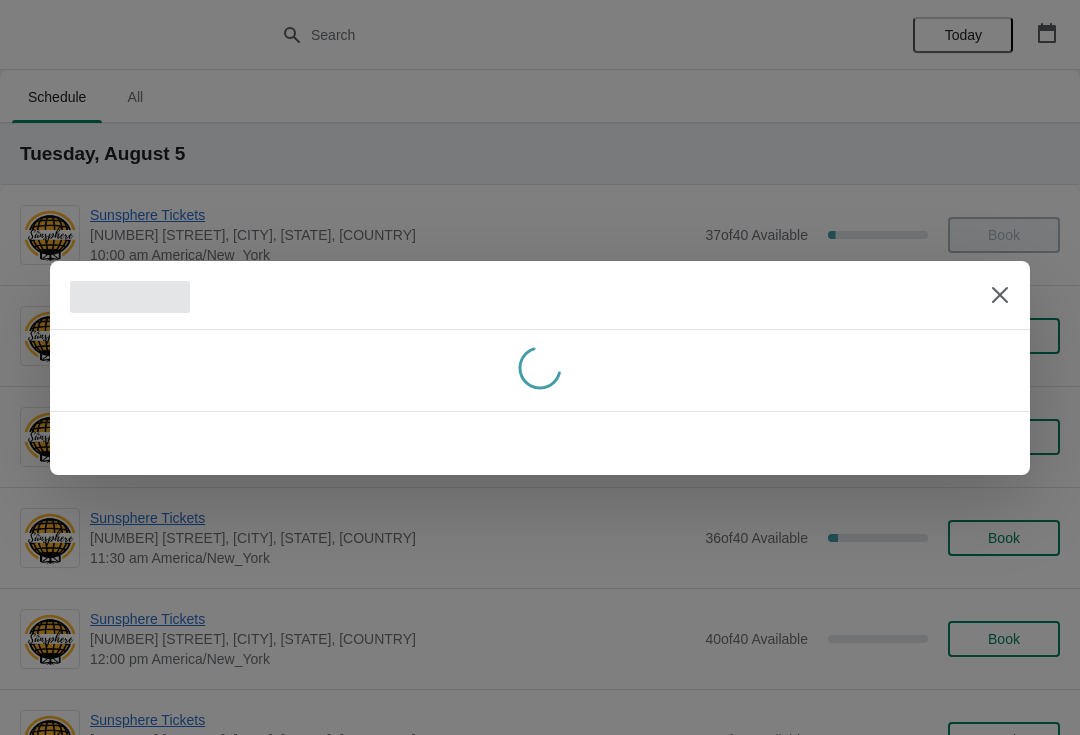 scroll, scrollTop: 0, scrollLeft: 0, axis: both 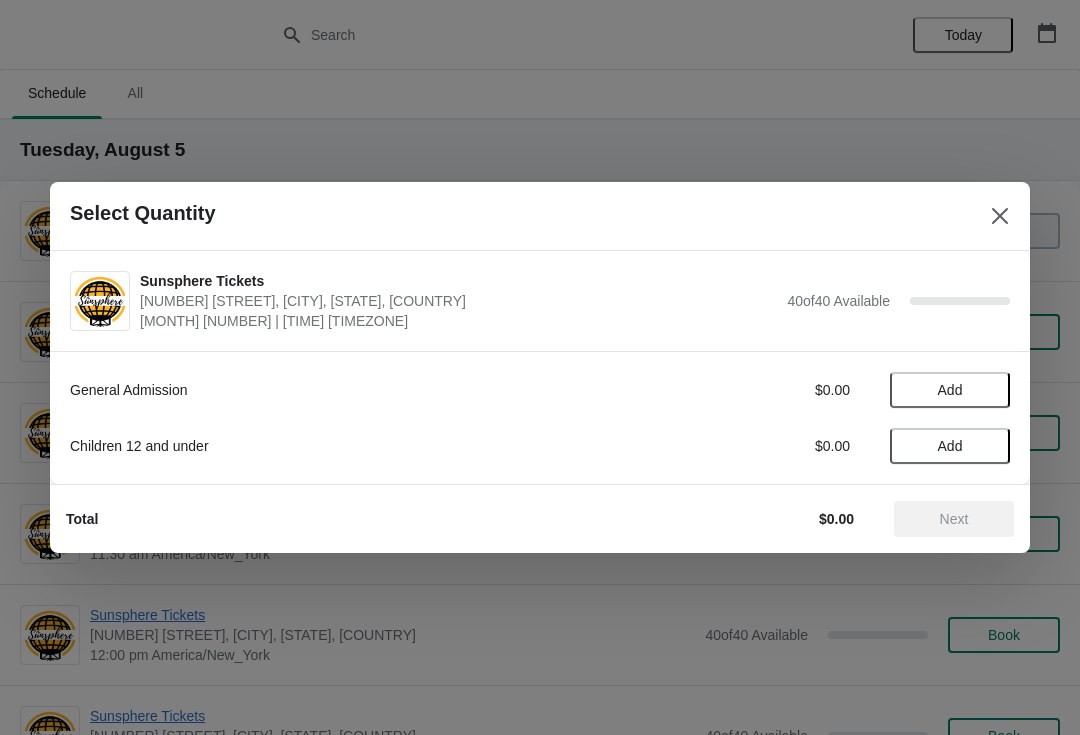 click on "Add" at bounding box center [950, 390] 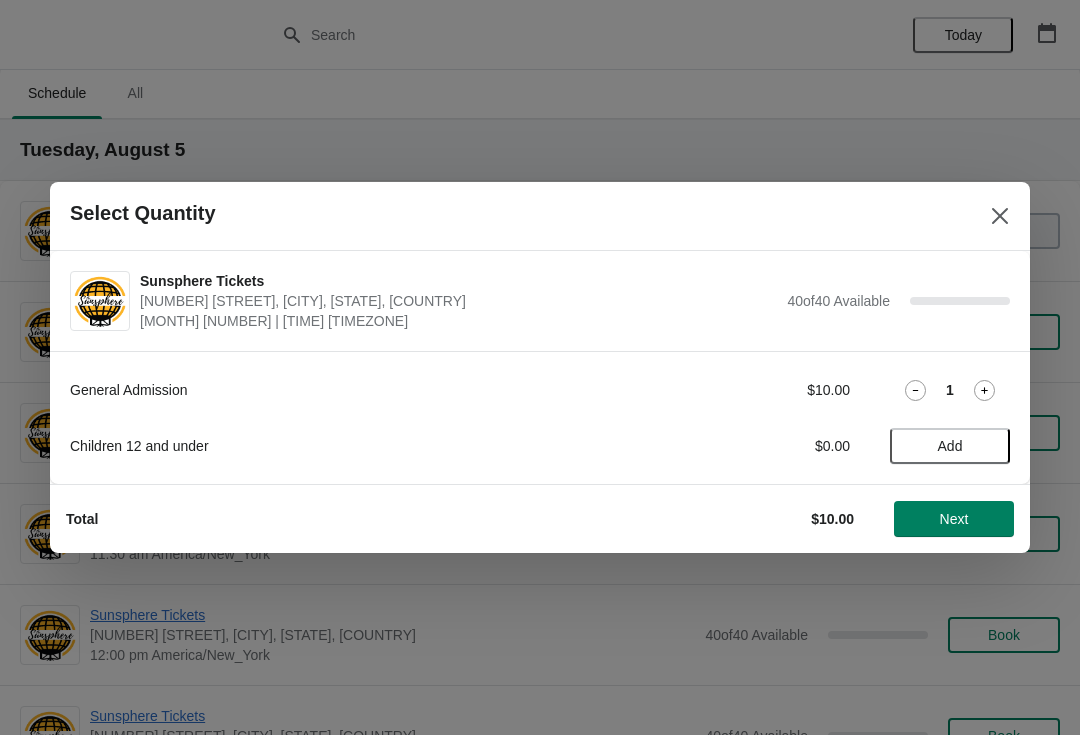 click 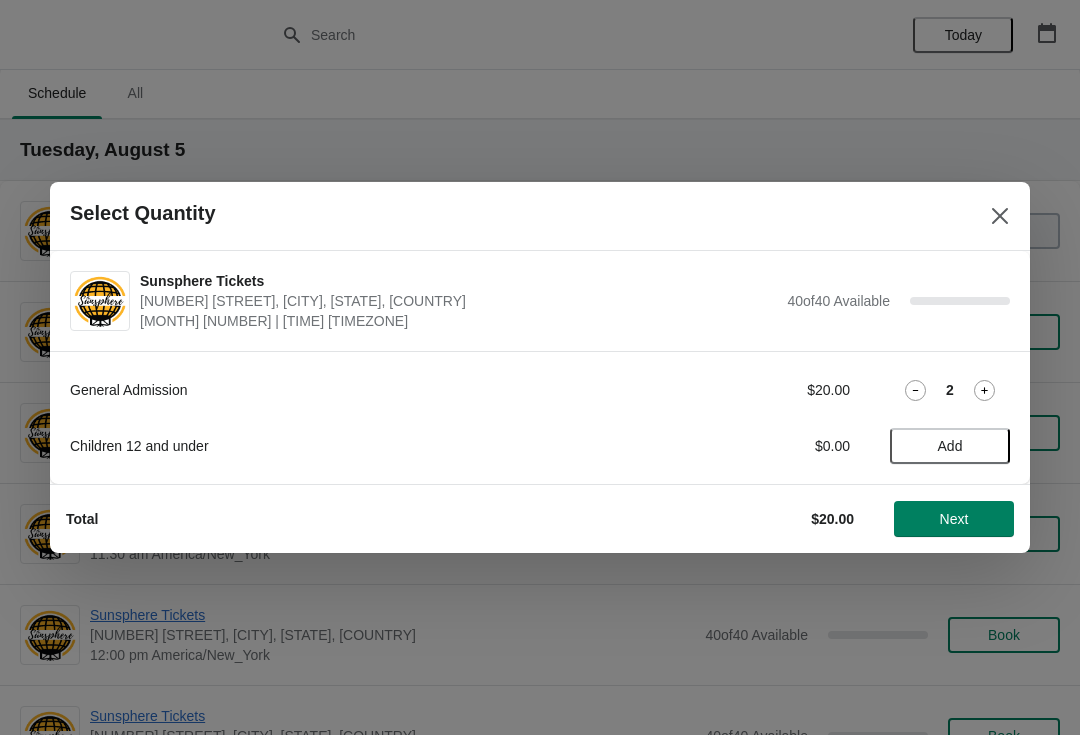 click on "Next" at bounding box center (954, 519) 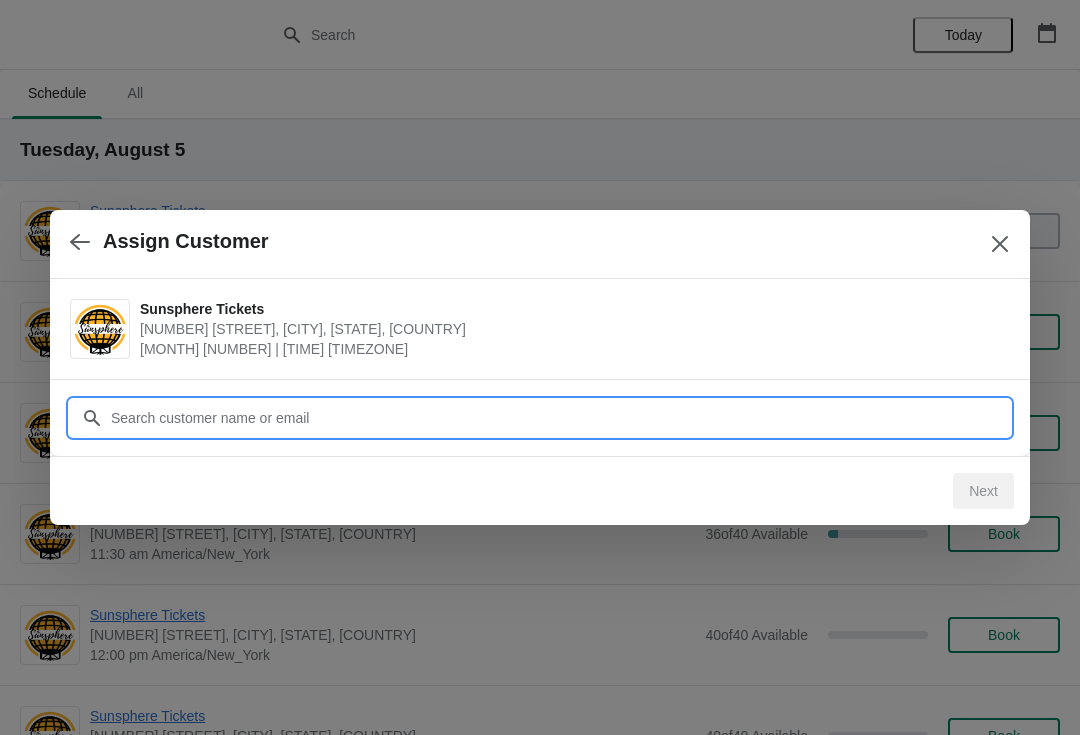 click on "Customer" at bounding box center [560, 418] 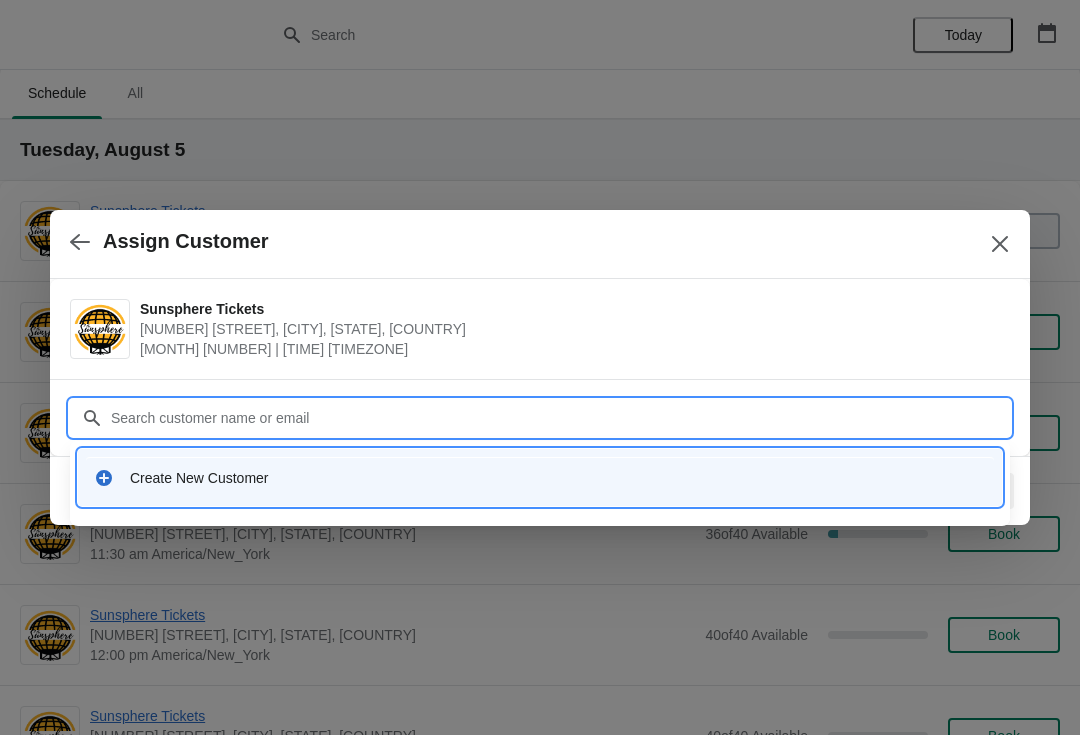 click on "Create New Customer" at bounding box center [540, 477] 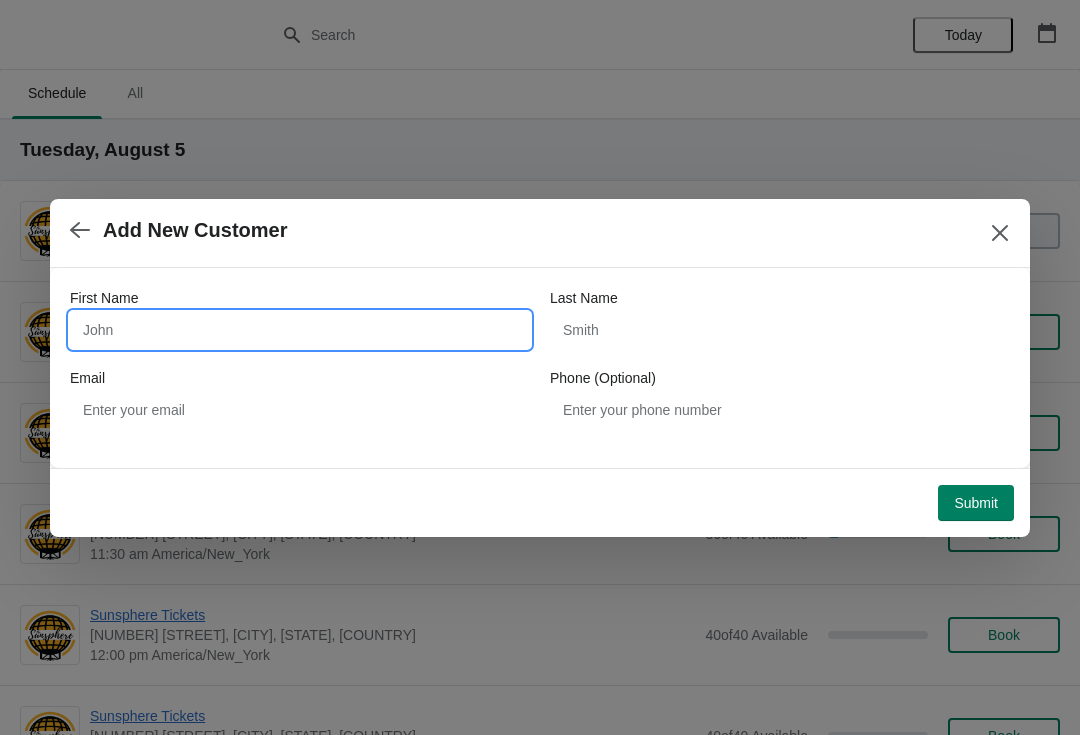 click on "First Name" at bounding box center (300, 330) 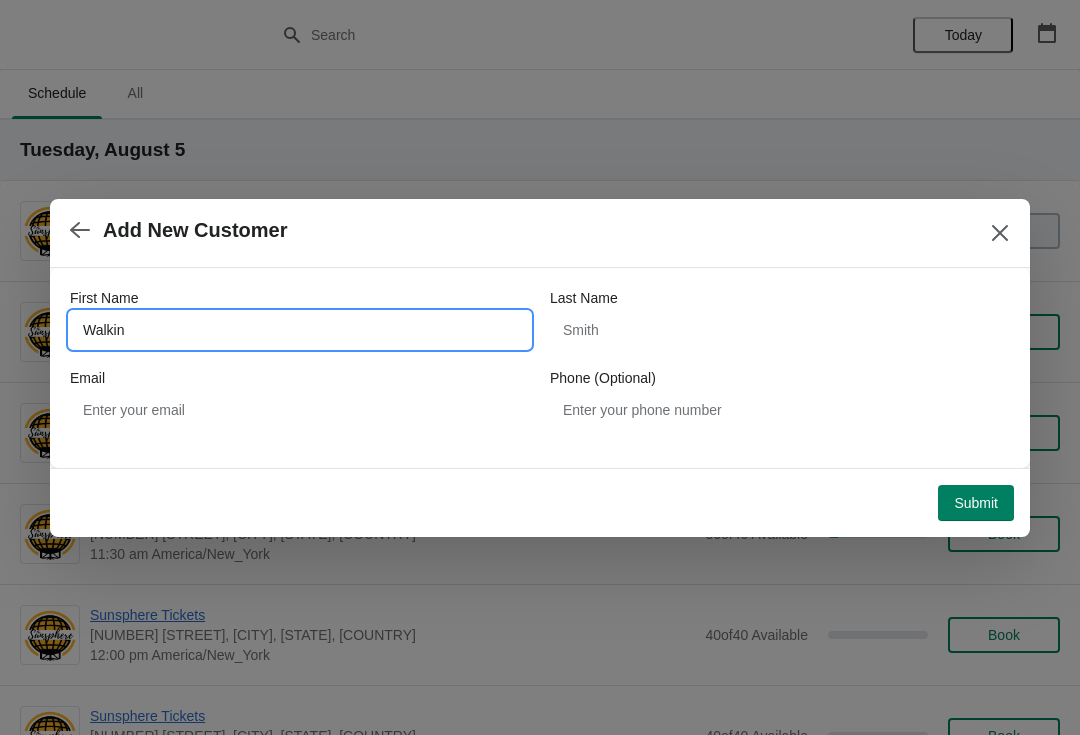 type on "Walkin" 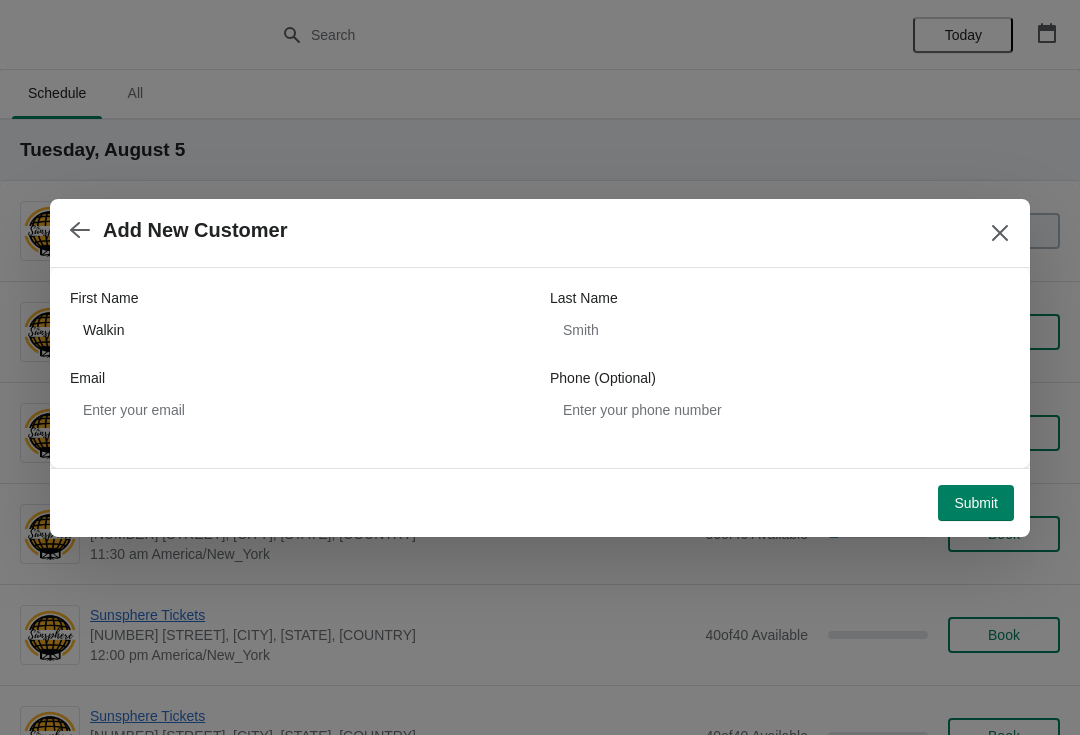 click on "Submit" at bounding box center [976, 503] 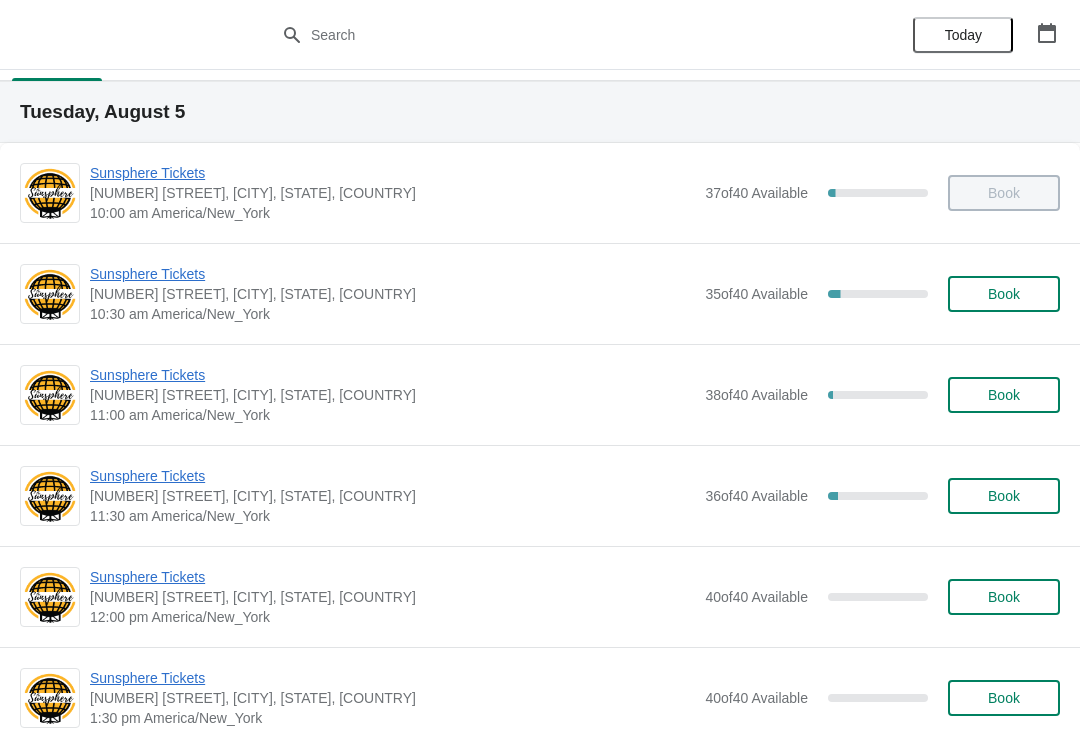 scroll, scrollTop: 46, scrollLeft: 0, axis: vertical 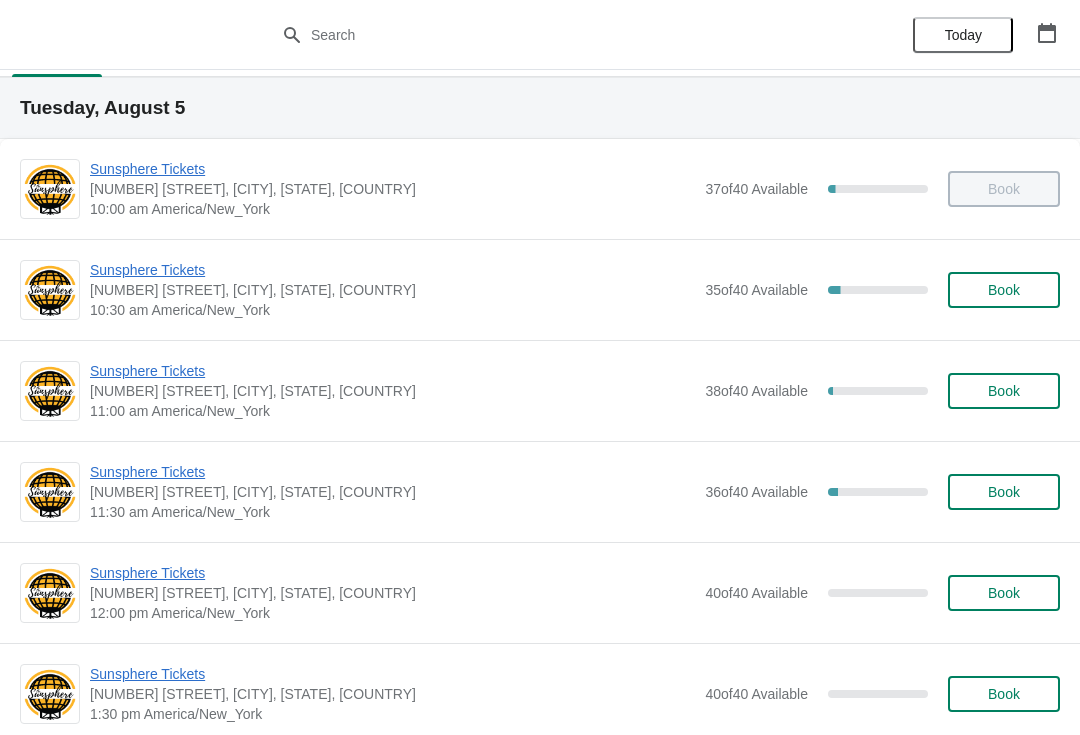 click on "Sunsphere Tickets" at bounding box center (392, 371) 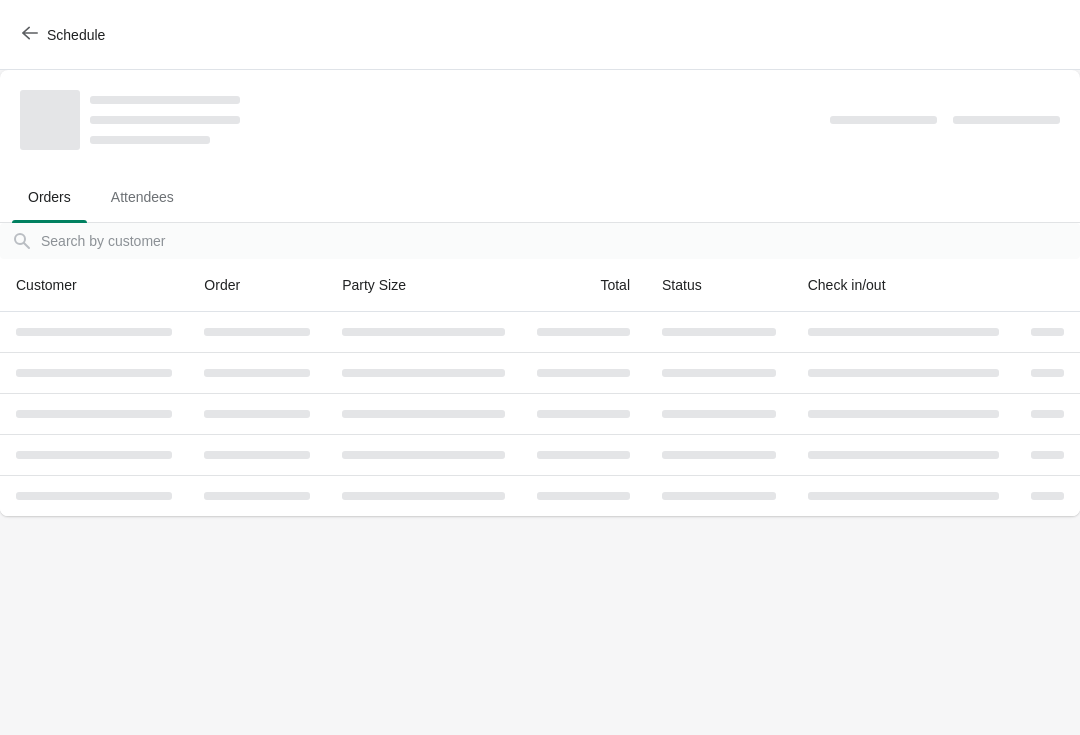 scroll, scrollTop: 0, scrollLeft: 0, axis: both 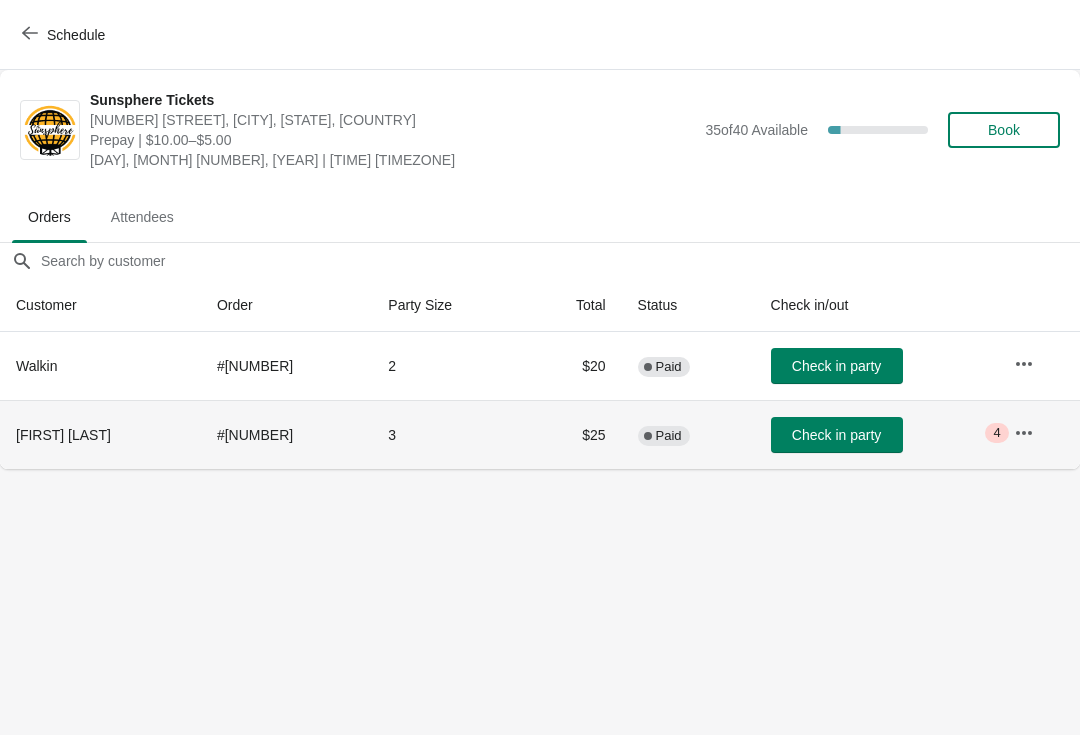 click on "Check in party" at bounding box center [876, 434] 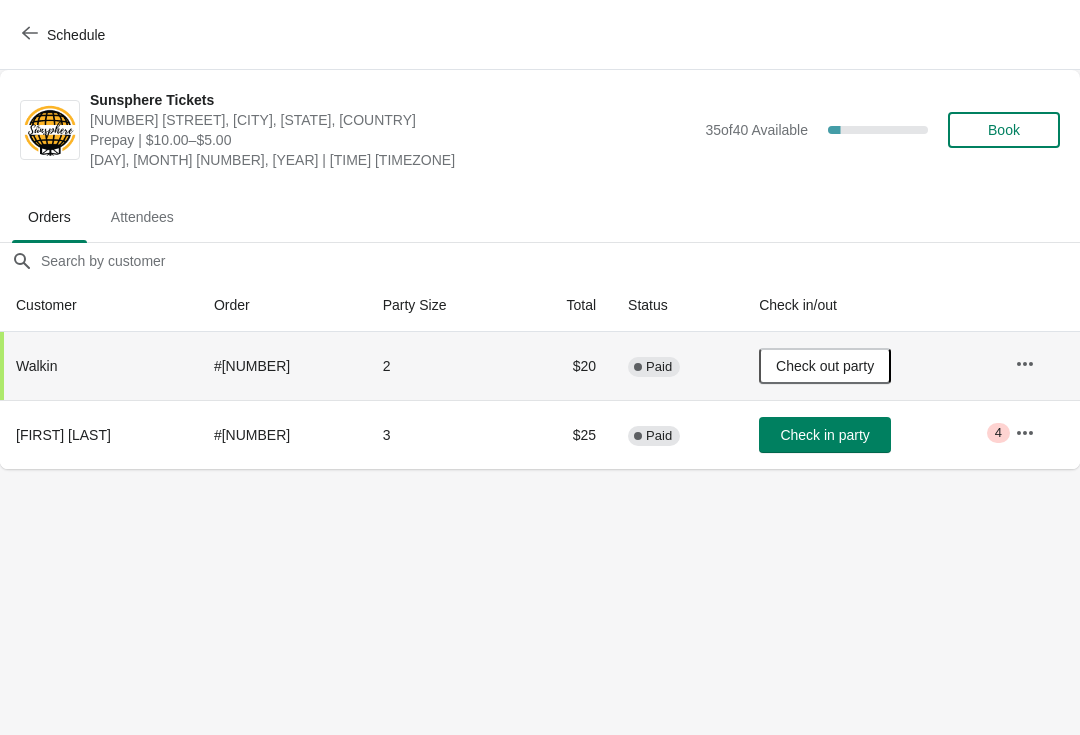 click on "Check in party" at bounding box center (824, 435) 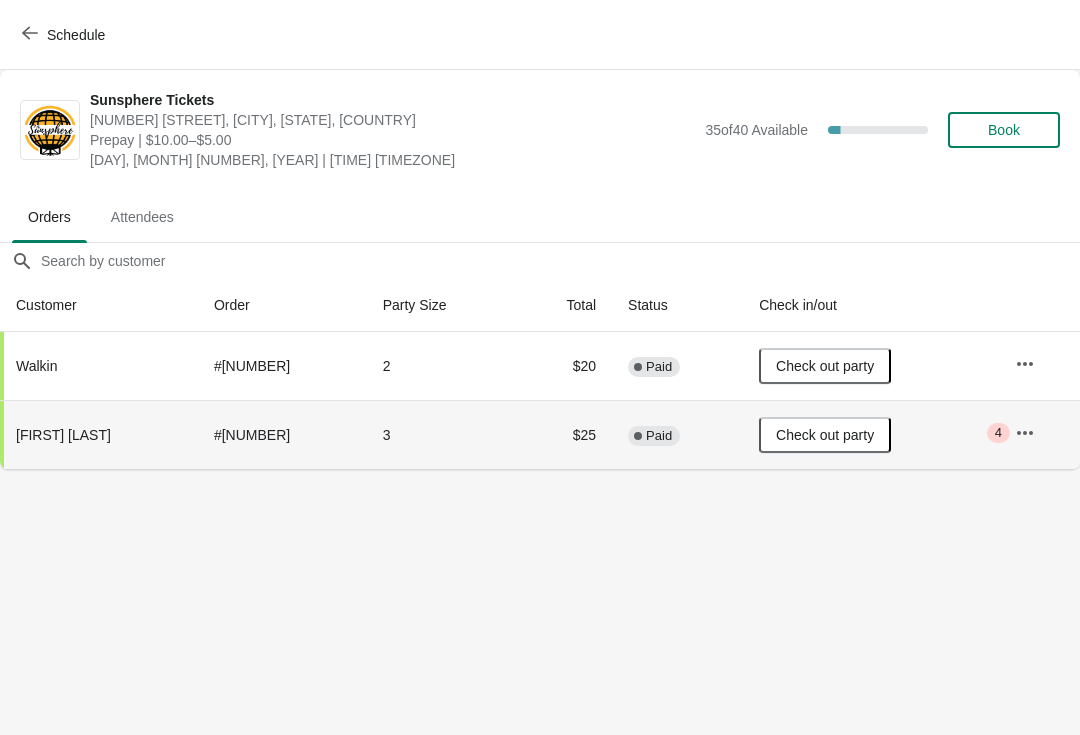 click on "Schedule" at bounding box center (76, 35) 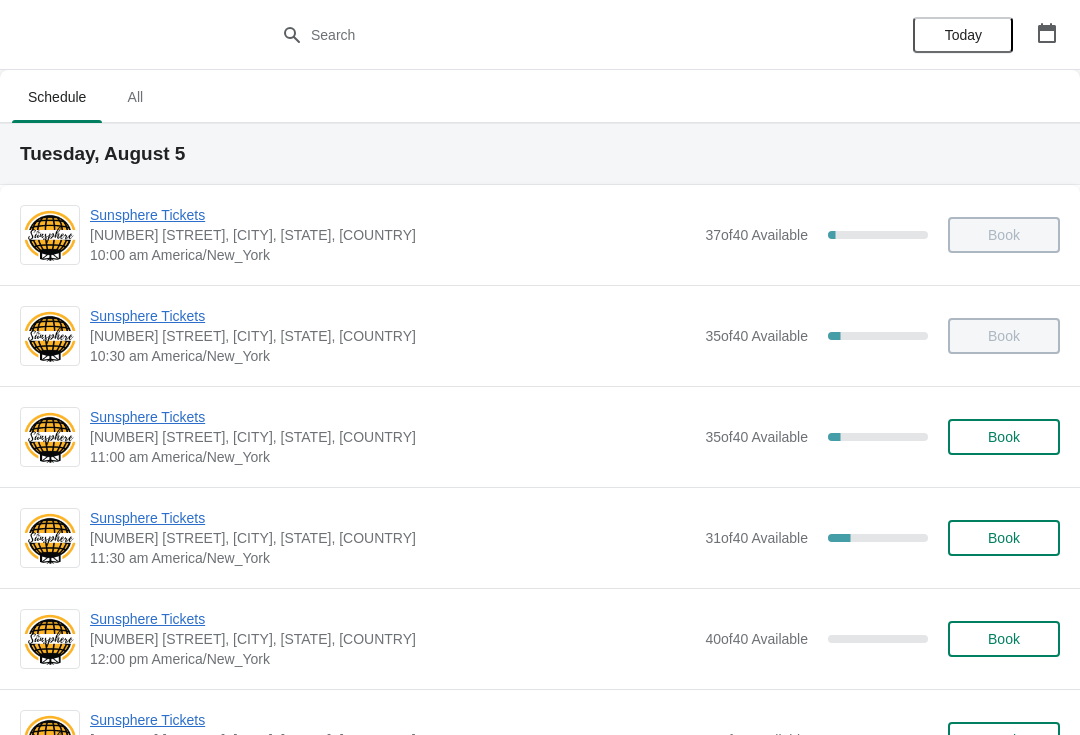 click on "Book" at bounding box center [1004, 437] 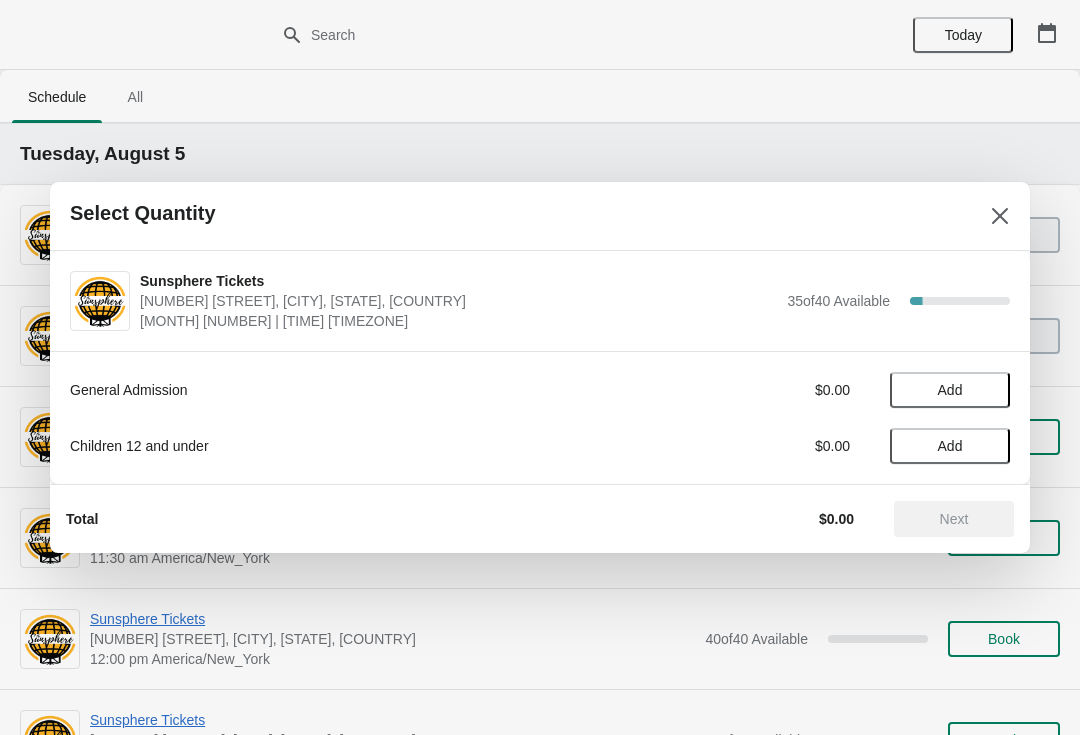click on "Add" at bounding box center (950, 390) 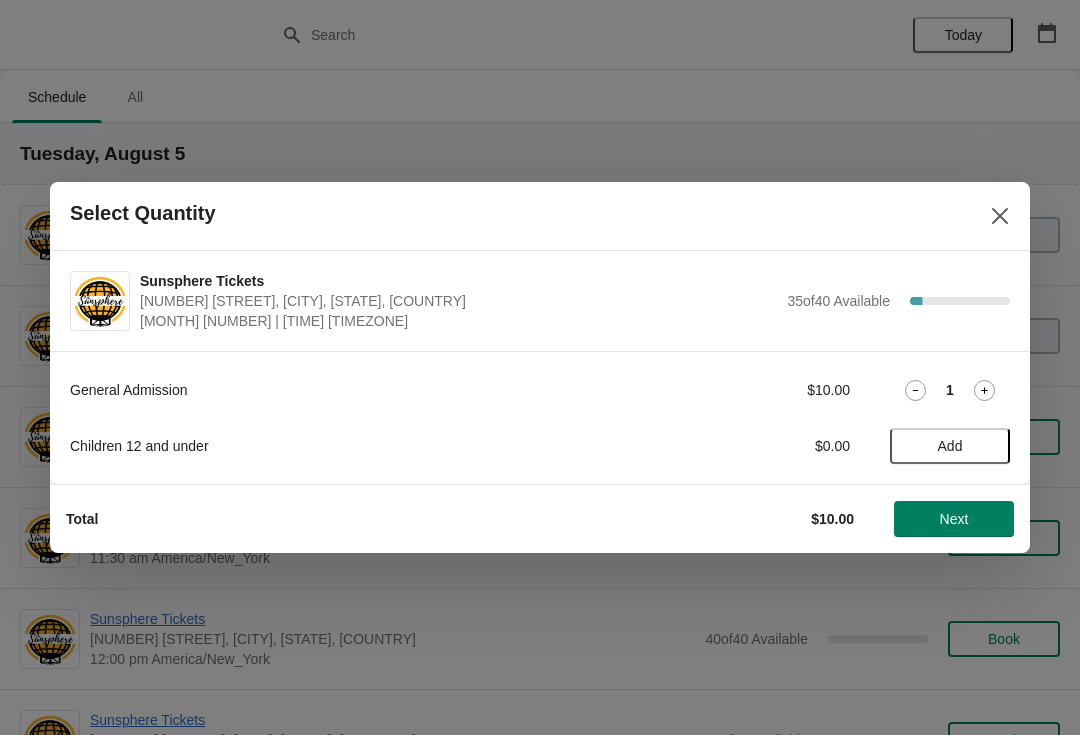 click 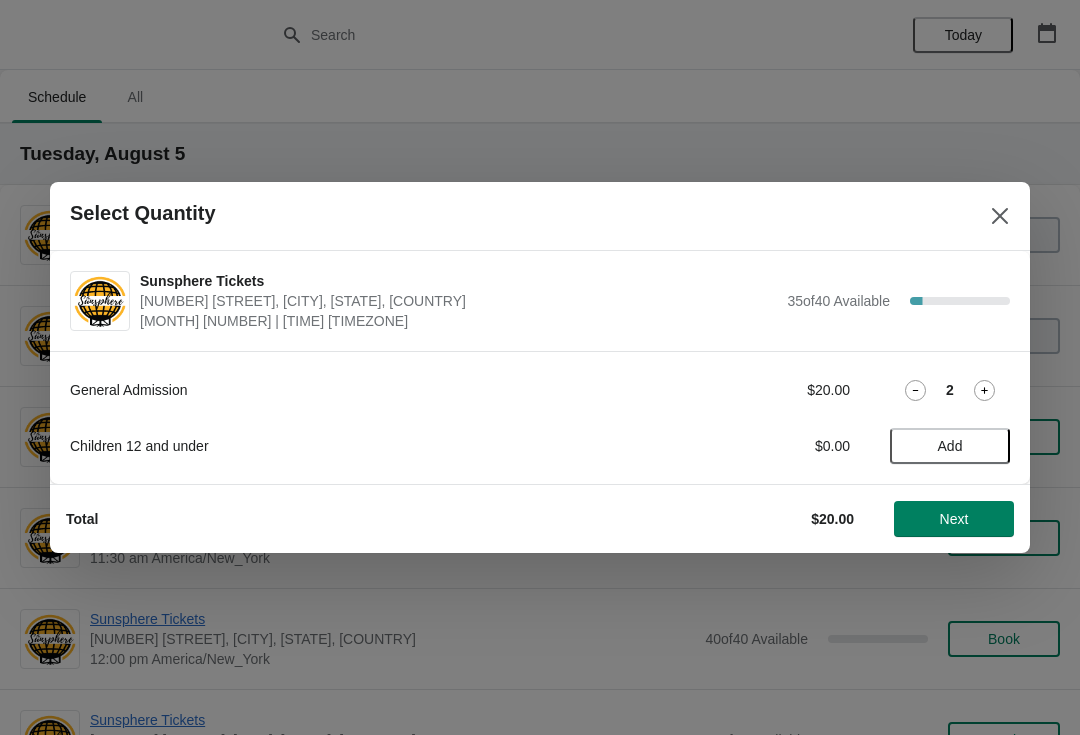 click on "Add" at bounding box center [950, 446] 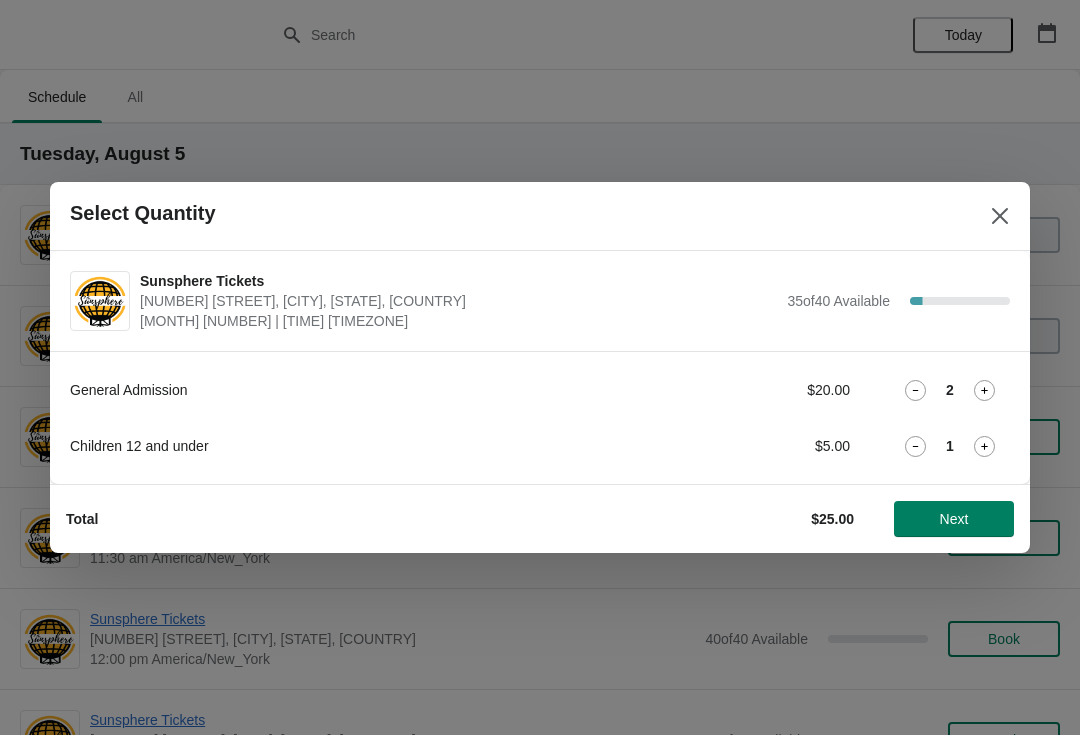 click on "Next" at bounding box center [954, 519] 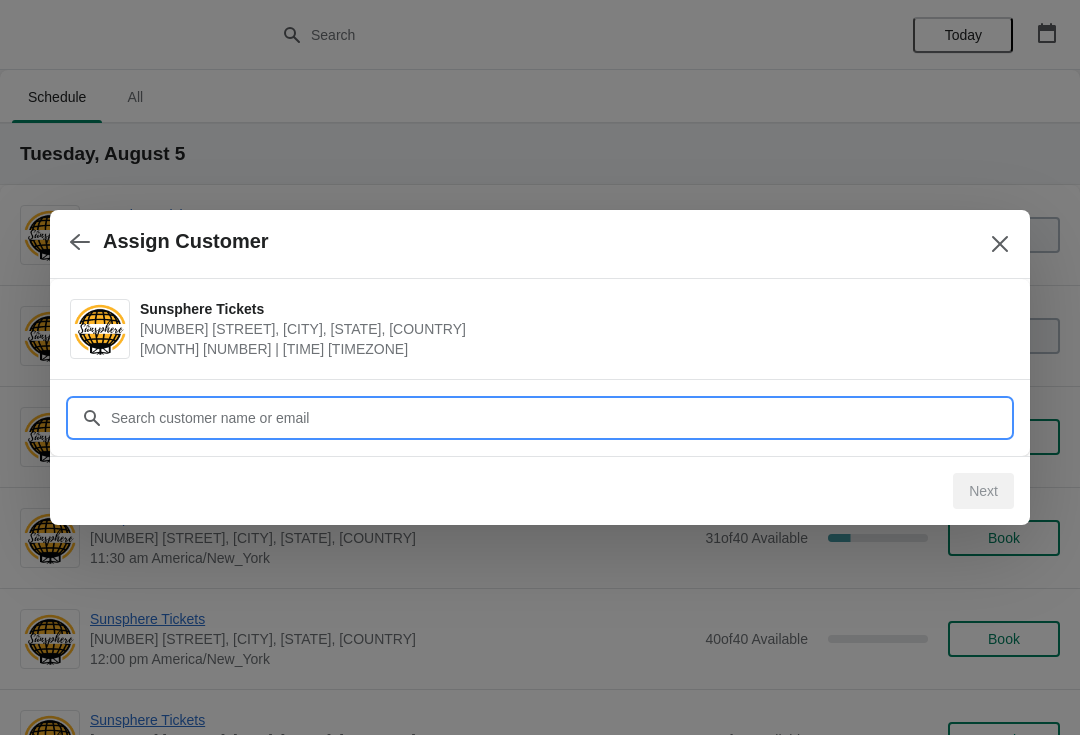 click on "Customer" at bounding box center [560, 418] 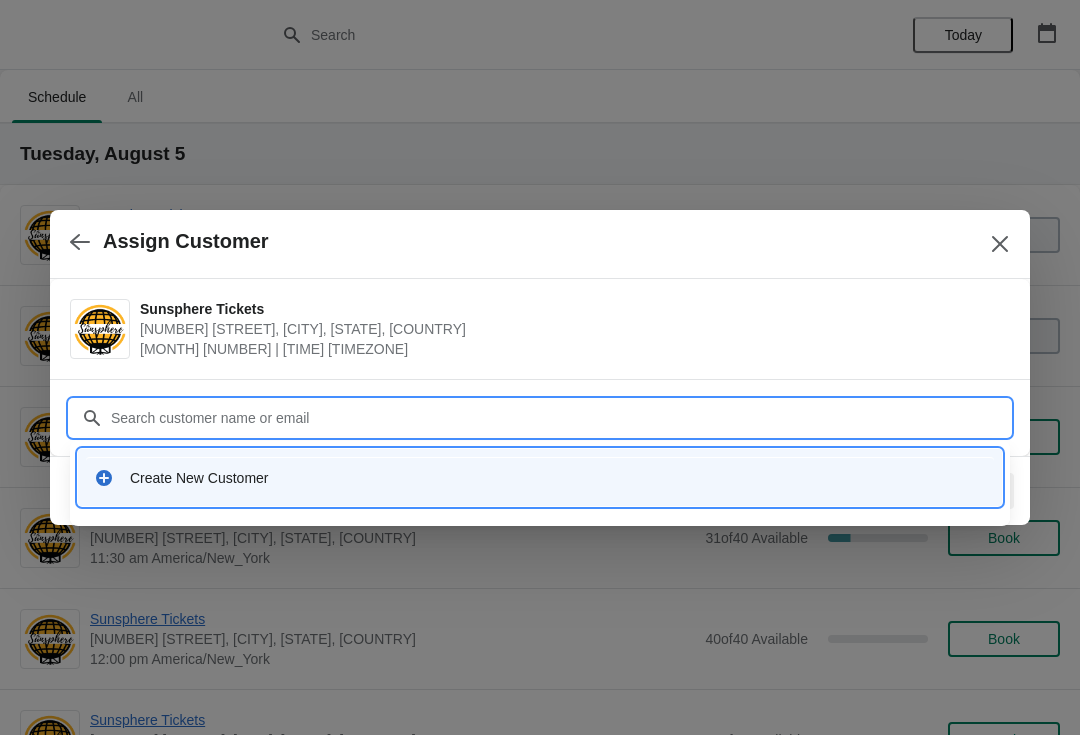 click on "Create New Customer" at bounding box center (540, 477) 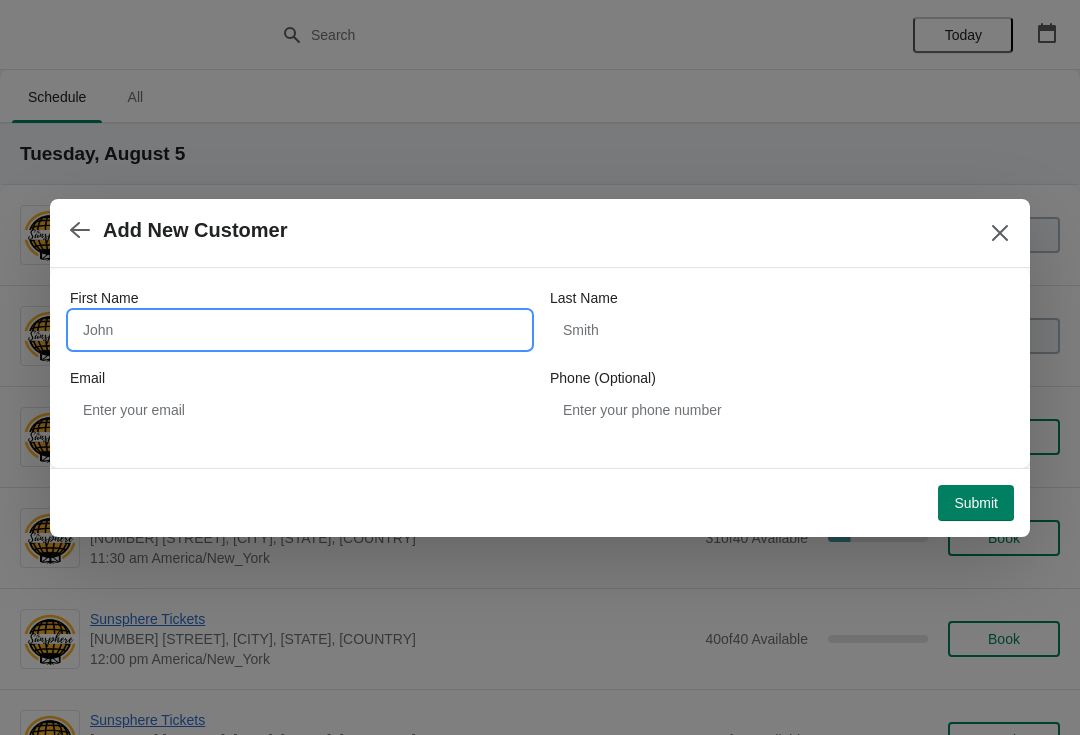 click on "First Name" at bounding box center [300, 330] 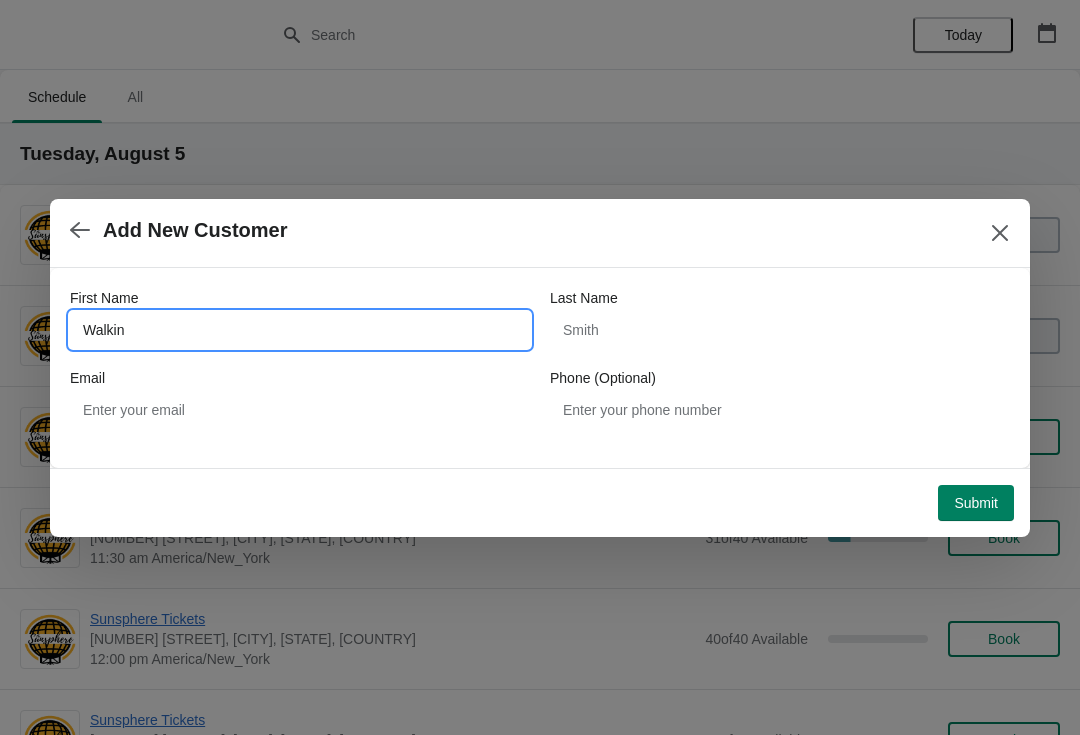 type on "Walkin" 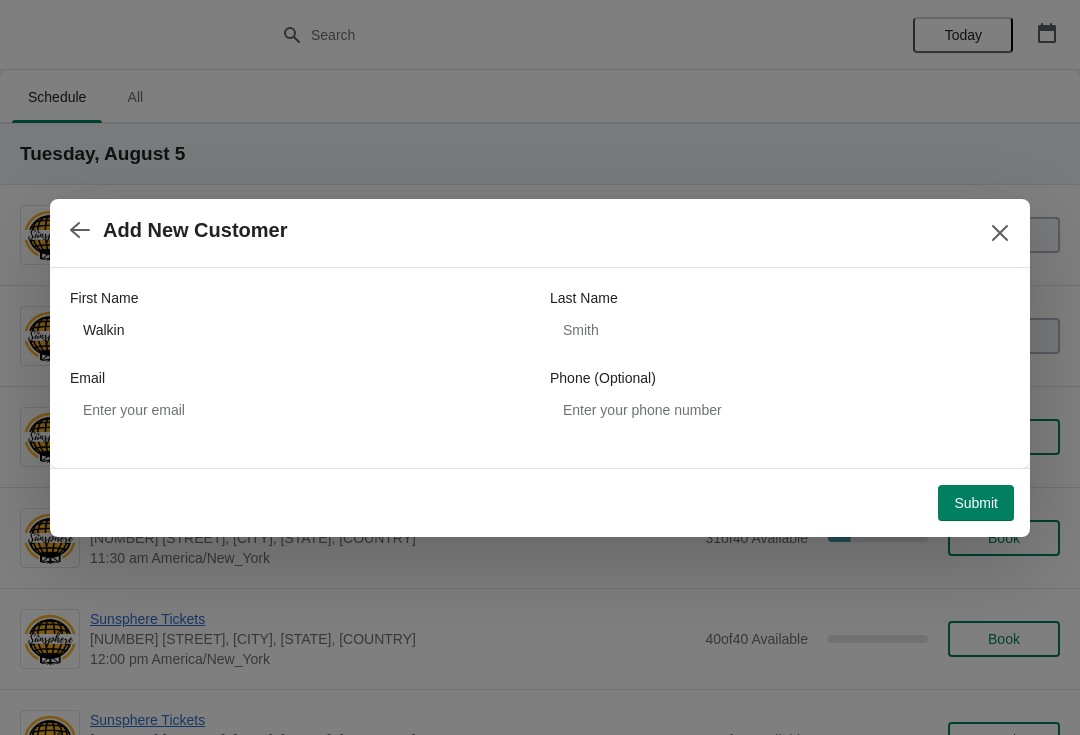 click on "Submit" at bounding box center [976, 503] 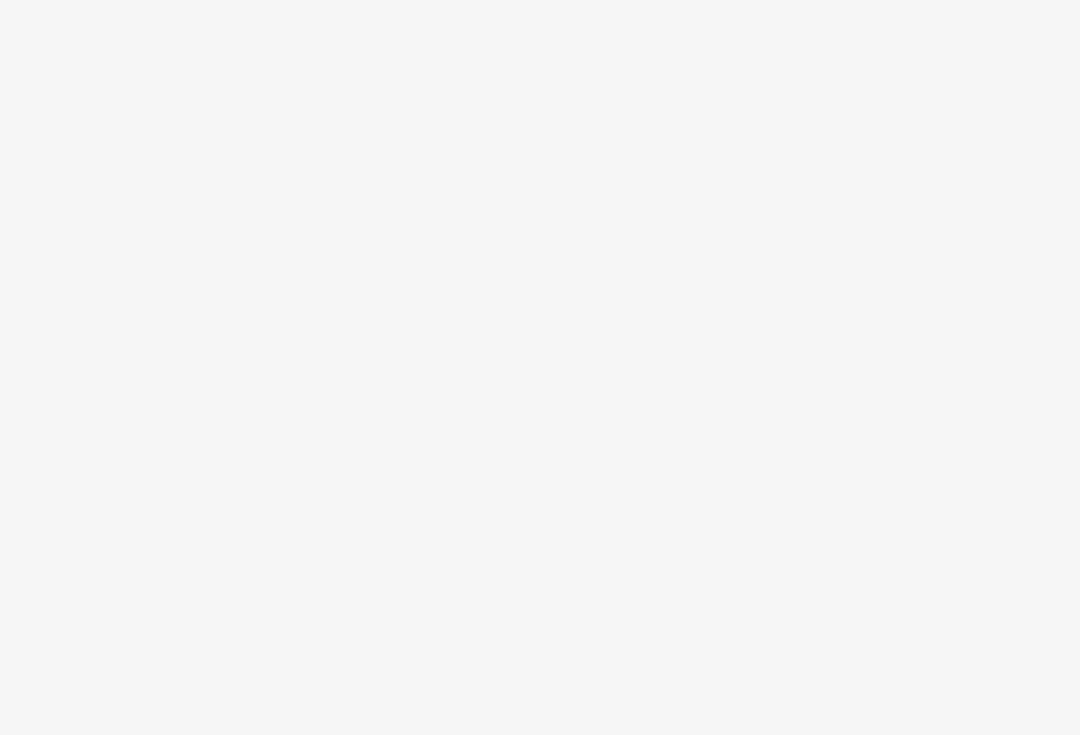 scroll, scrollTop: 0, scrollLeft: 0, axis: both 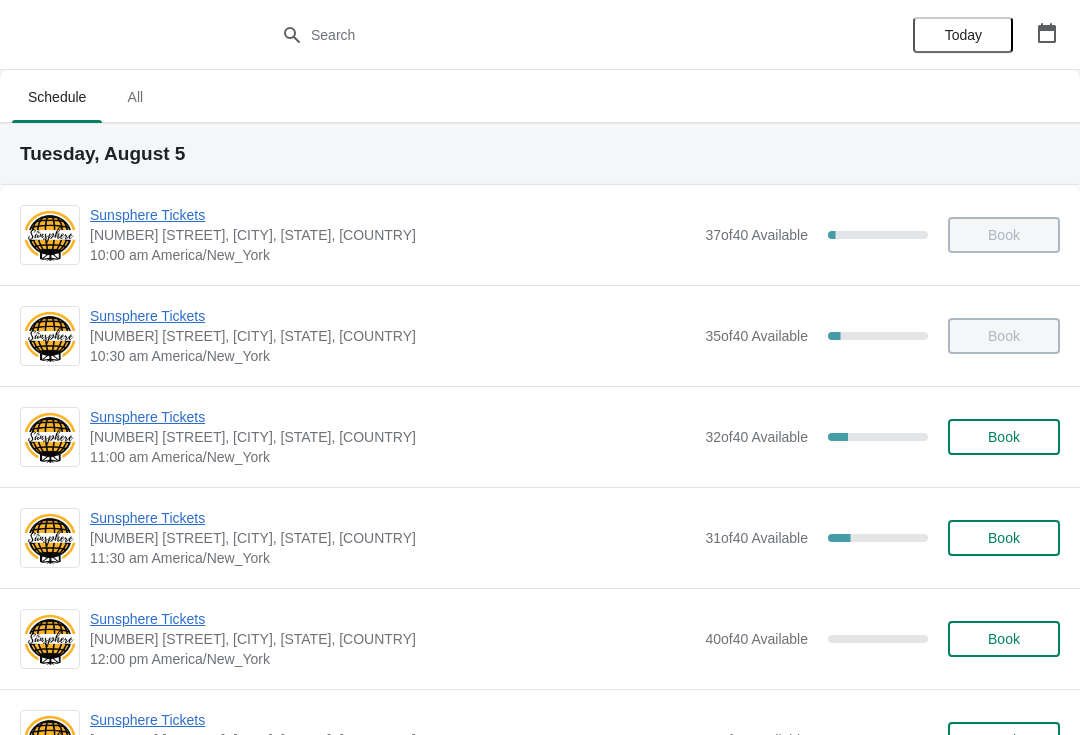 click on "Book" at bounding box center [1004, 437] 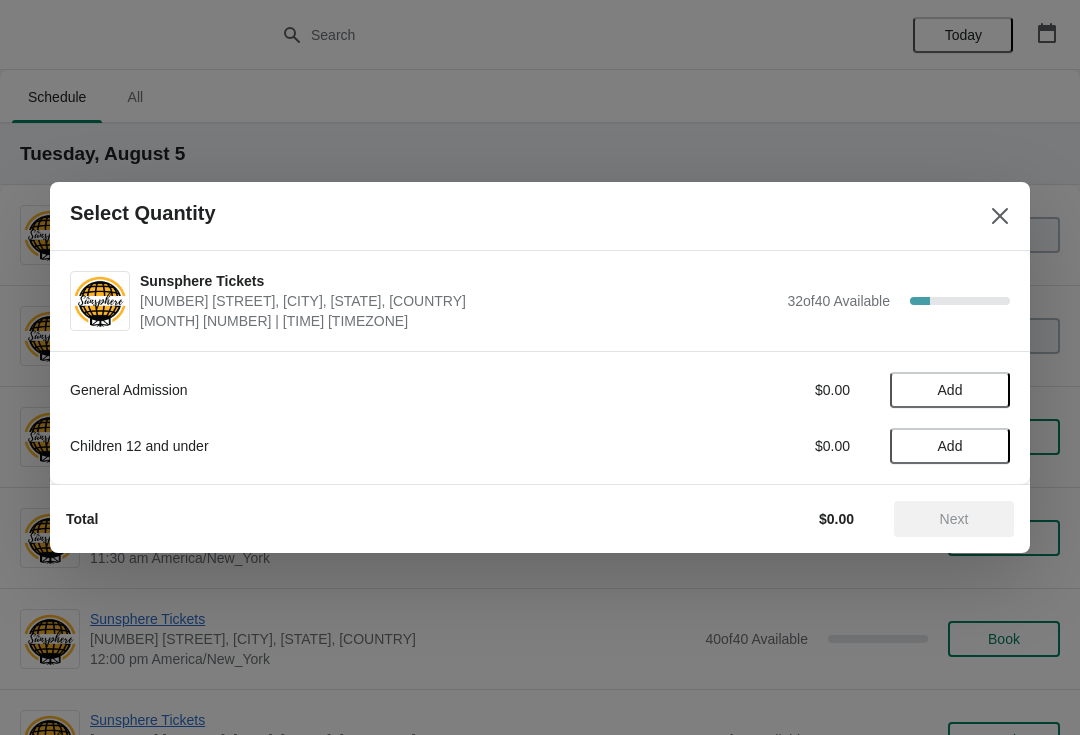 click on "Add" at bounding box center [950, 390] 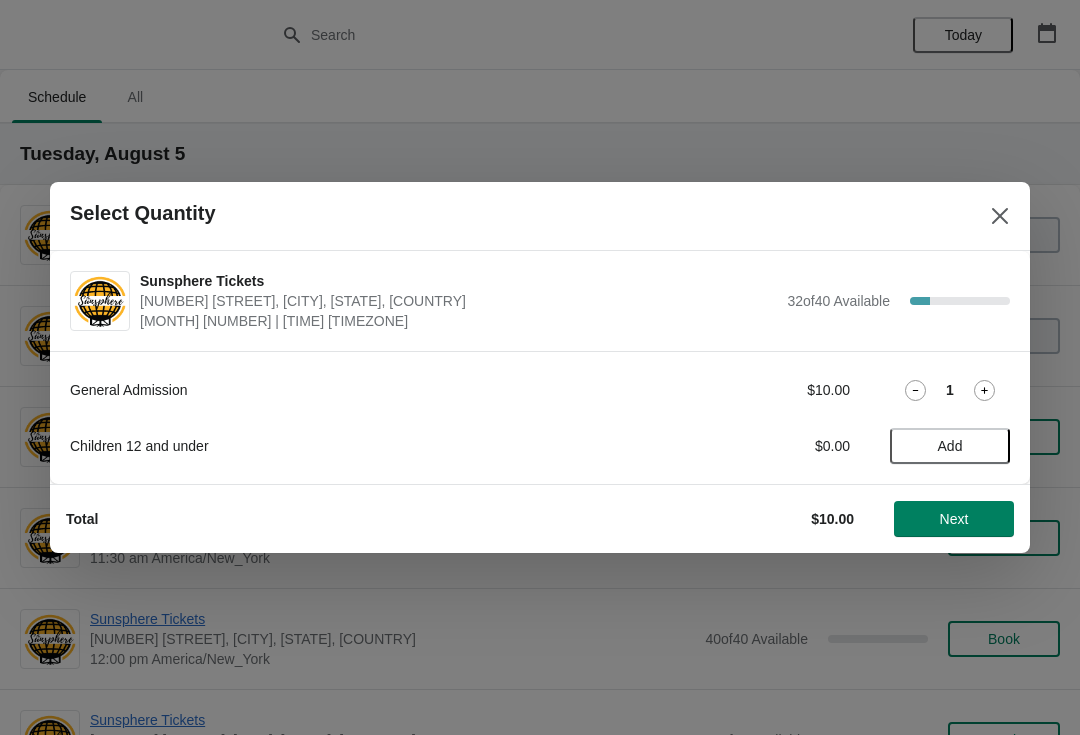 click 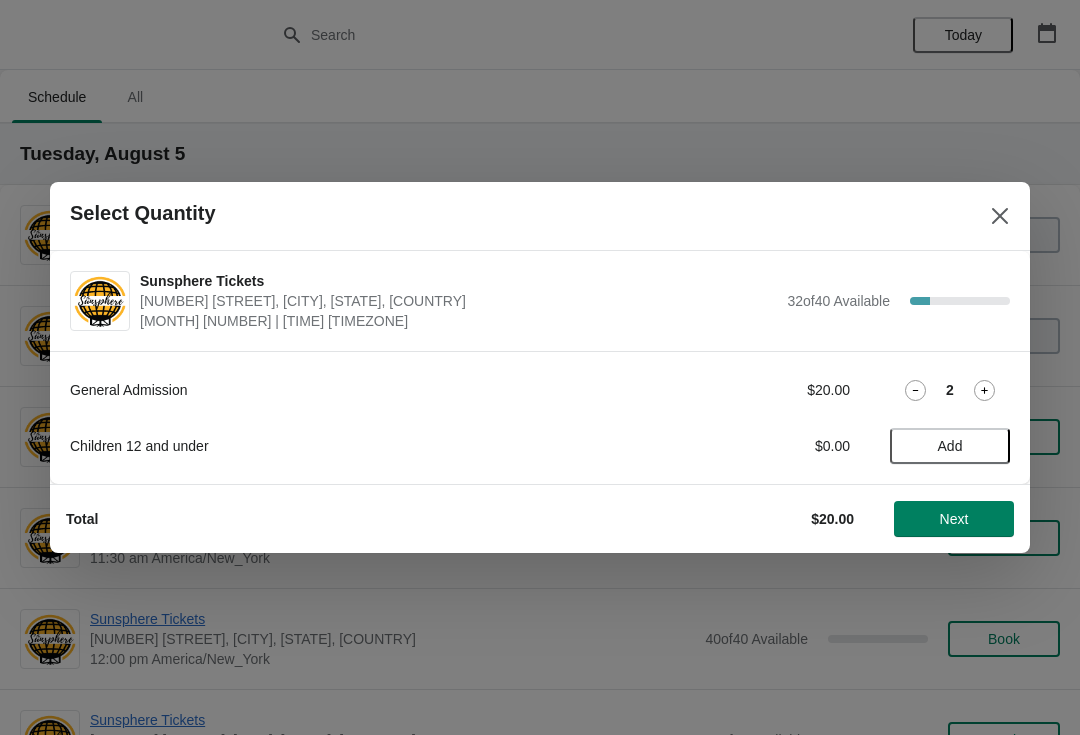 click on "Next" at bounding box center [954, 519] 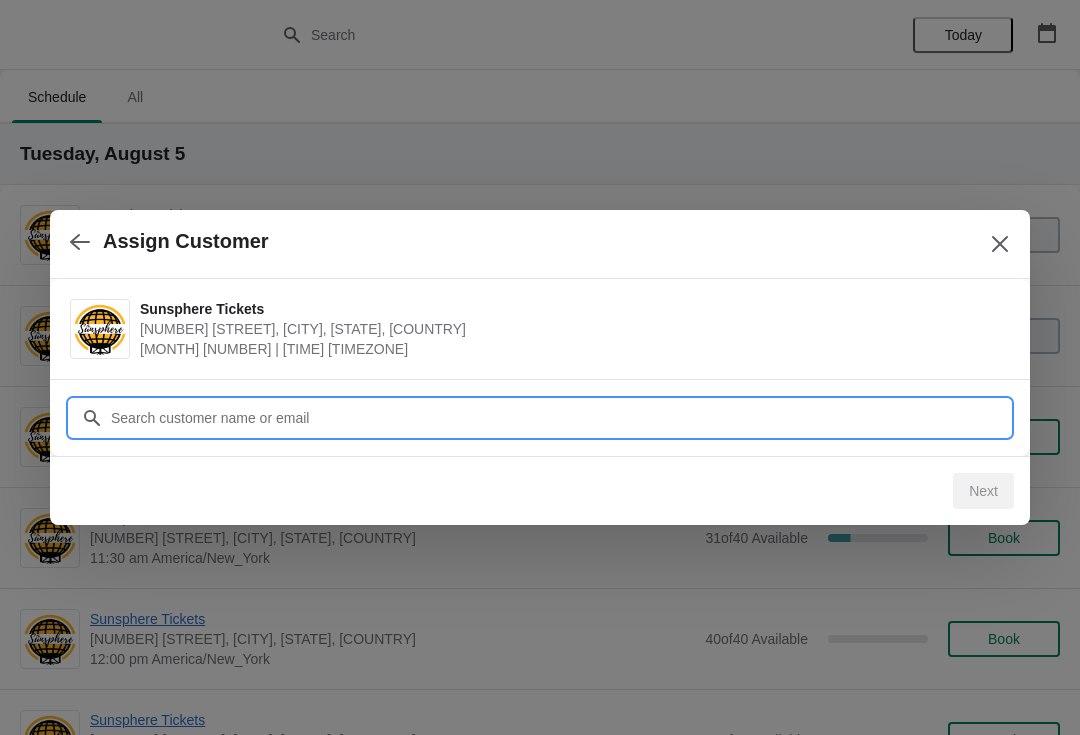 click on "Customer" at bounding box center (560, 418) 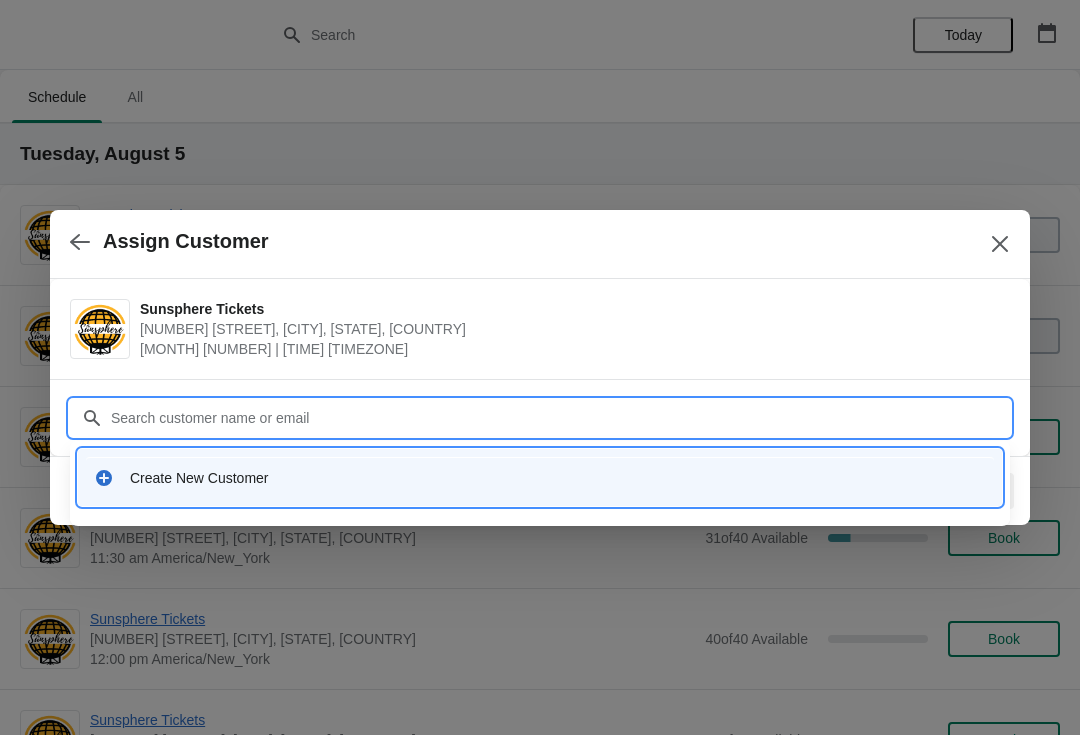 click on "Create New Customer" at bounding box center (558, 478) 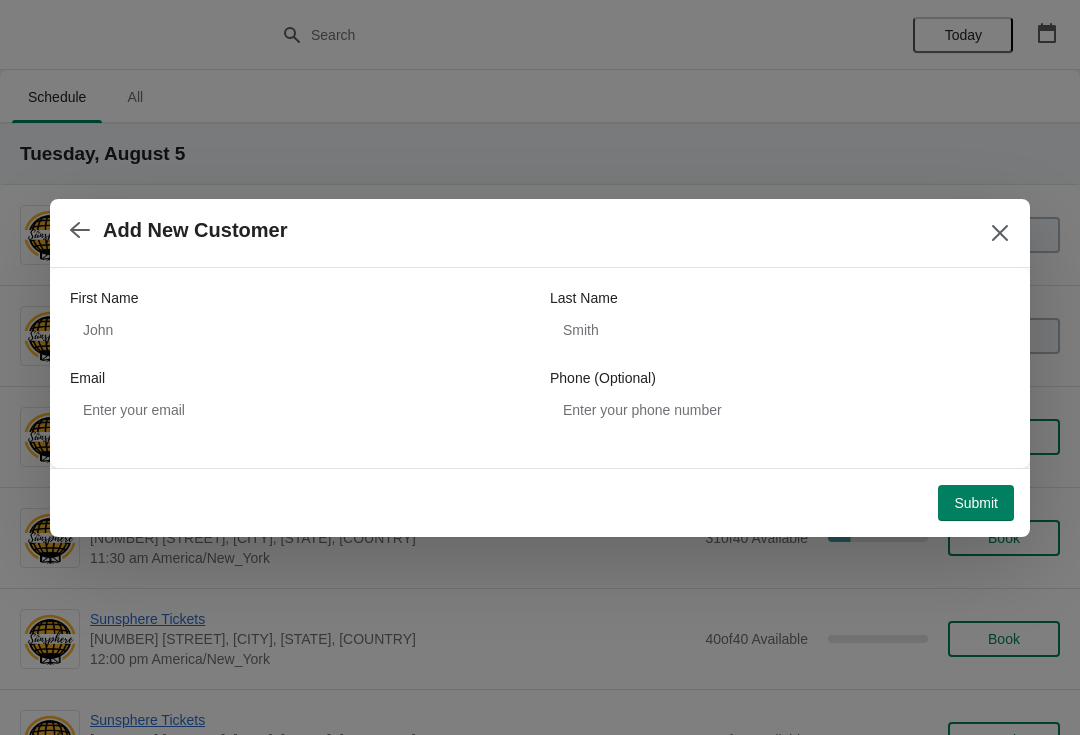 click on "Email" at bounding box center [300, 378] 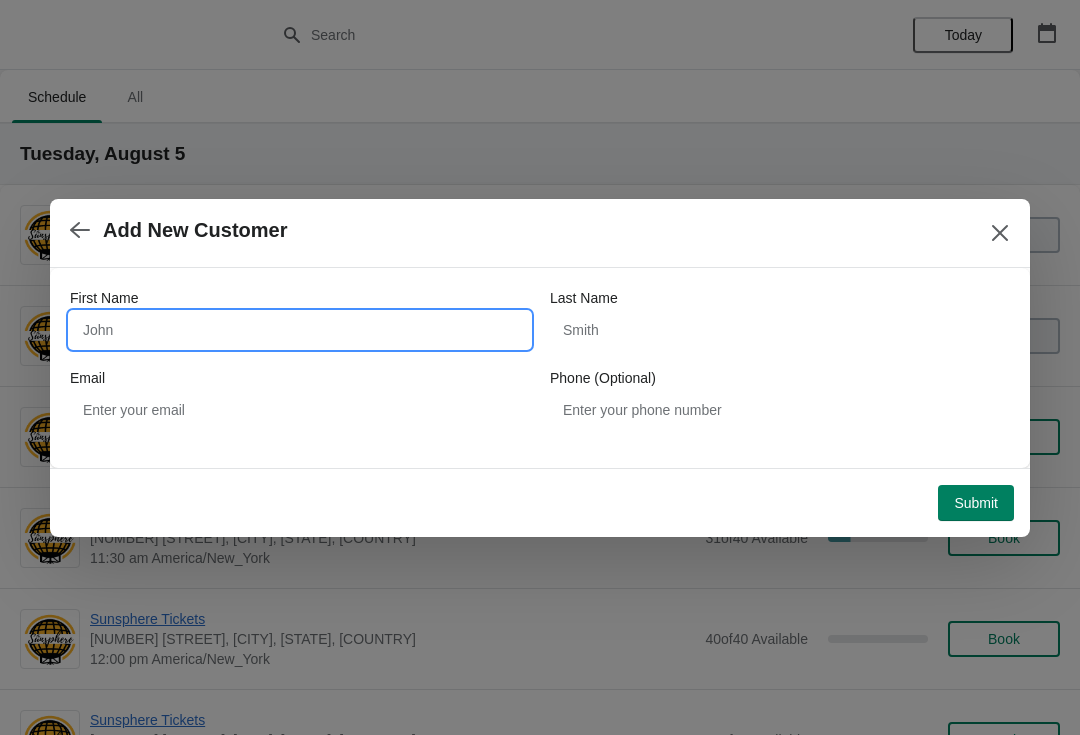 click on "First Name" at bounding box center [300, 330] 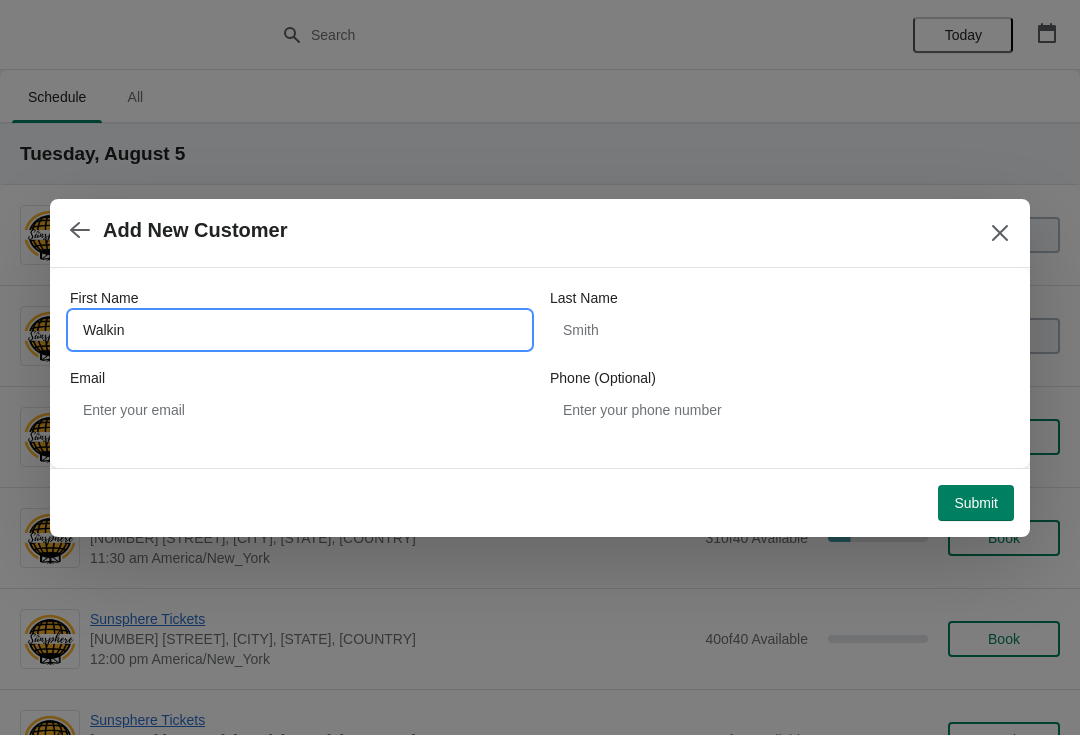 type on "Walkin" 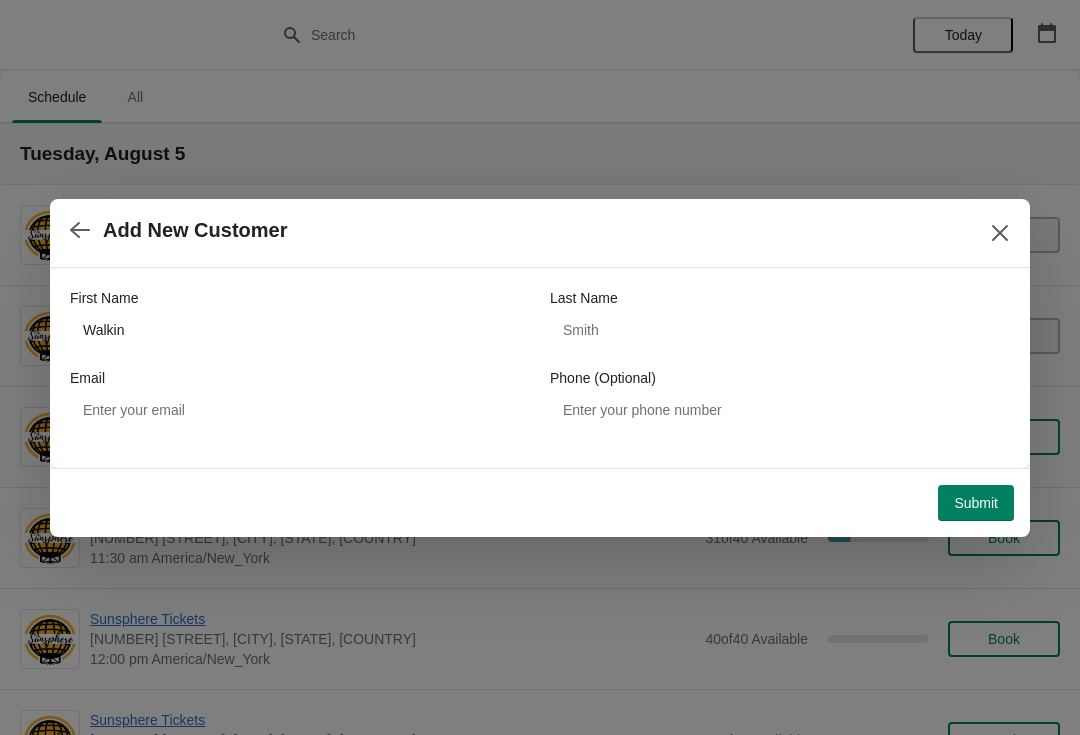 click on "Submit" at bounding box center [976, 503] 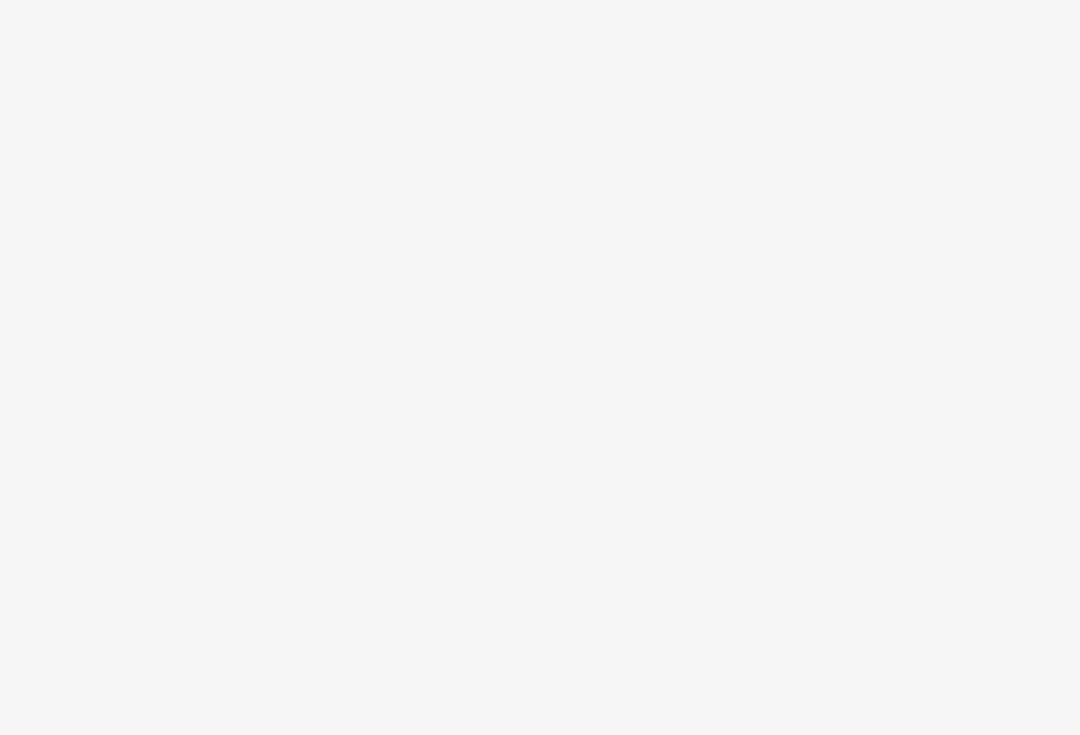 scroll, scrollTop: 0, scrollLeft: 0, axis: both 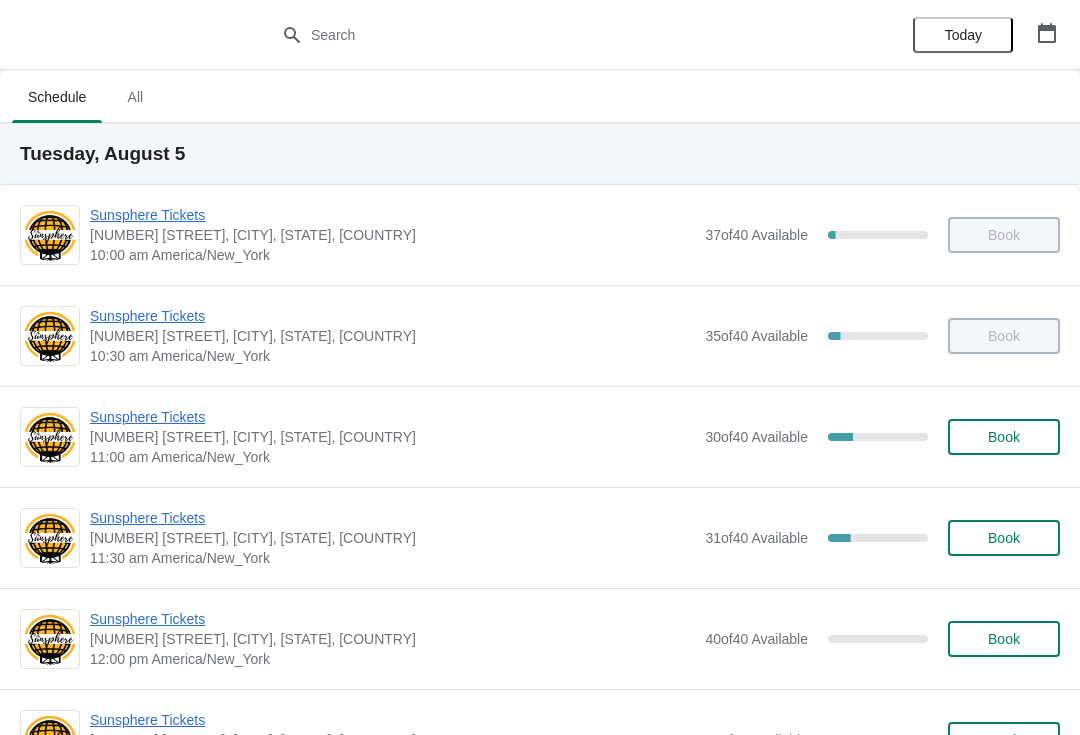 click on "Sunsphere Tickets" at bounding box center (392, 518) 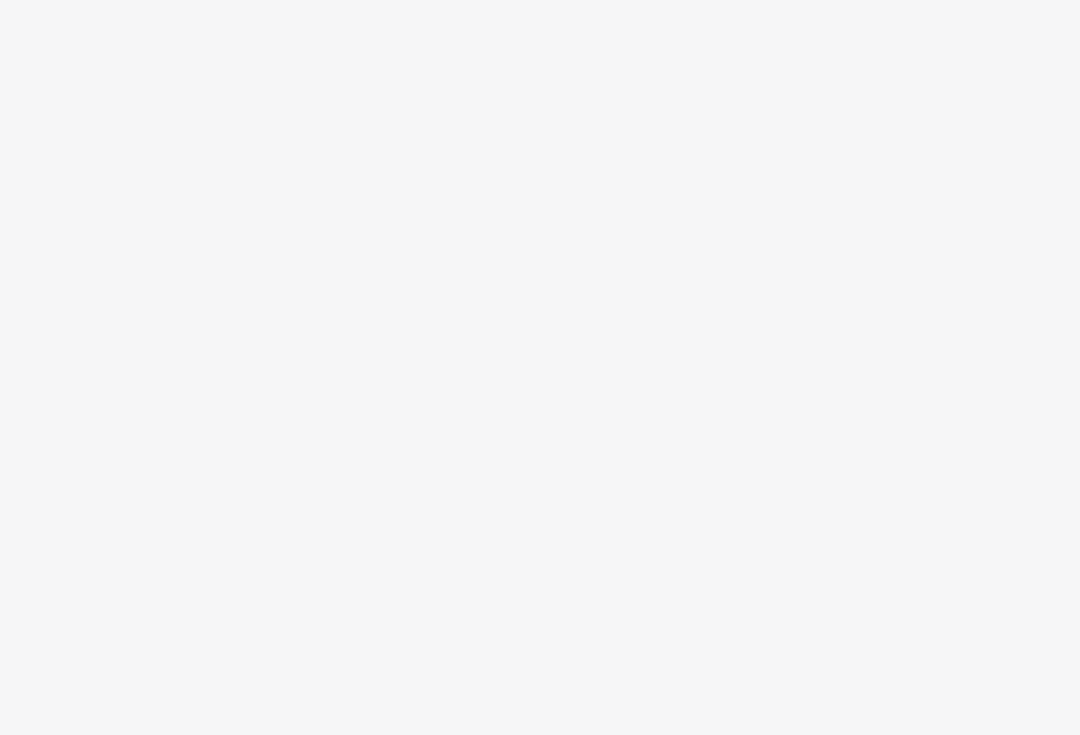 scroll, scrollTop: 0, scrollLeft: 0, axis: both 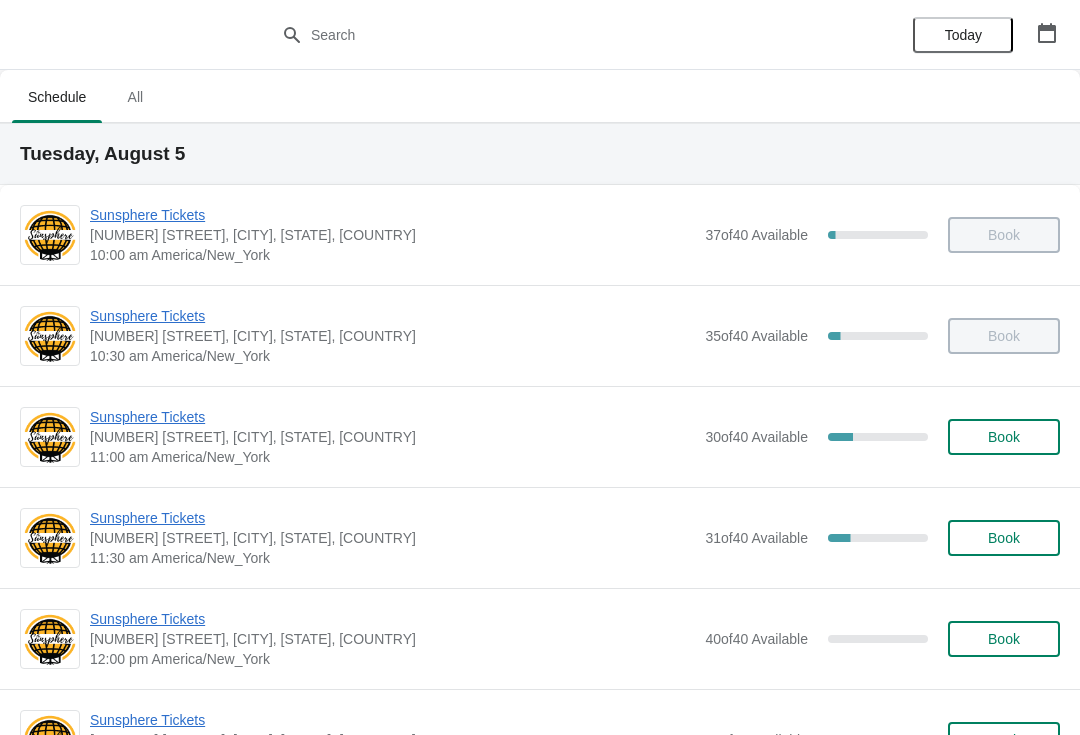 click on "Sunsphere Tickets" at bounding box center [392, 518] 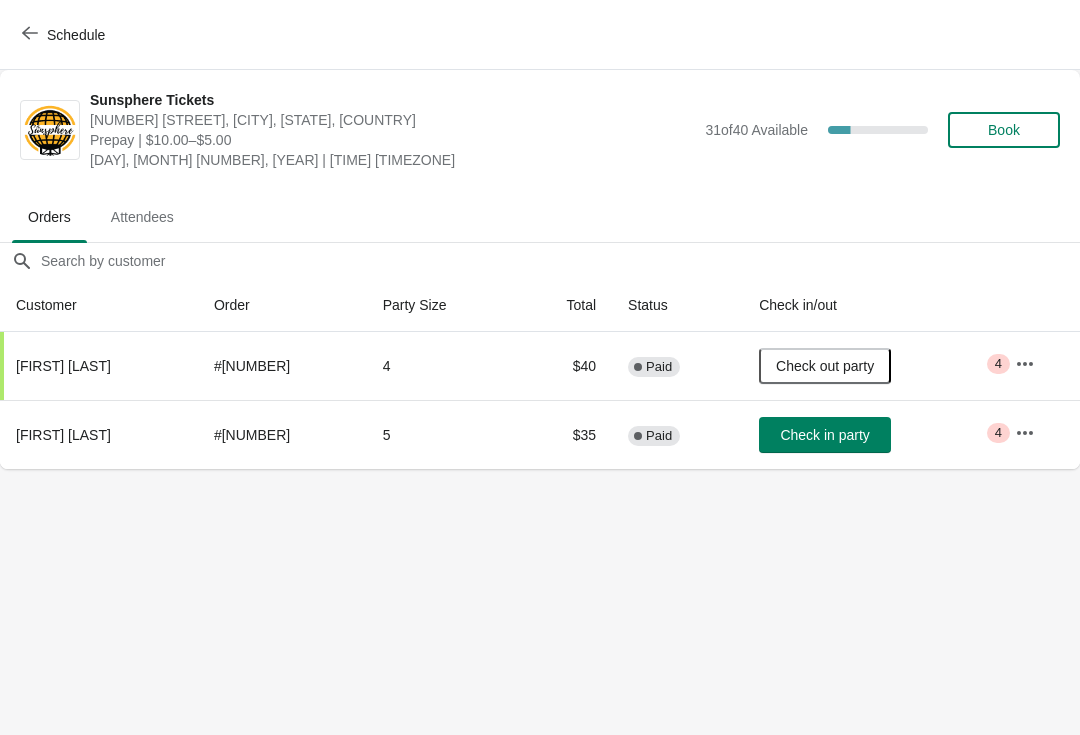 click on "Check in party" at bounding box center (825, 435) 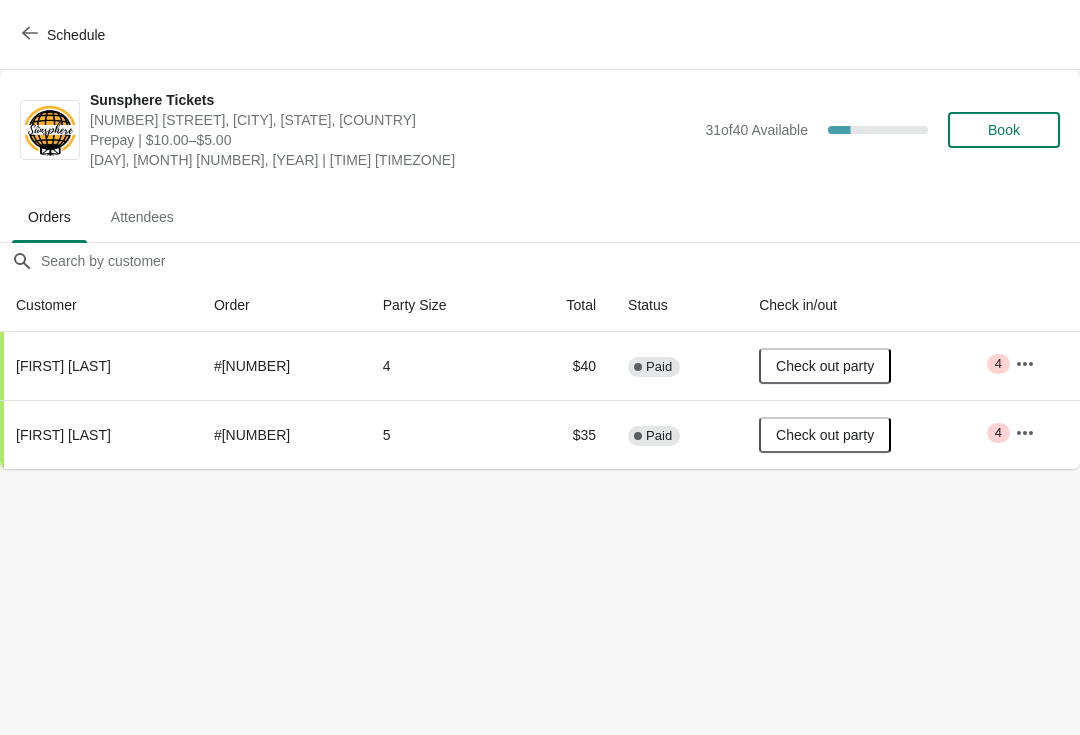 click on "Book" at bounding box center (1004, 130) 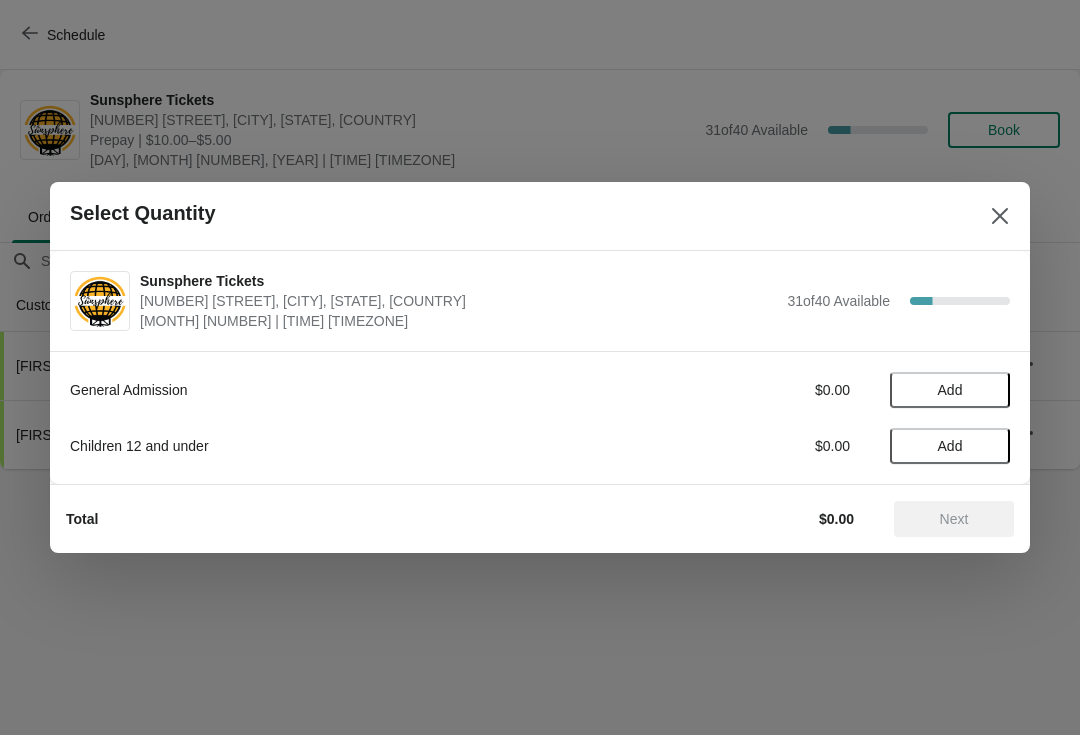 click on "Add" at bounding box center [950, 390] 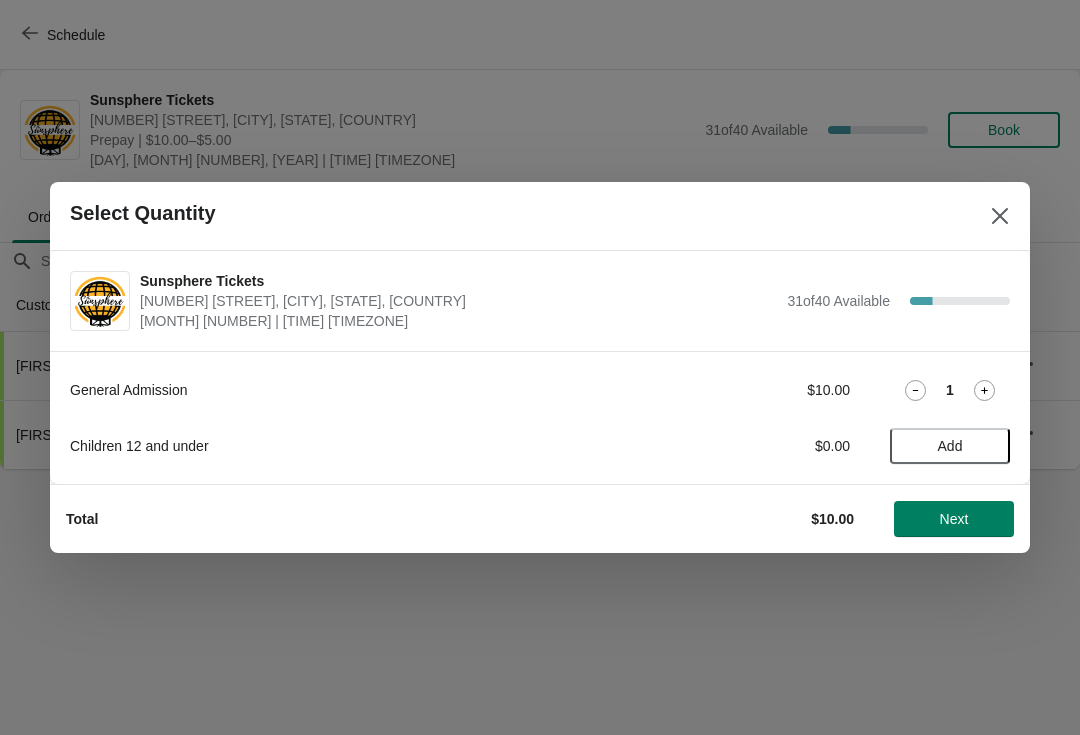 click 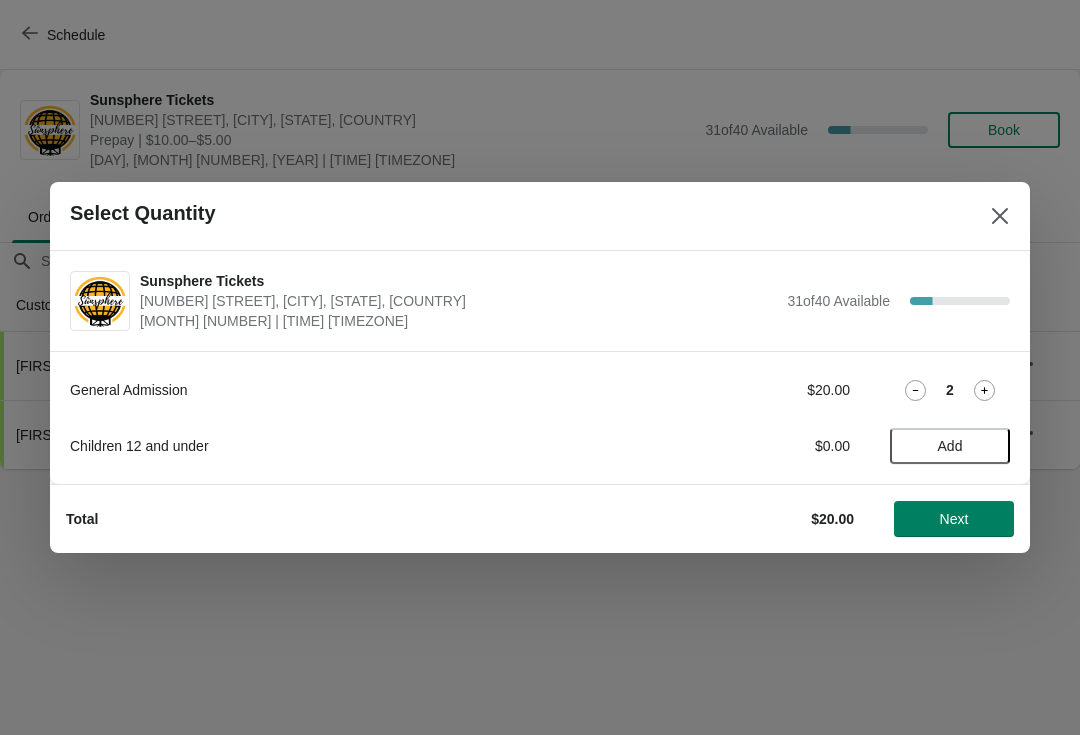 click on "Next" at bounding box center [954, 519] 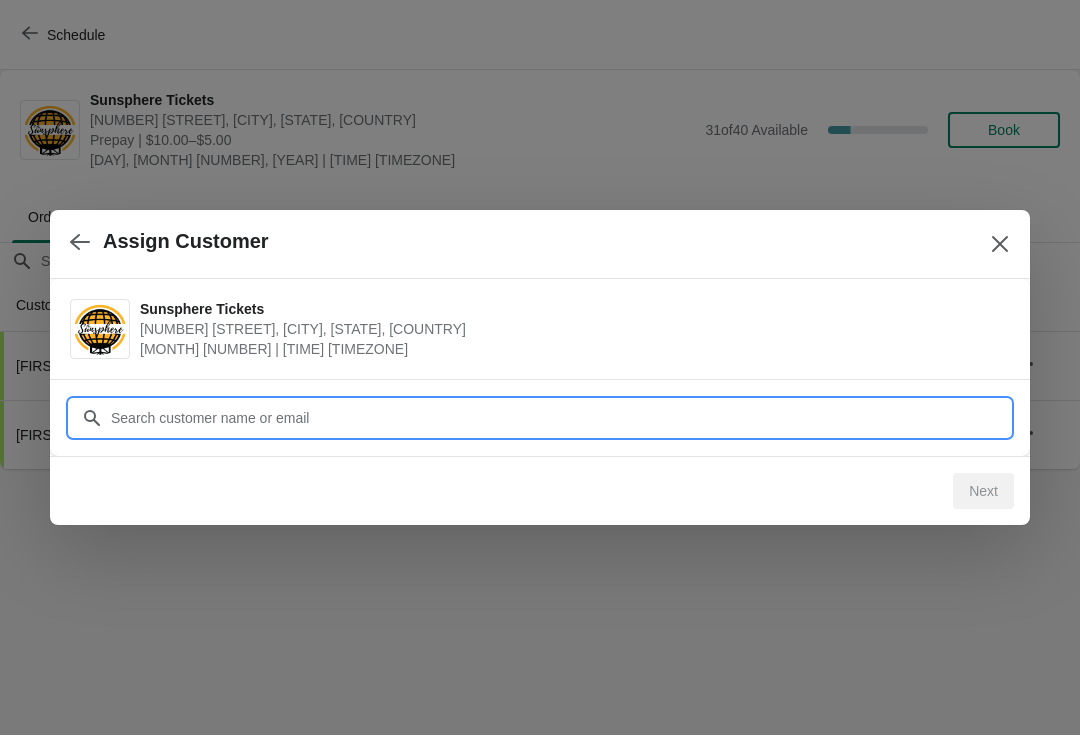 click on "Customer" at bounding box center (560, 418) 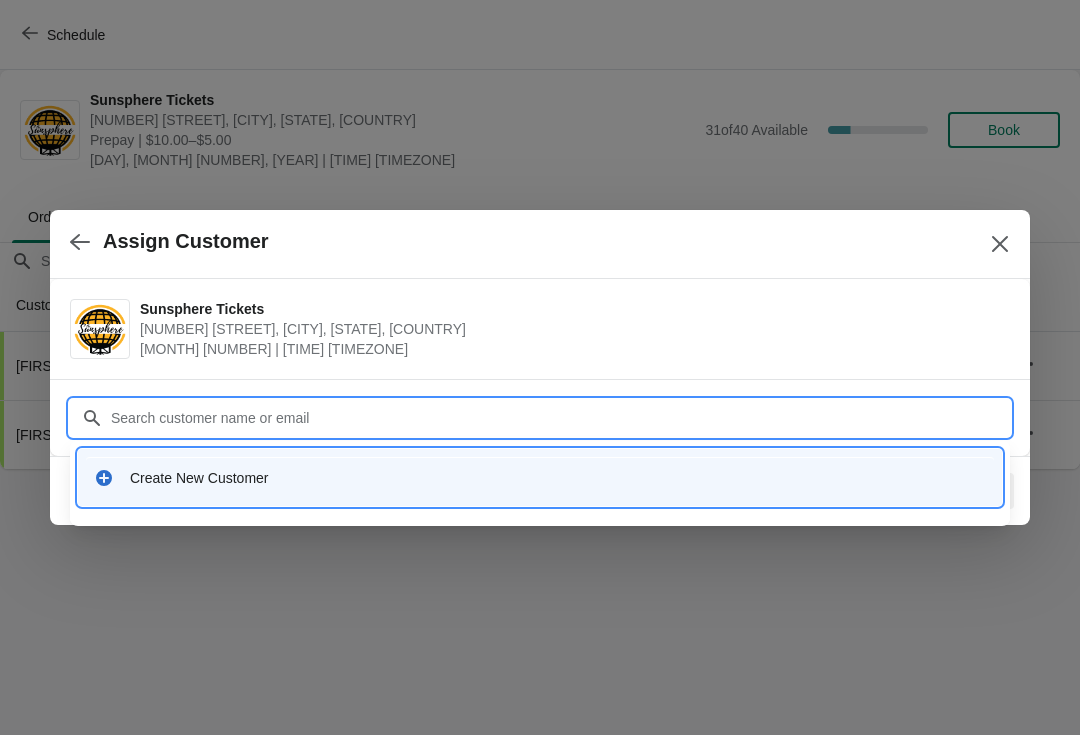 click on "Create New Customer" at bounding box center (558, 478) 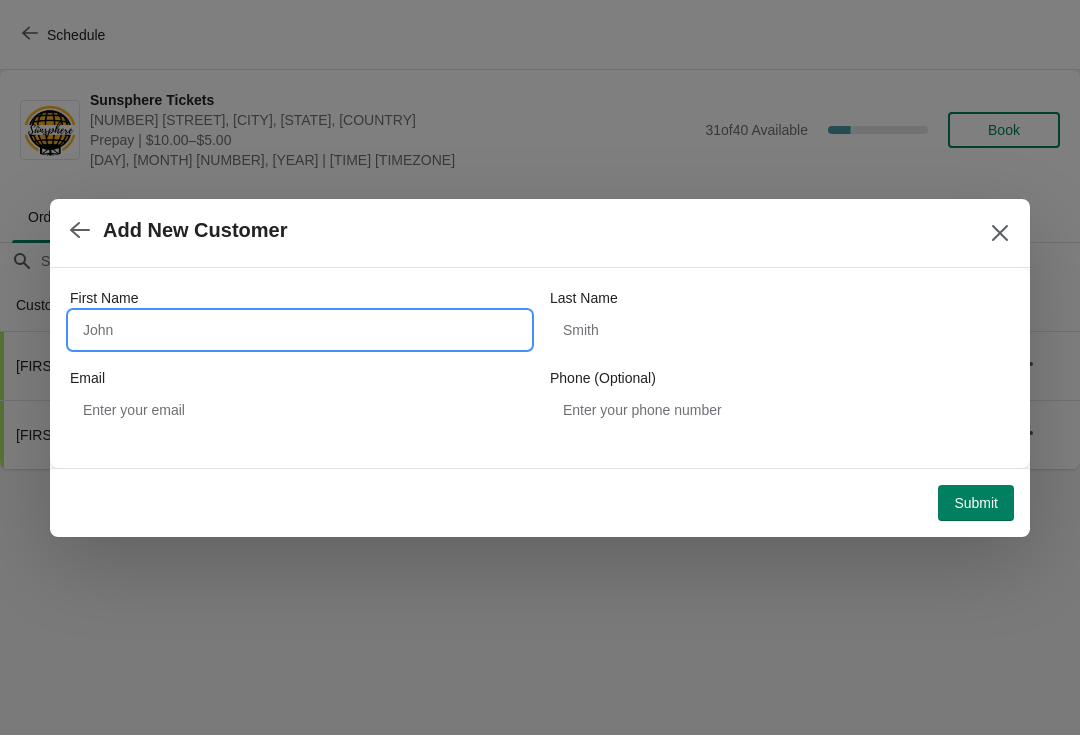 click on "First Name" at bounding box center [300, 330] 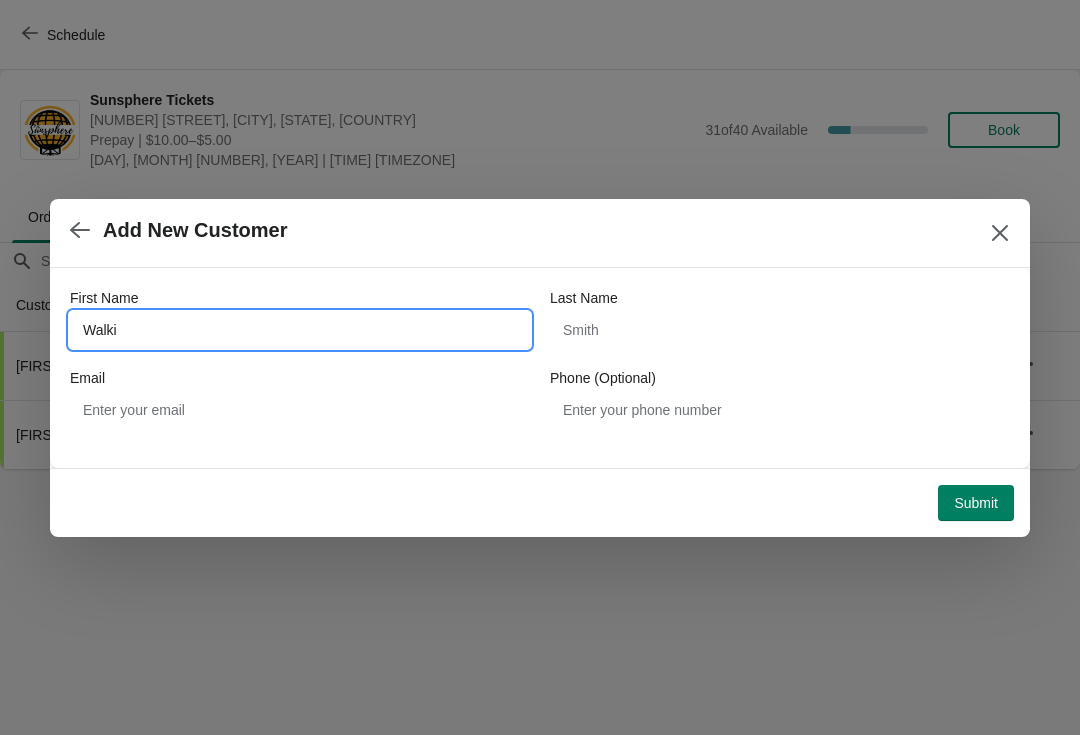 type on "Walkin" 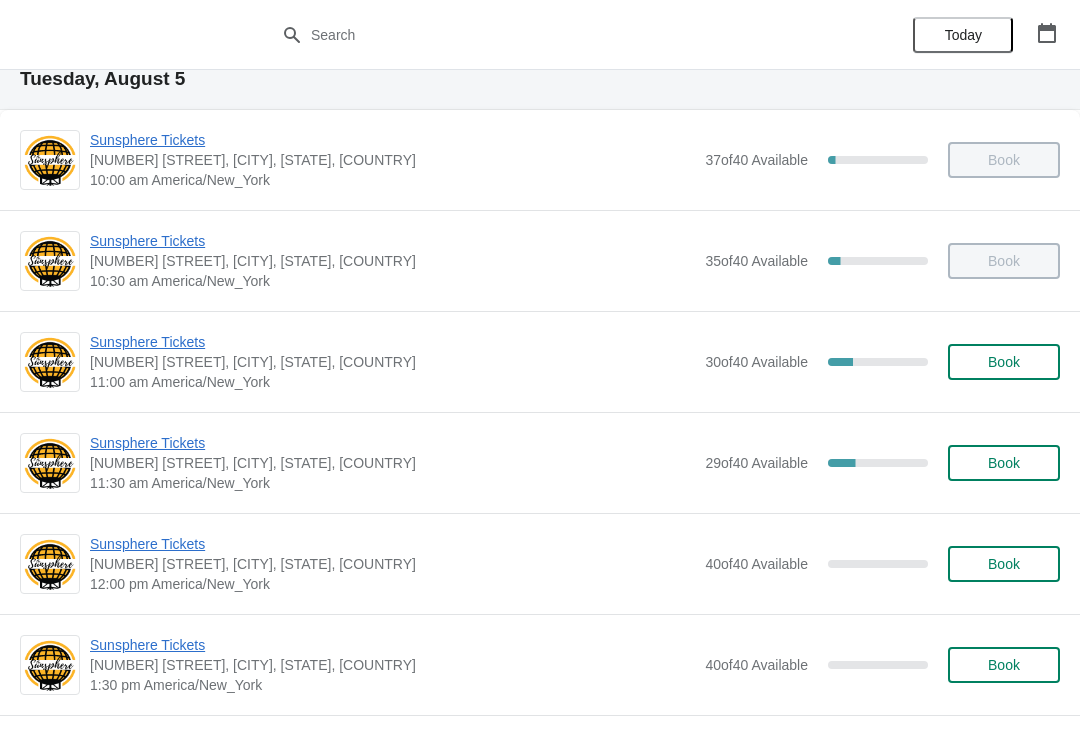 scroll, scrollTop: 76, scrollLeft: 0, axis: vertical 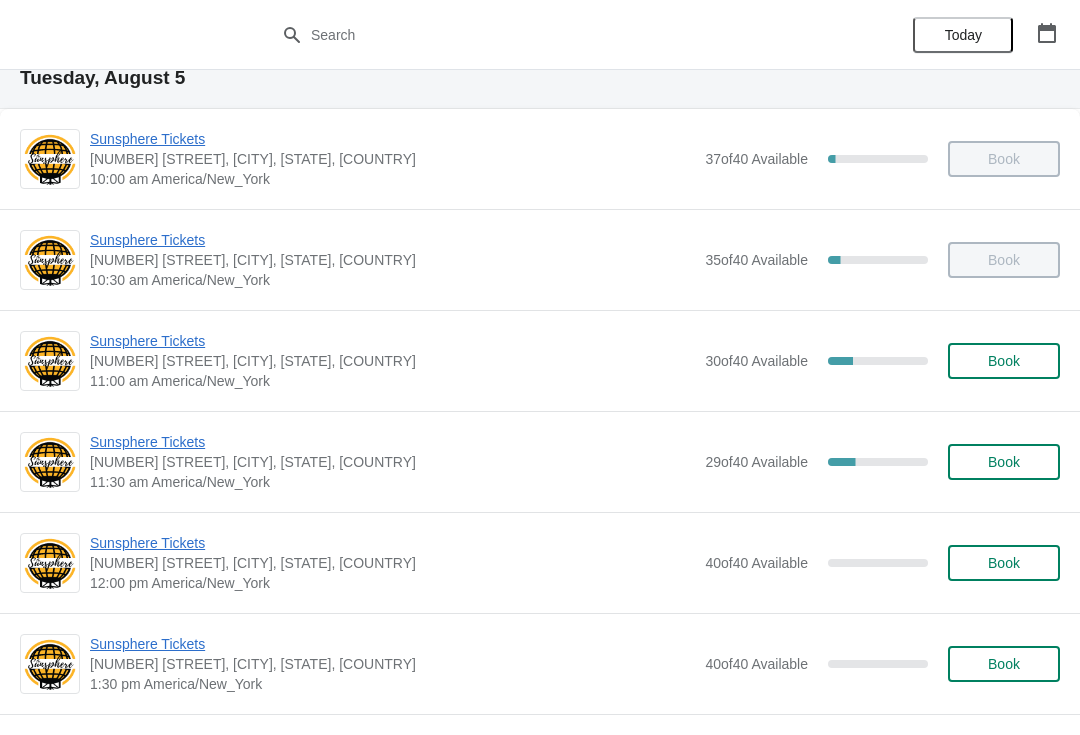 click on "Book" at bounding box center [1004, 361] 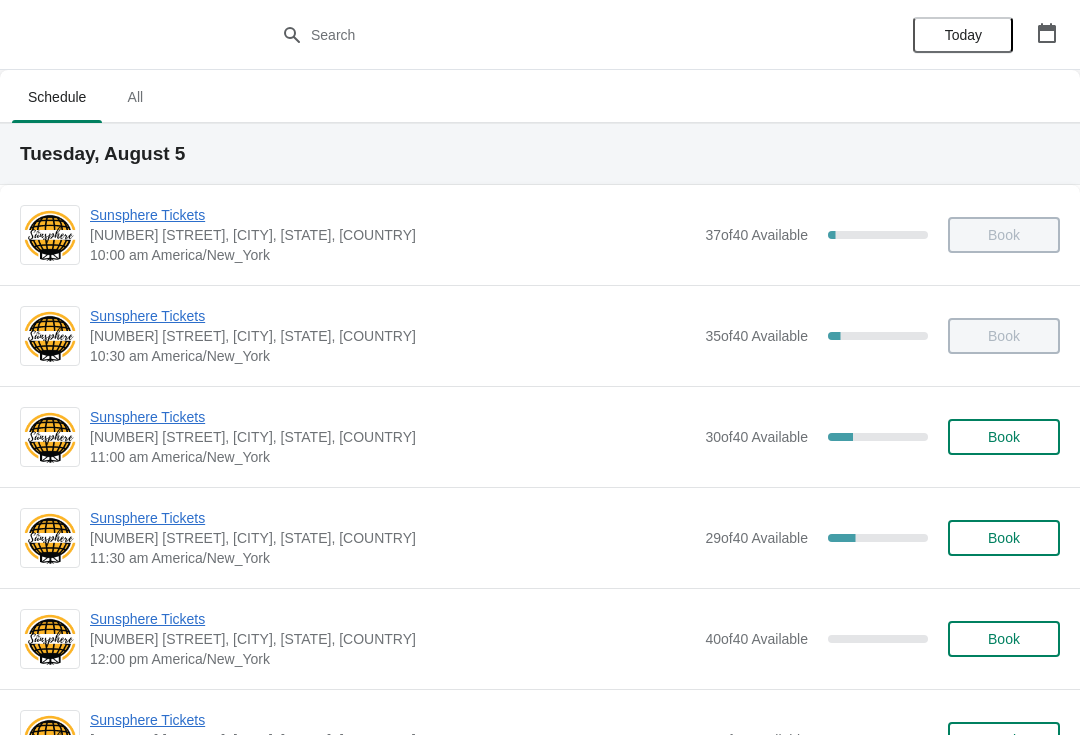 scroll, scrollTop: 76, scrollLeft: 0, axis: vertical 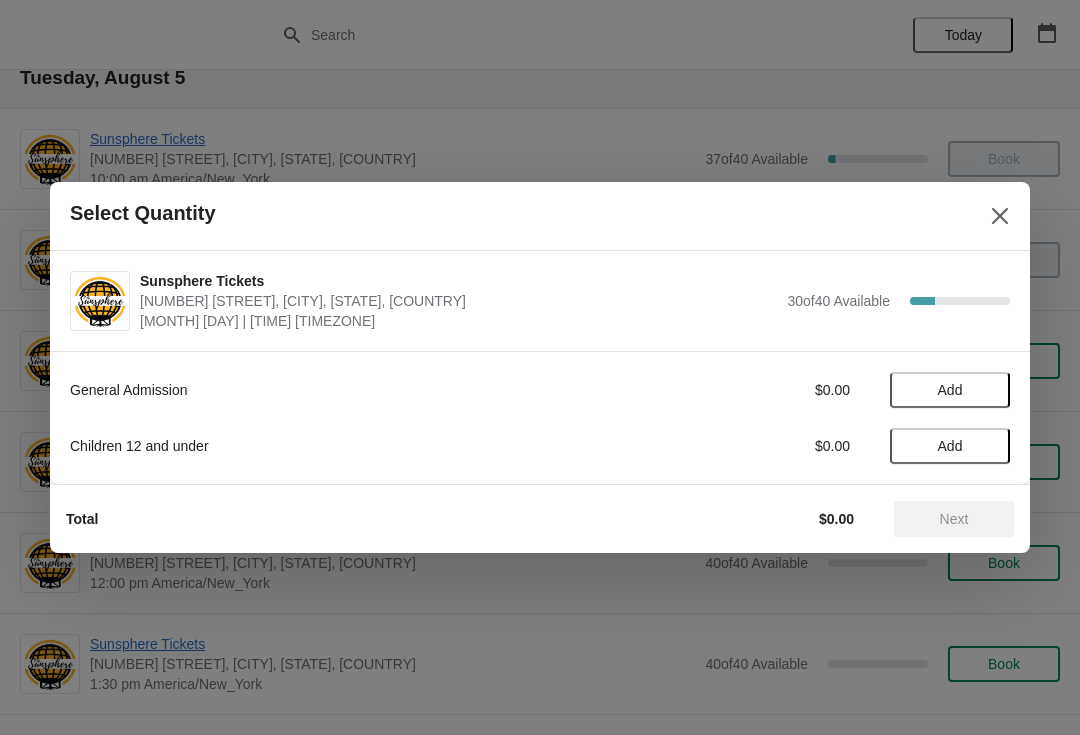 click on "Add" at bounding box center (950, 390) 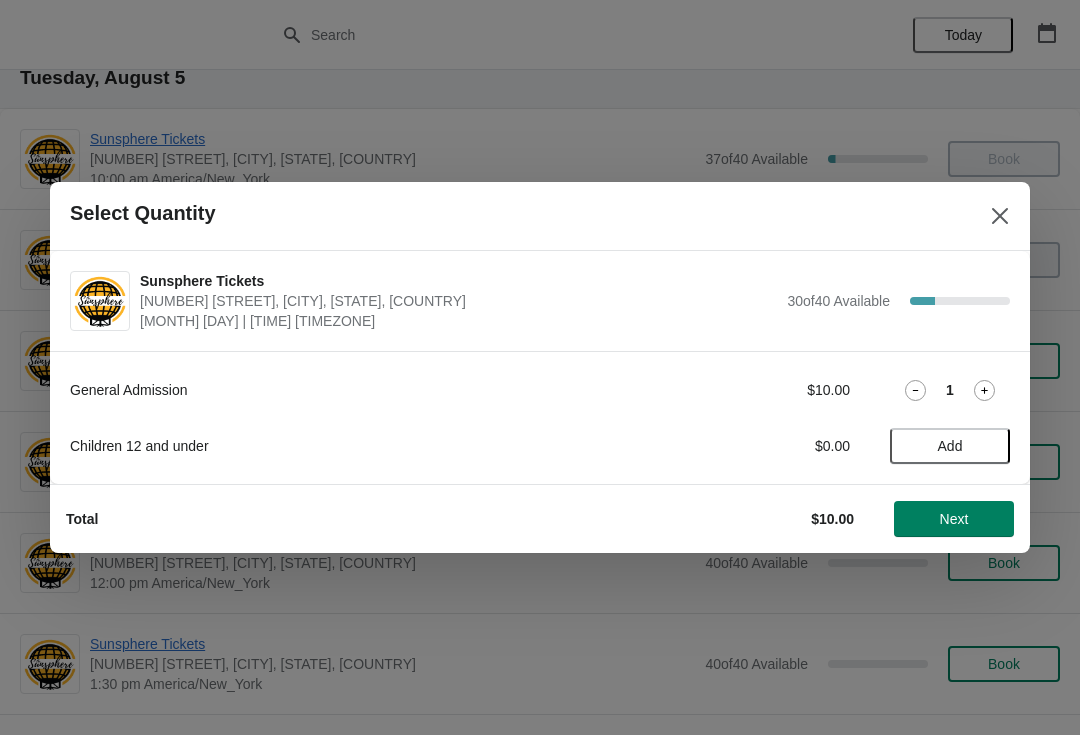 click 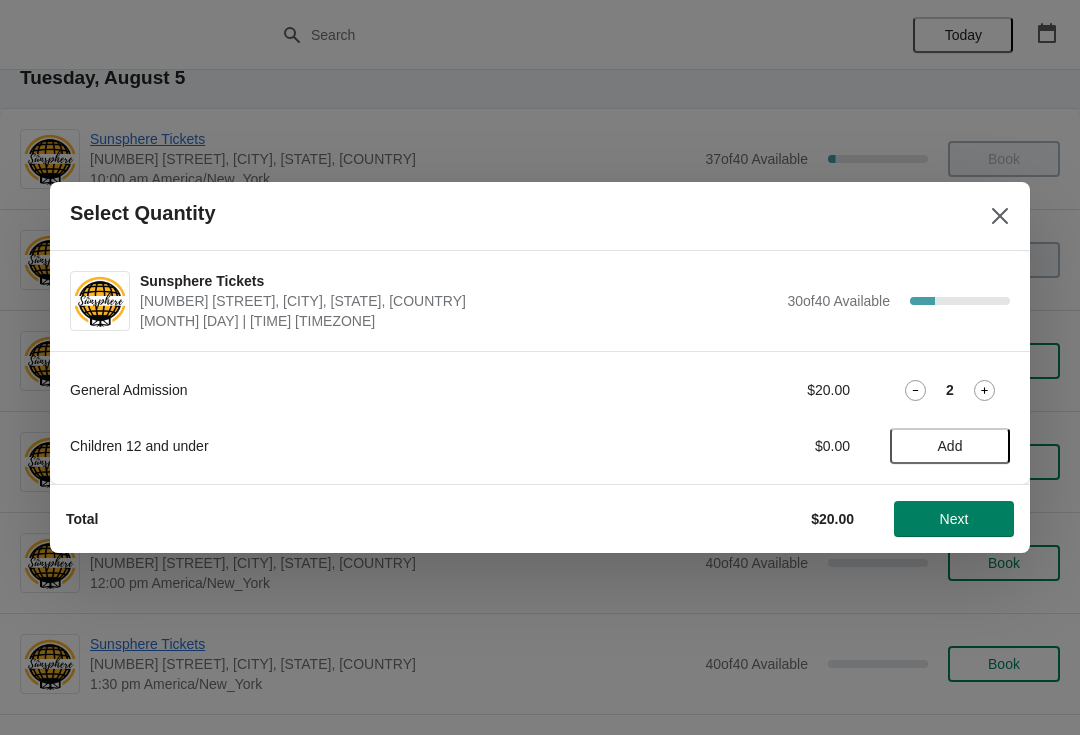 click 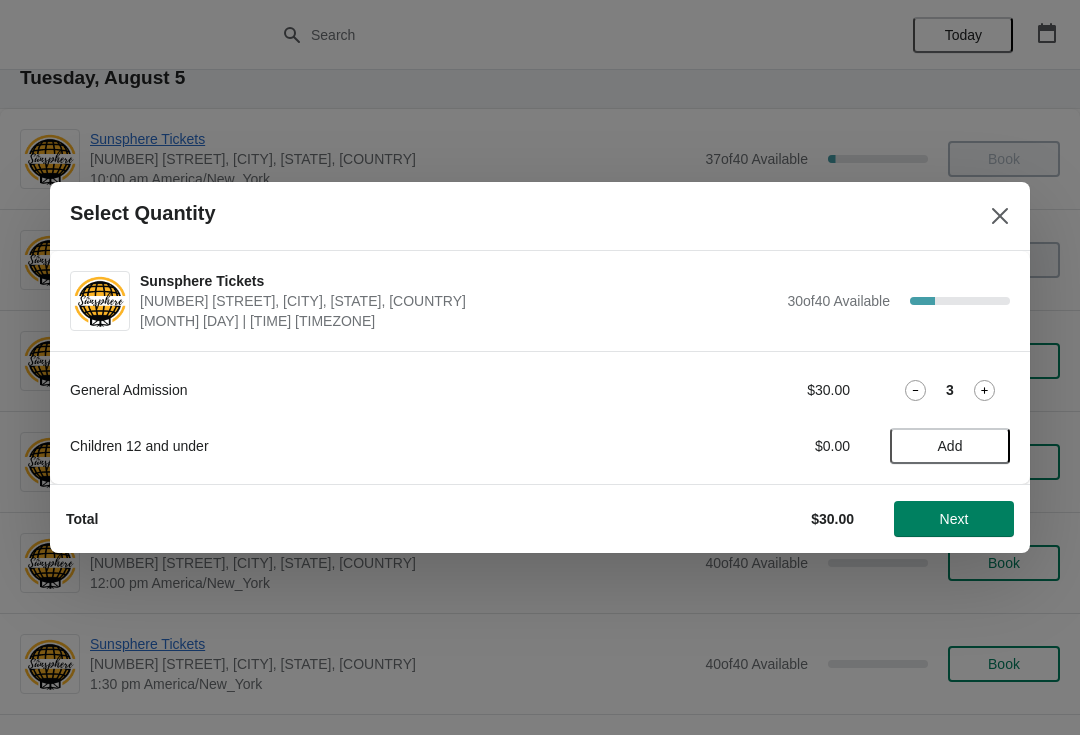 click 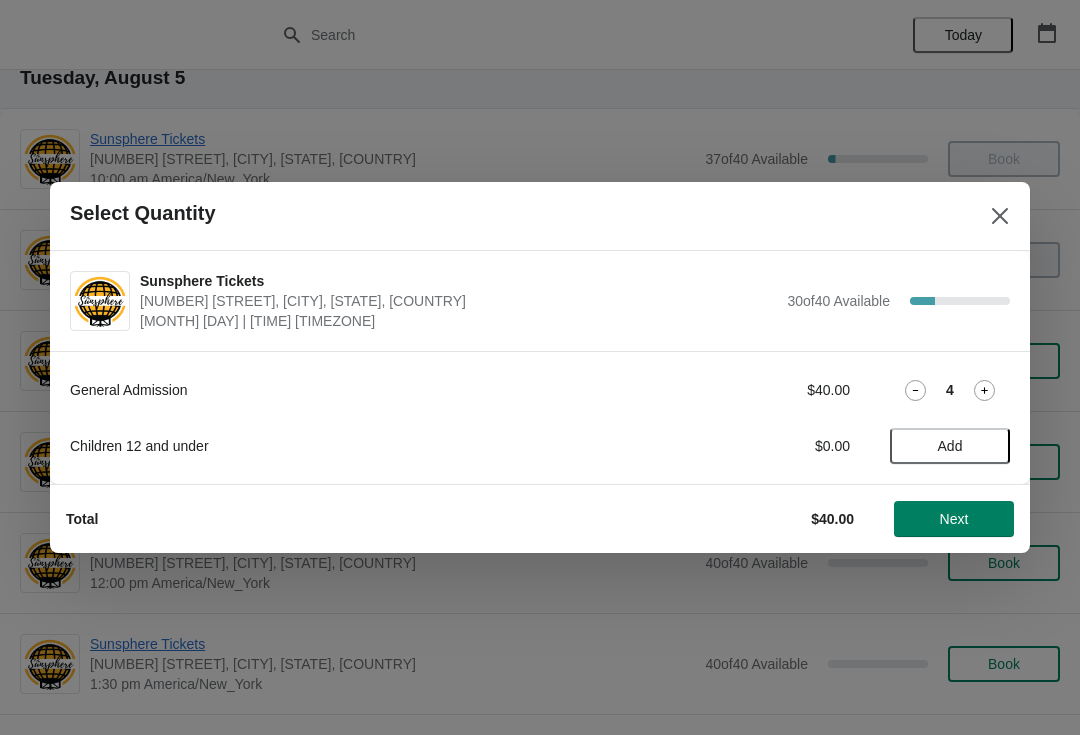 click 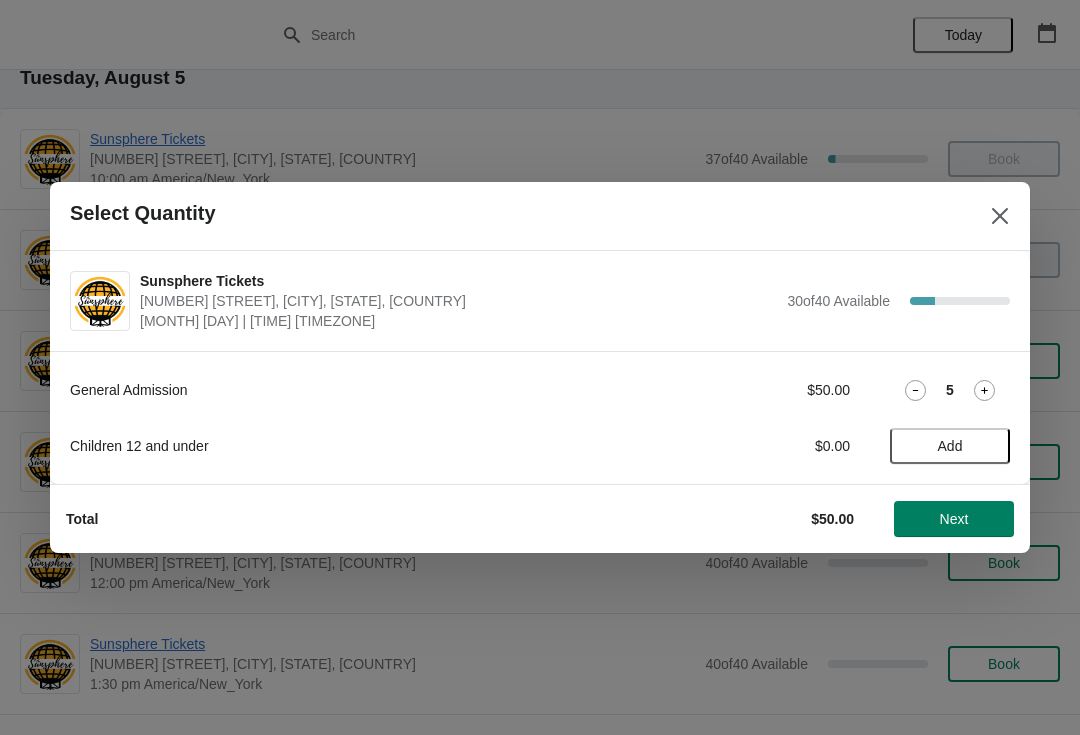 click on "Next" at bounding box center (954, 519) 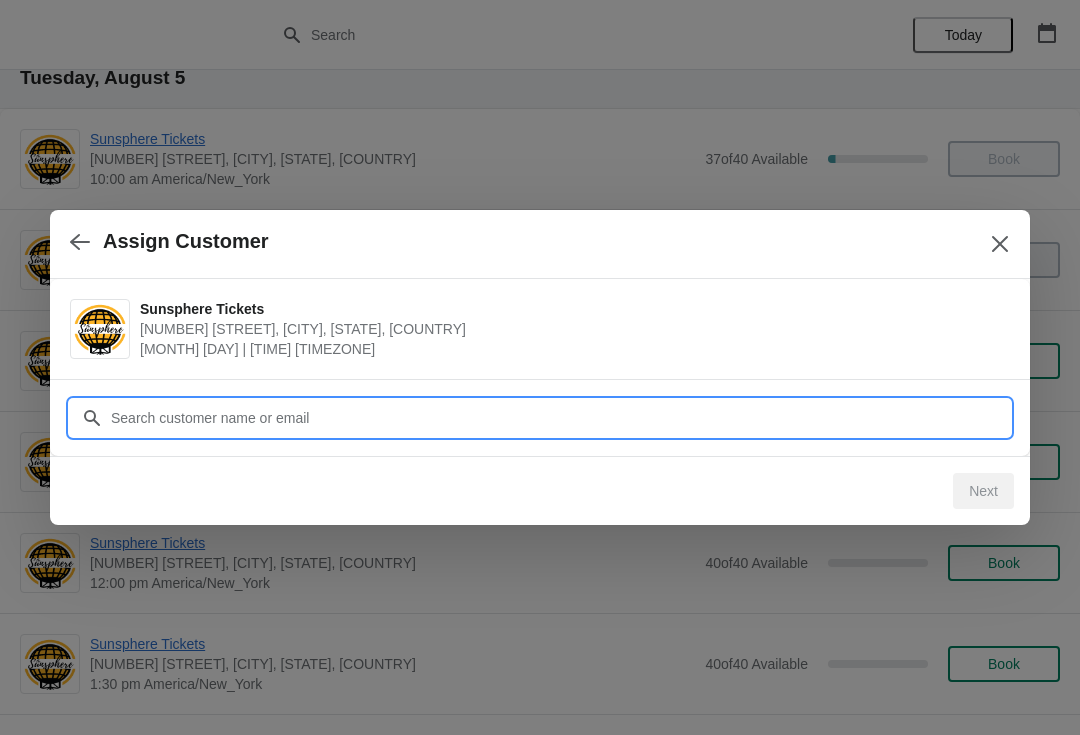 click on "Customer" at bounding box center [560, 418] 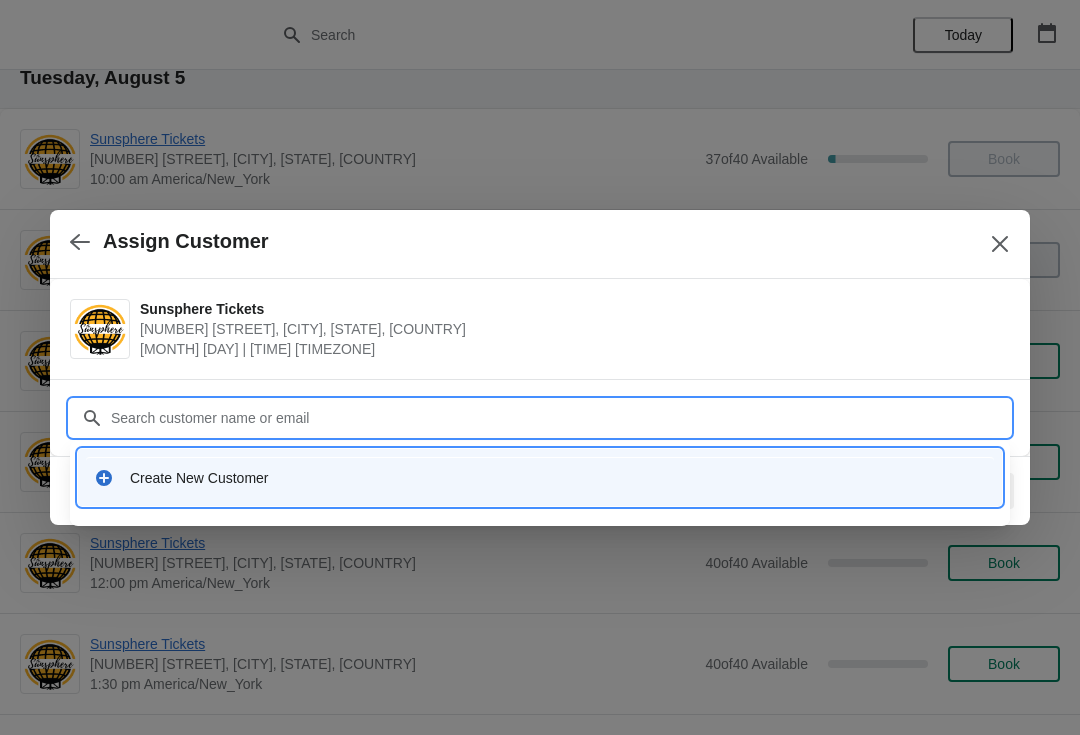 click on "Create New Customer" at bounding box center [540, 477] 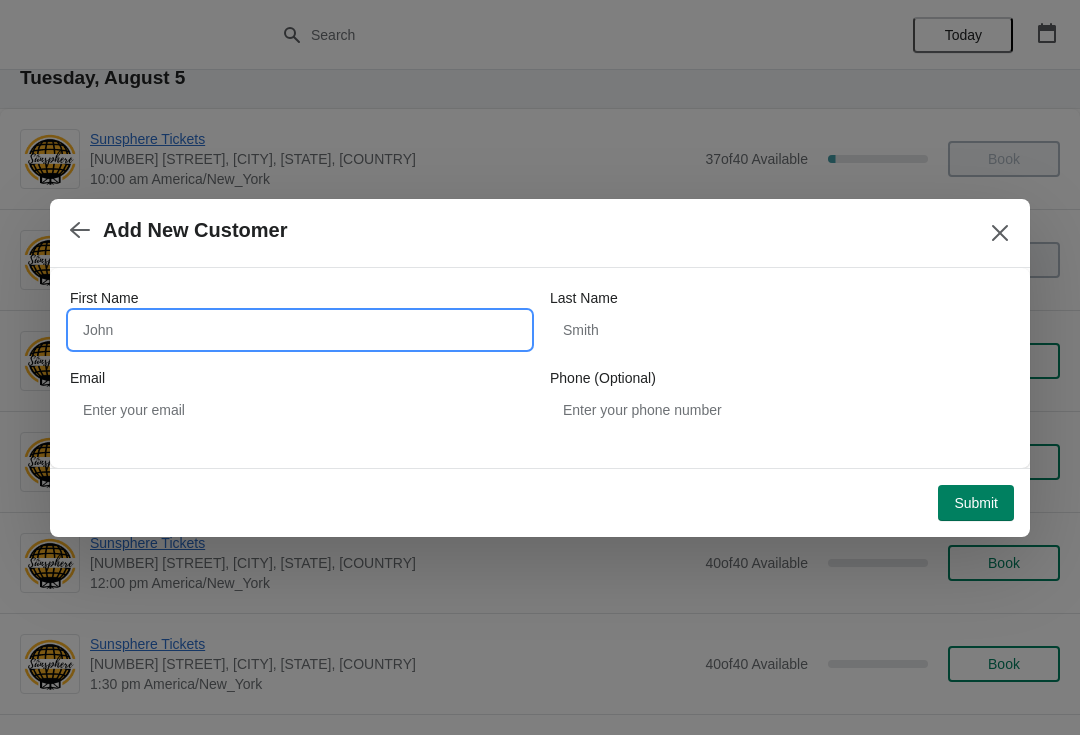 click on "First Name" at bounding box center [300, 330] 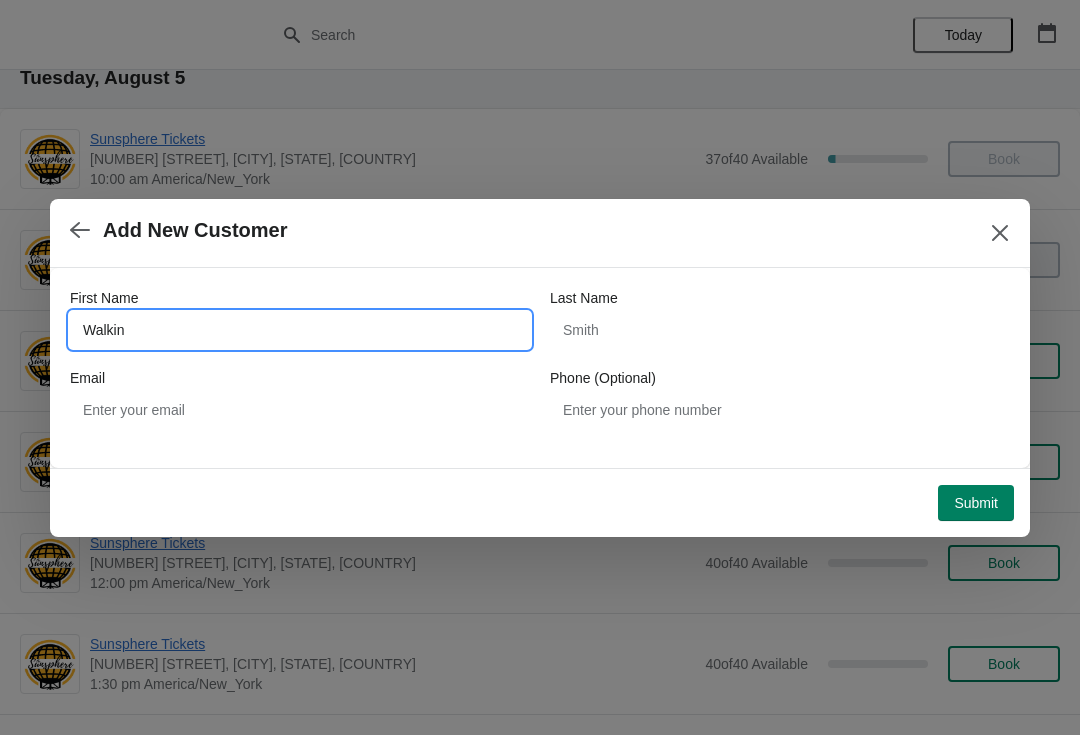 type on "Walkin" 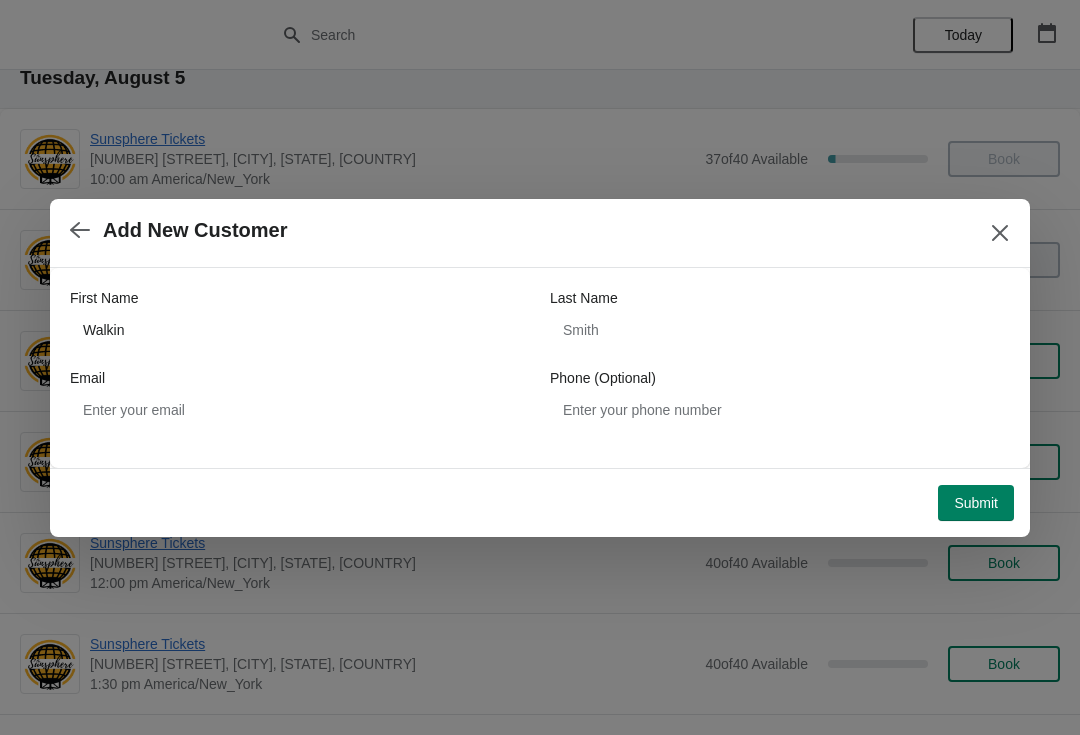 click on "Submit" at bounding box center [976, 503] 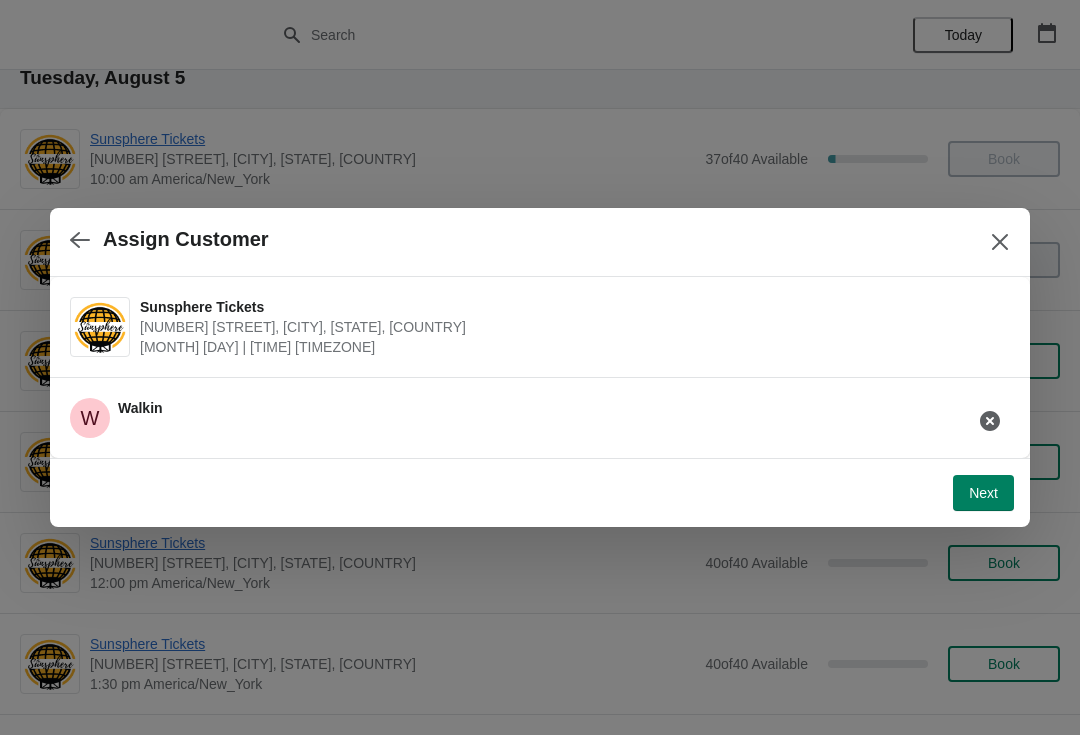 click on "Next" at bounding box center (983, 493) 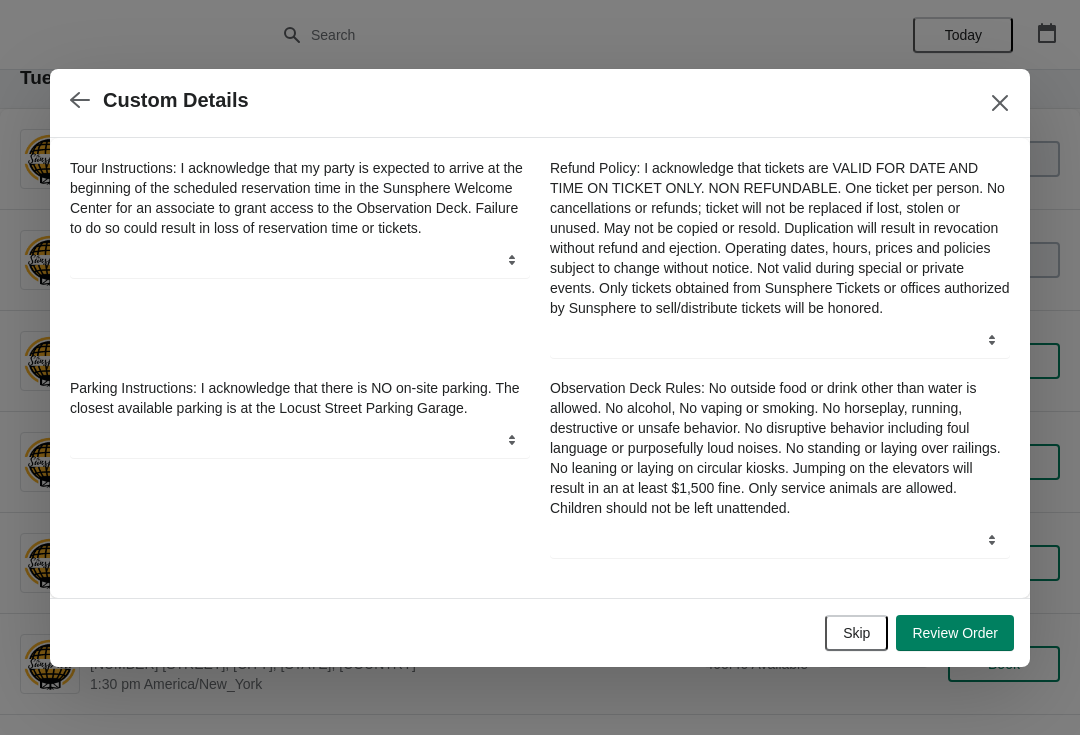 click on "Skip Review Order" at bounding box center (536, 629) 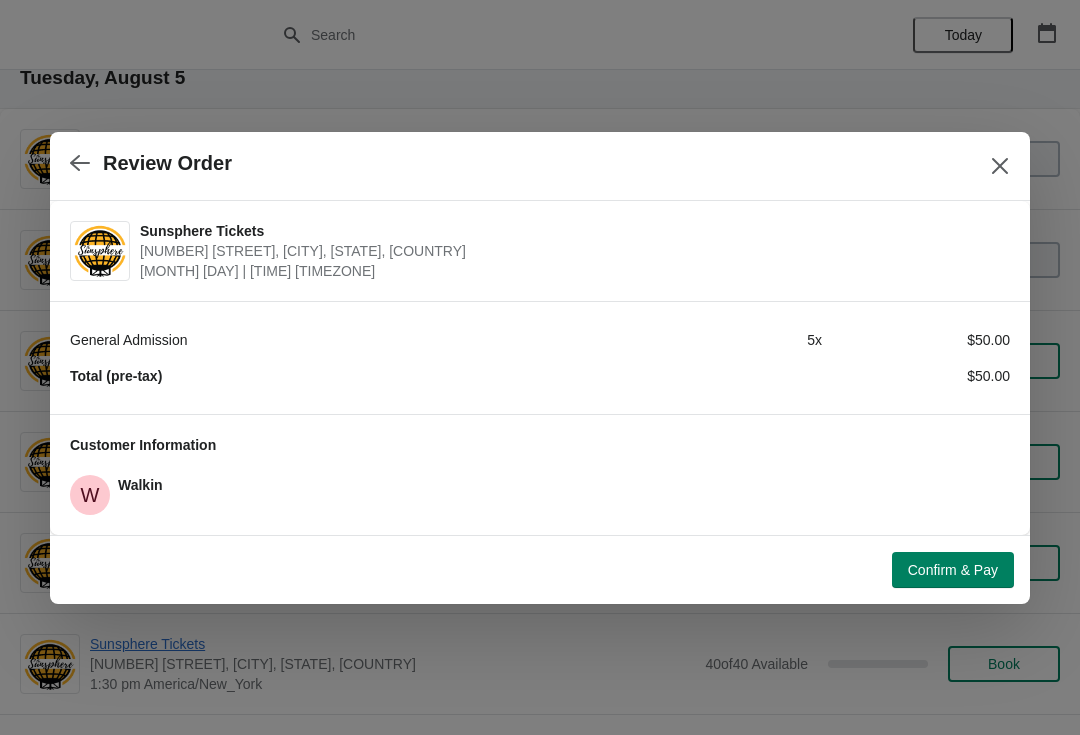 click on "Confirm & Pay" at bounding box center (953, 570) 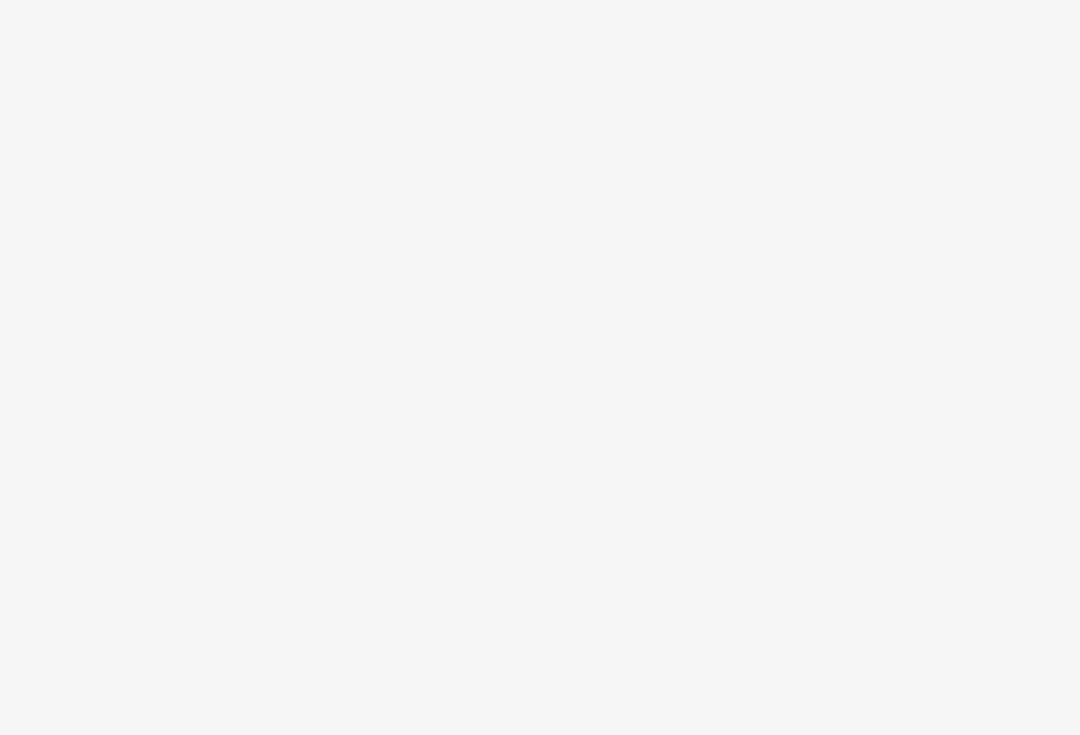 scroll, scrollTop: 0, scrollLeft: 0, axis: both 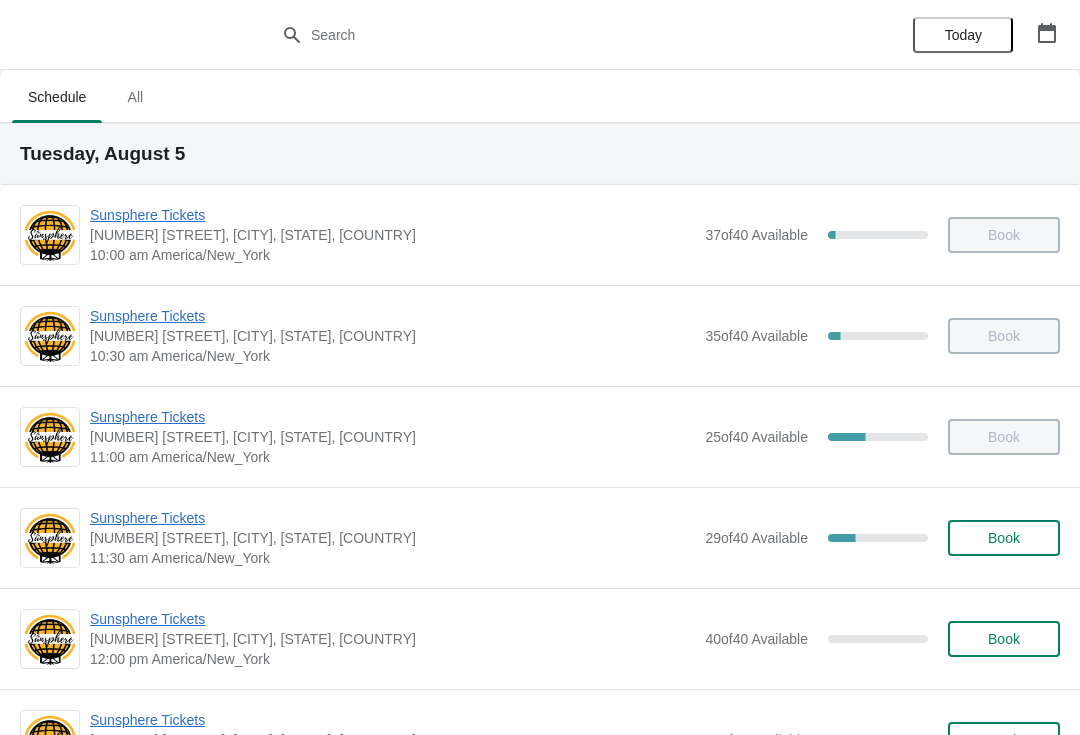 click on "Book" at bounding box center (1004, 538) 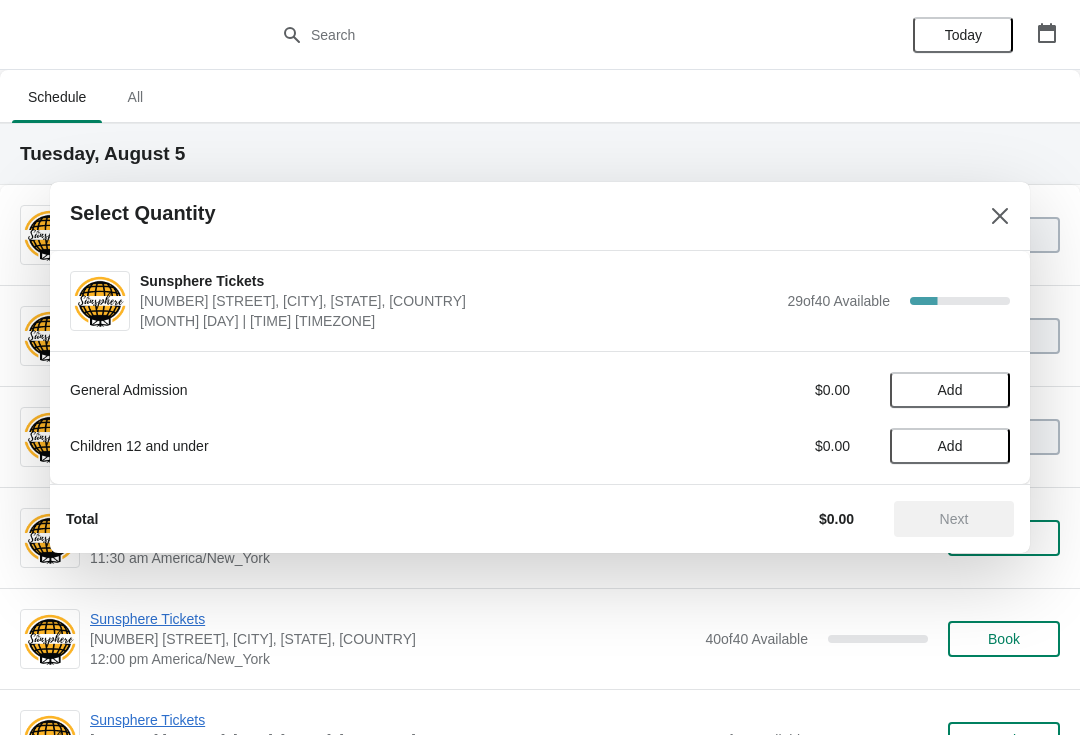 click on "Add" at bounding box center [950, 390] 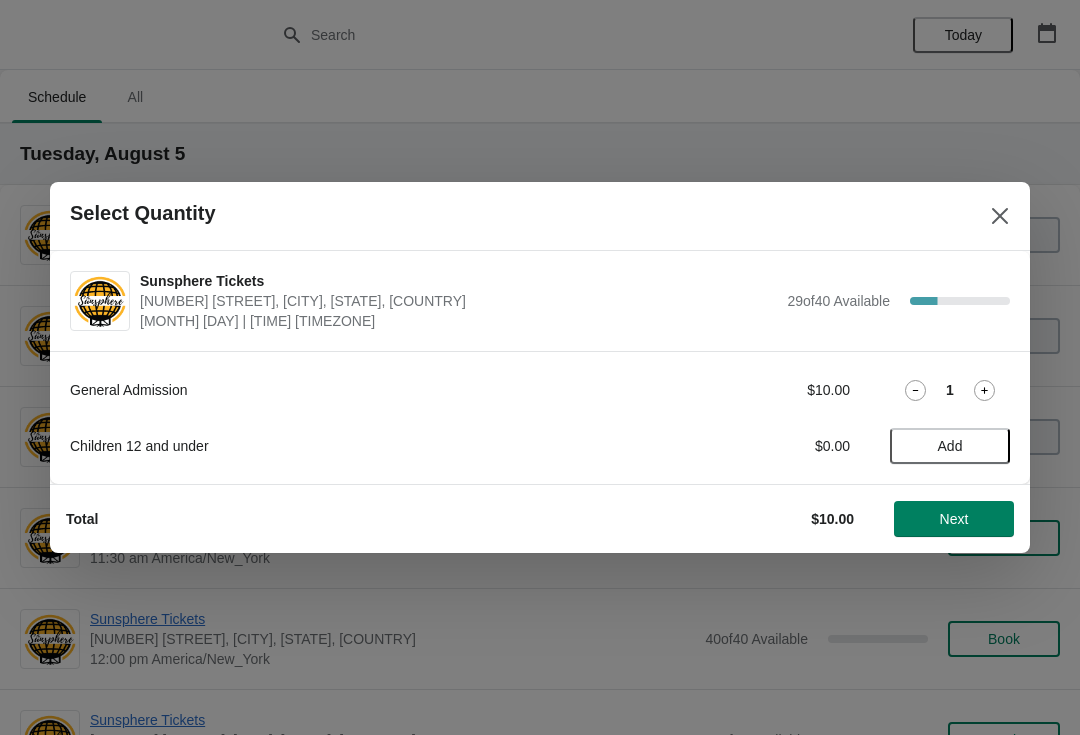 click 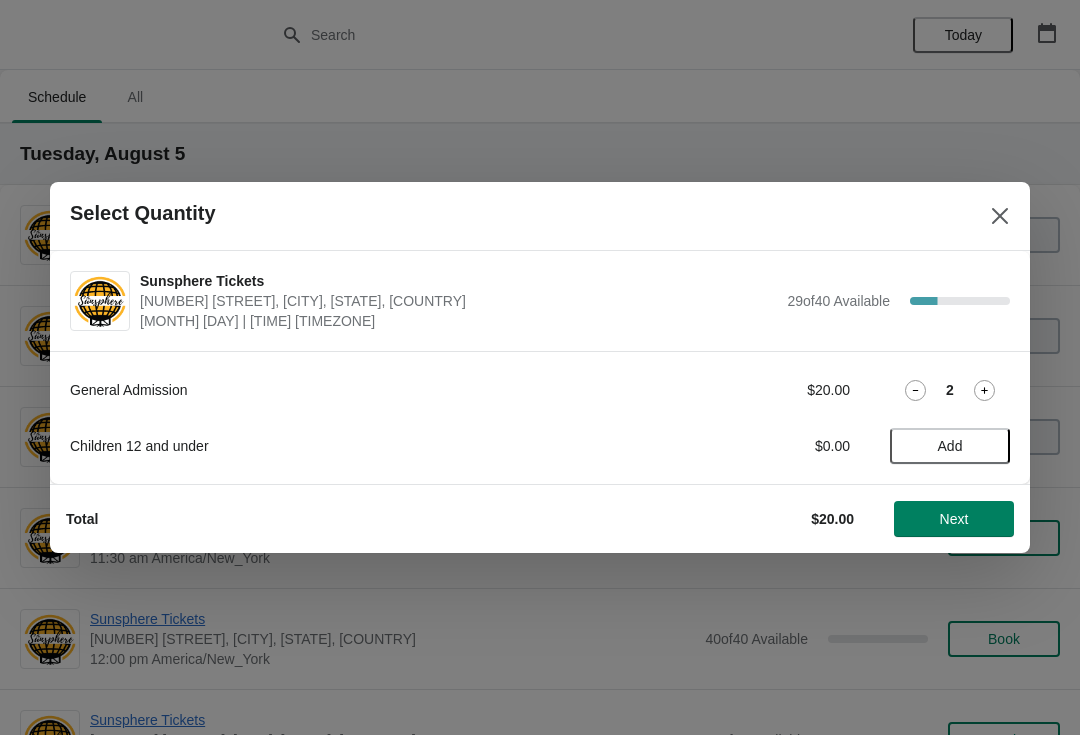 click on "Add" at bounding box center (950, 446) 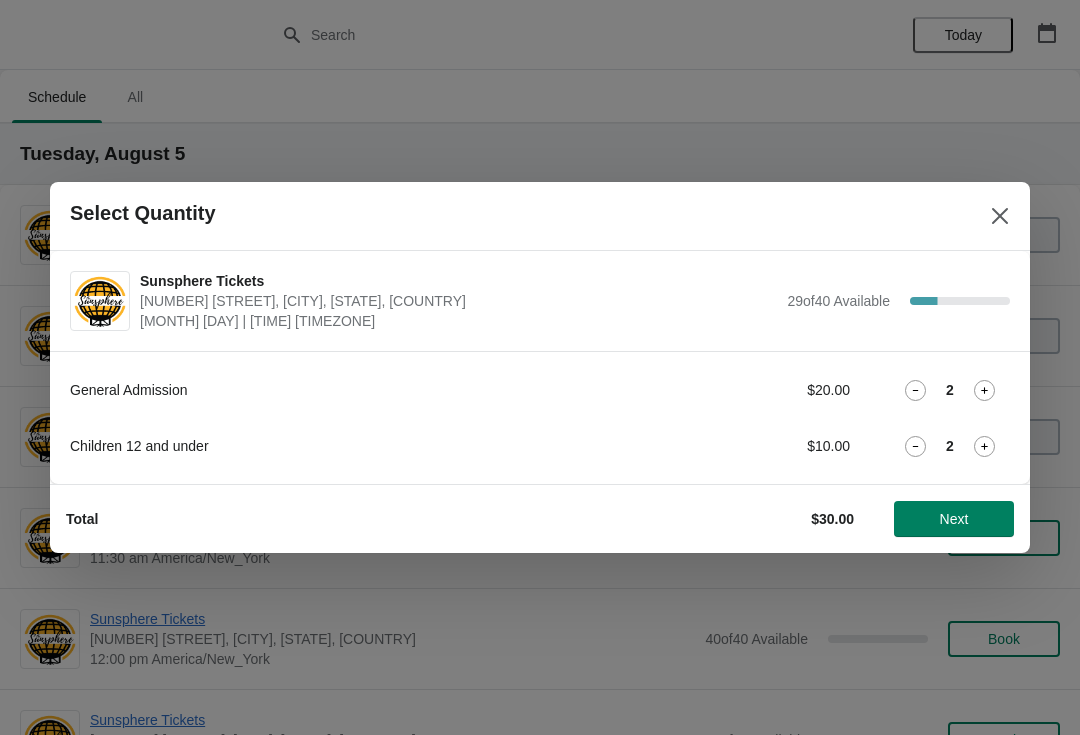 click on "Next" at bounding box center [954, 519] 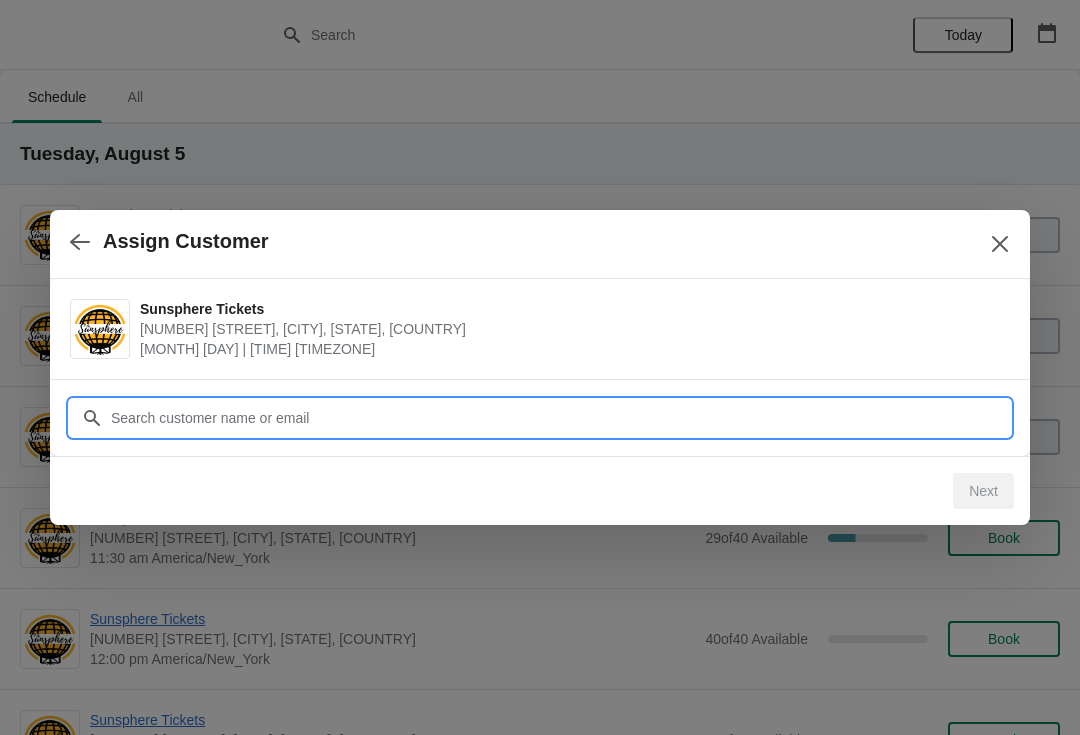 click on "Customer" at bounding box center (560, 418) 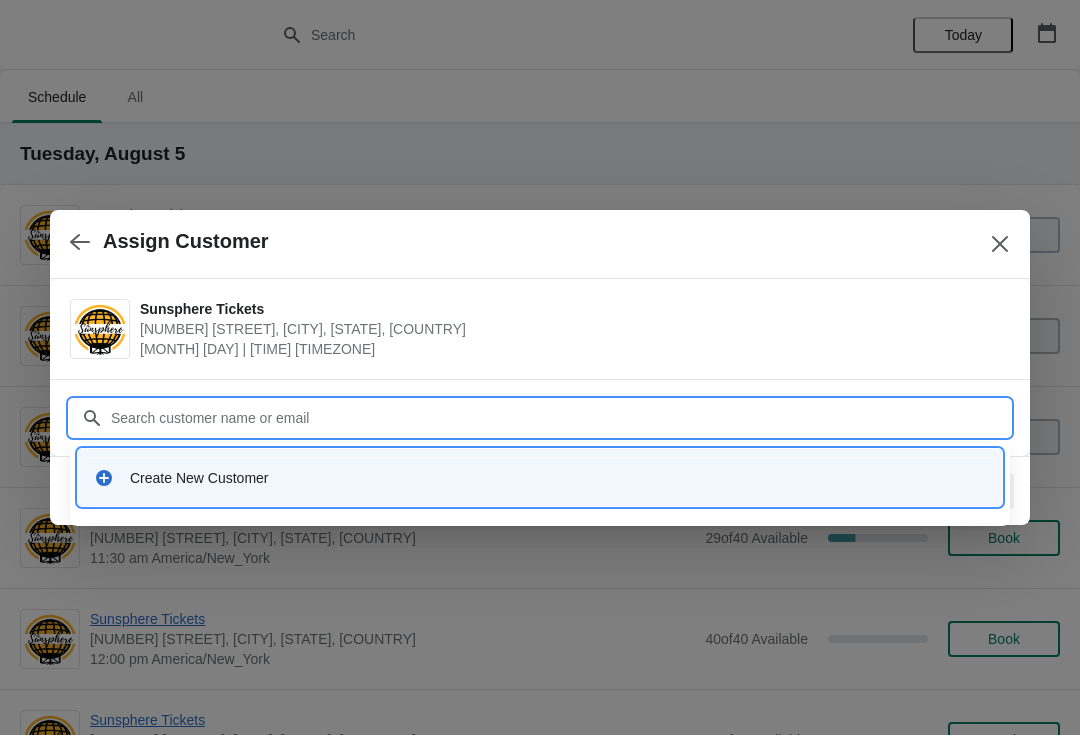click at bounding box center [80, 241] 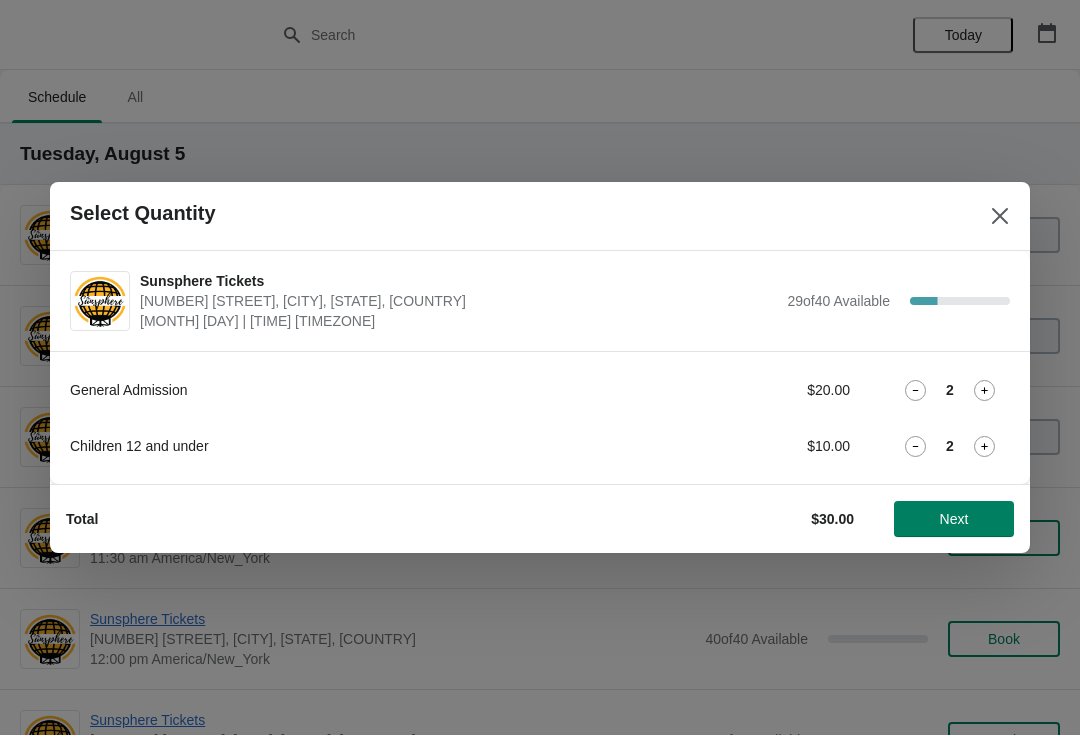 click on "Next" at bounding box center (954, 519) 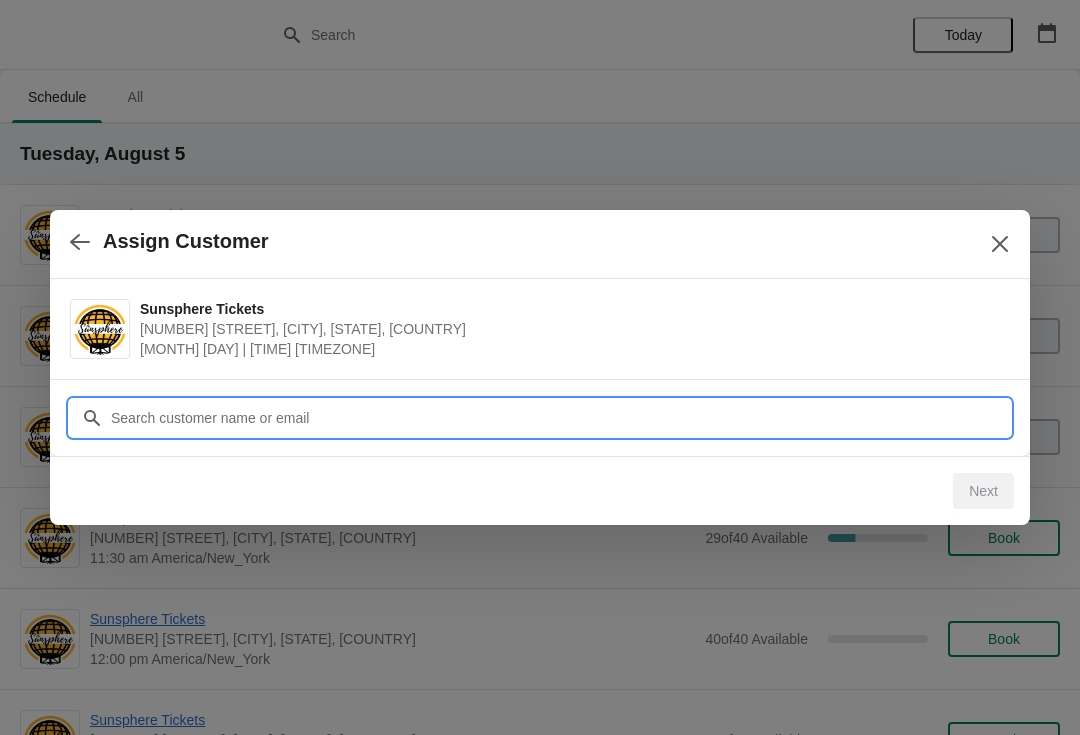 click on "Customer" at bounding box center (560, 418) 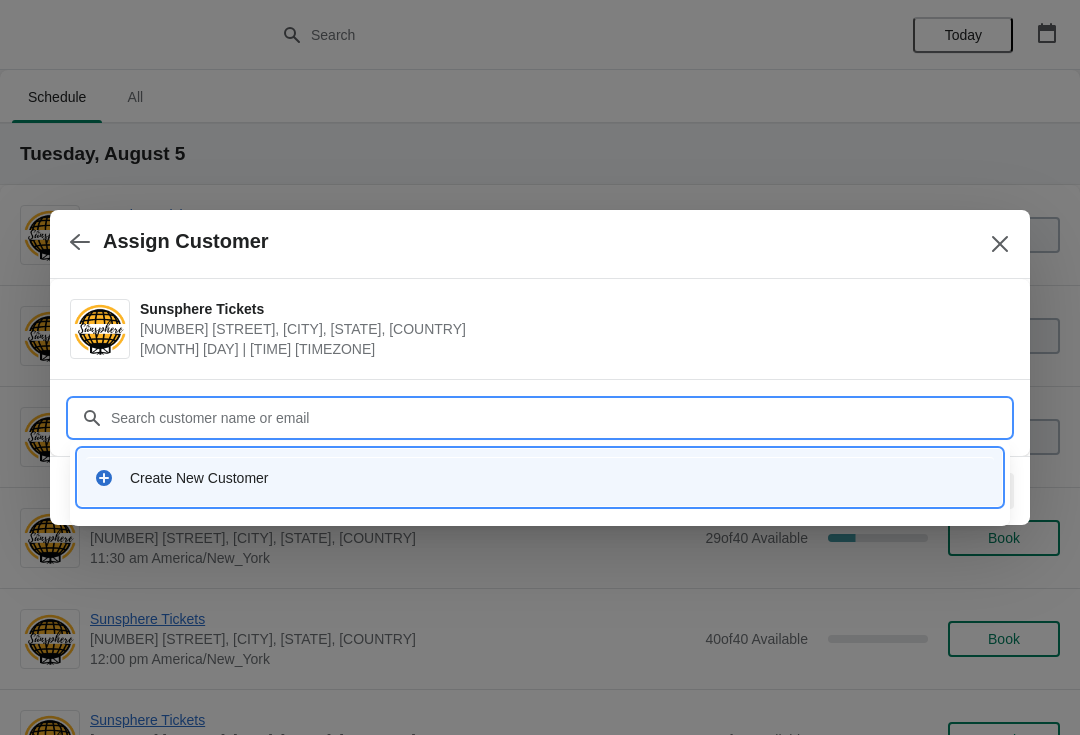 click on "Create New Customer" at bounding box center (540, 477) 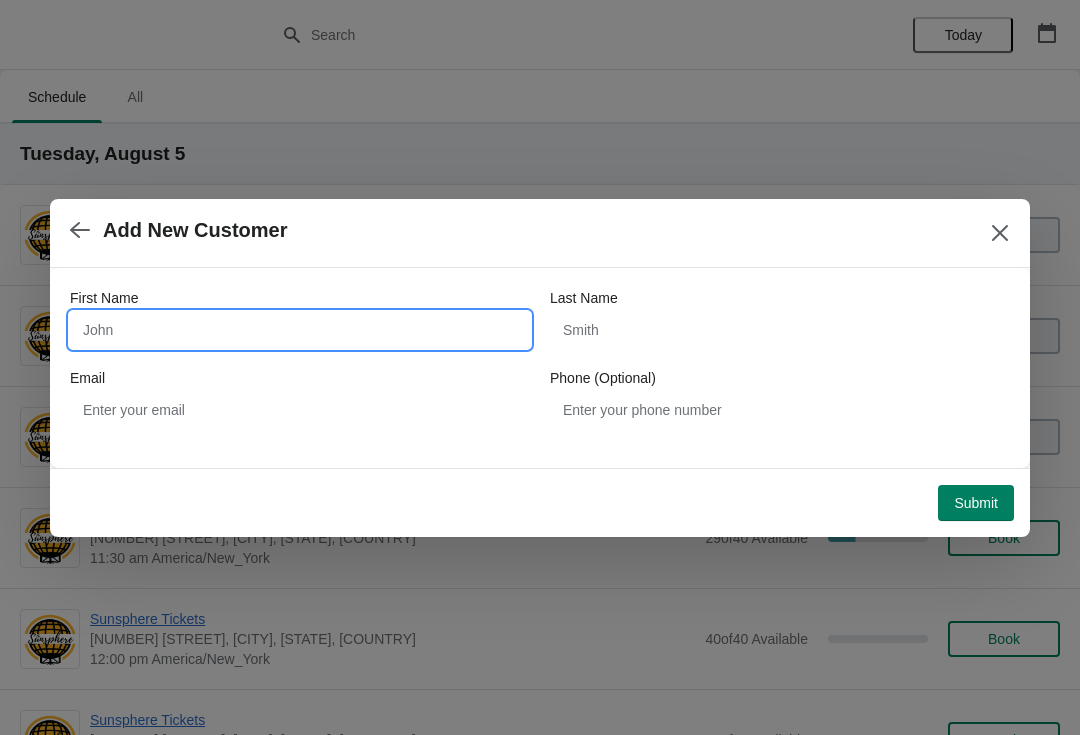 click on "First Name" at bounding box center (300, 330) 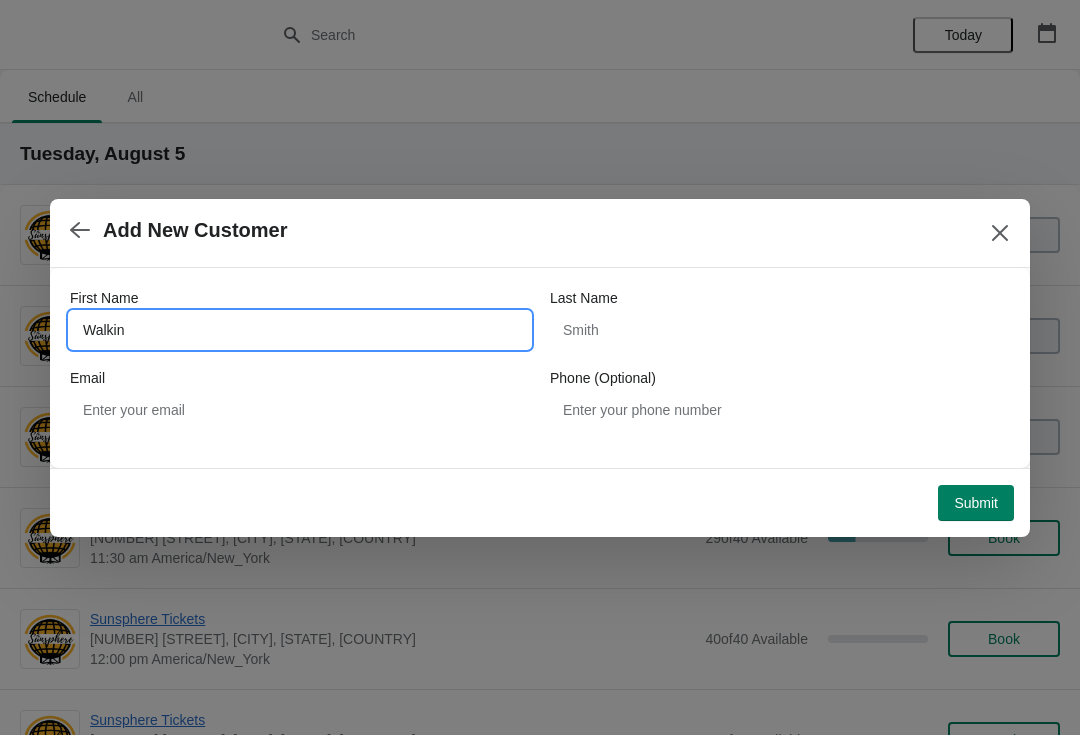 type on "Walkin" 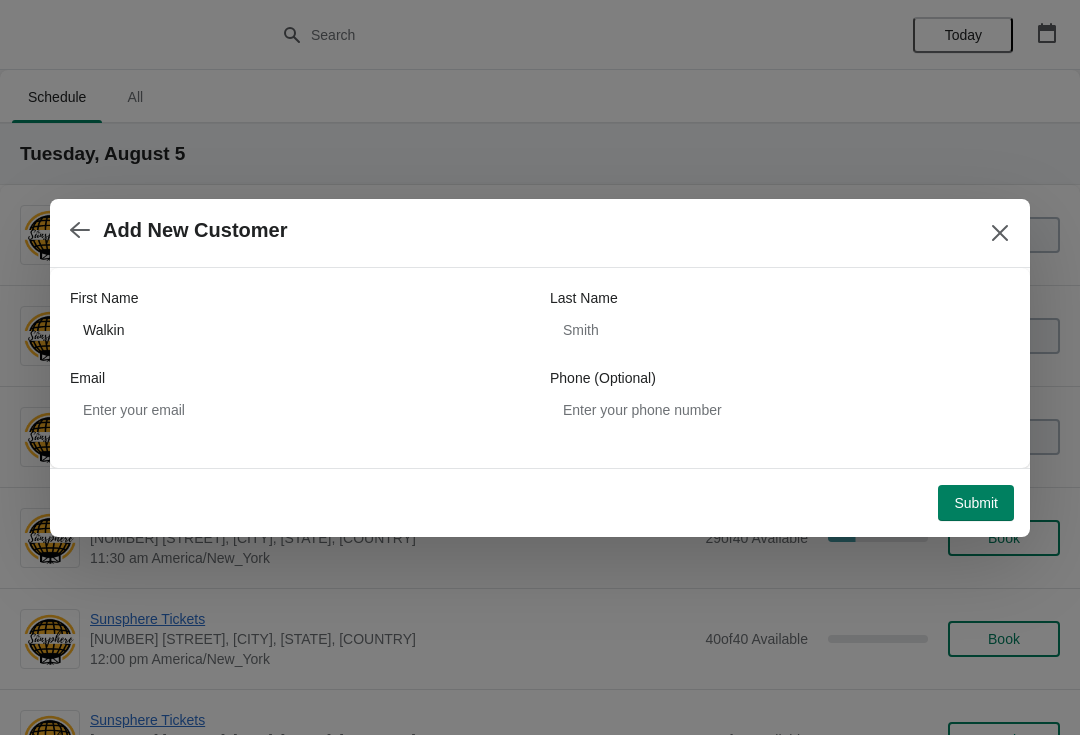 click on "Submit" at bounding box center [976, 503] 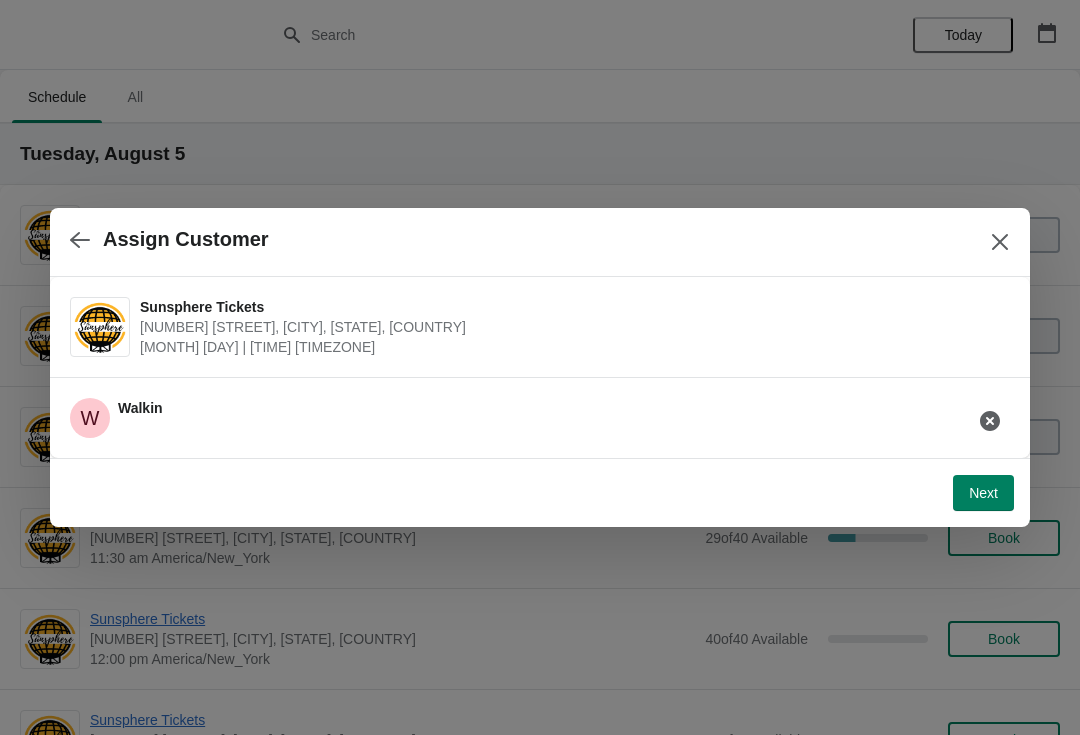 click on "Next" at bounding box center [983, 493] 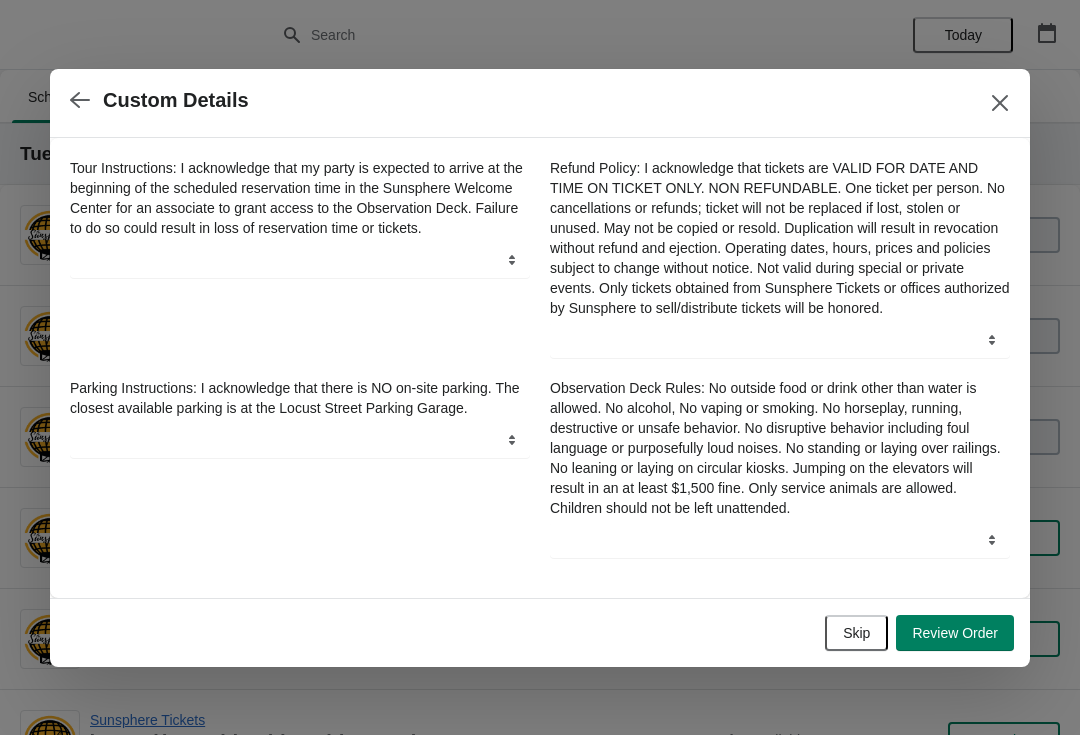 click on "Skip" at bounding box center (856, 633) 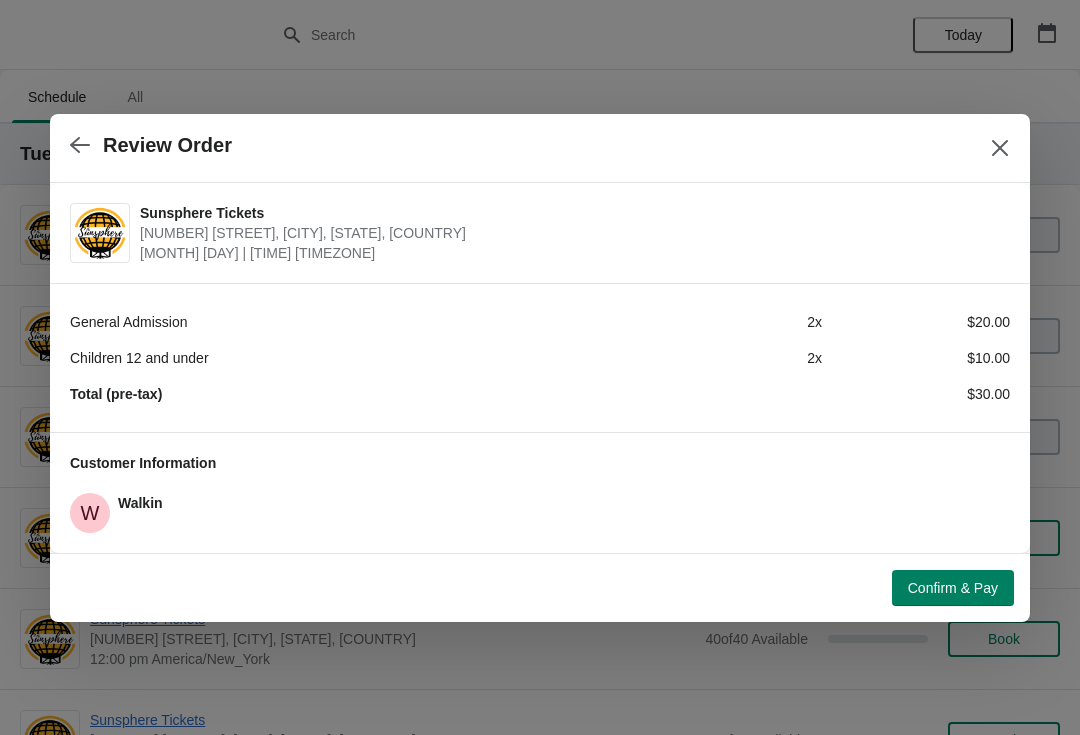 click on "Confirm & Pay" at bounding box center [536, 584] 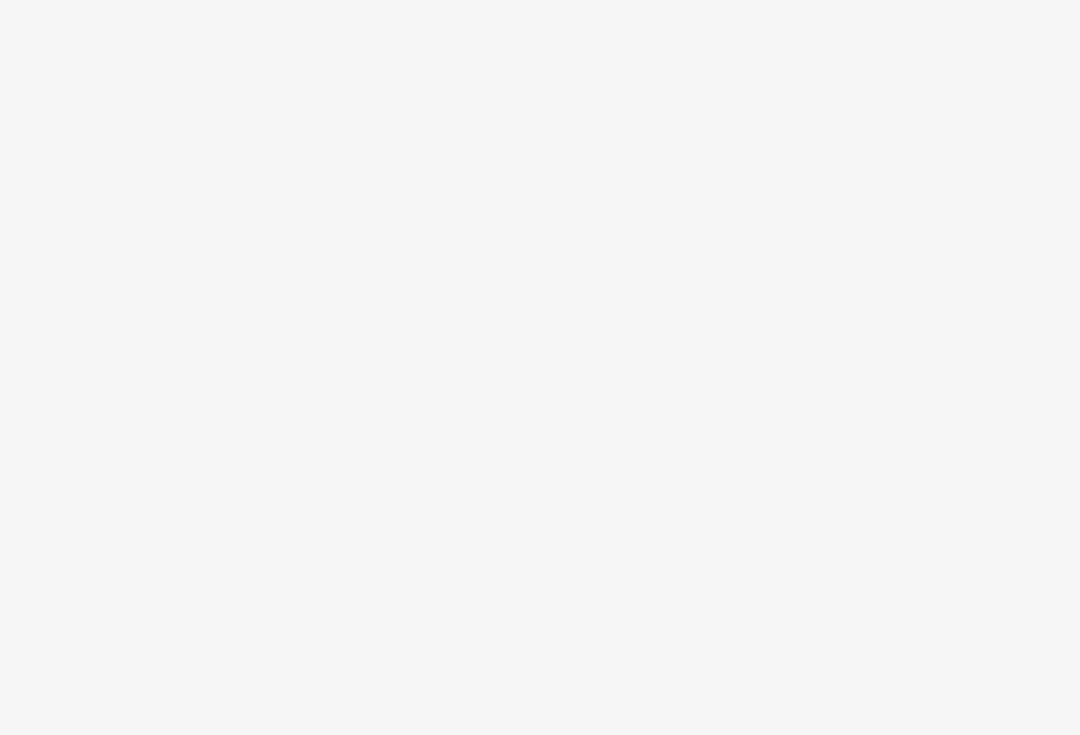 scroll, scrollTop: 0, scrollLeft: 0, axis: both 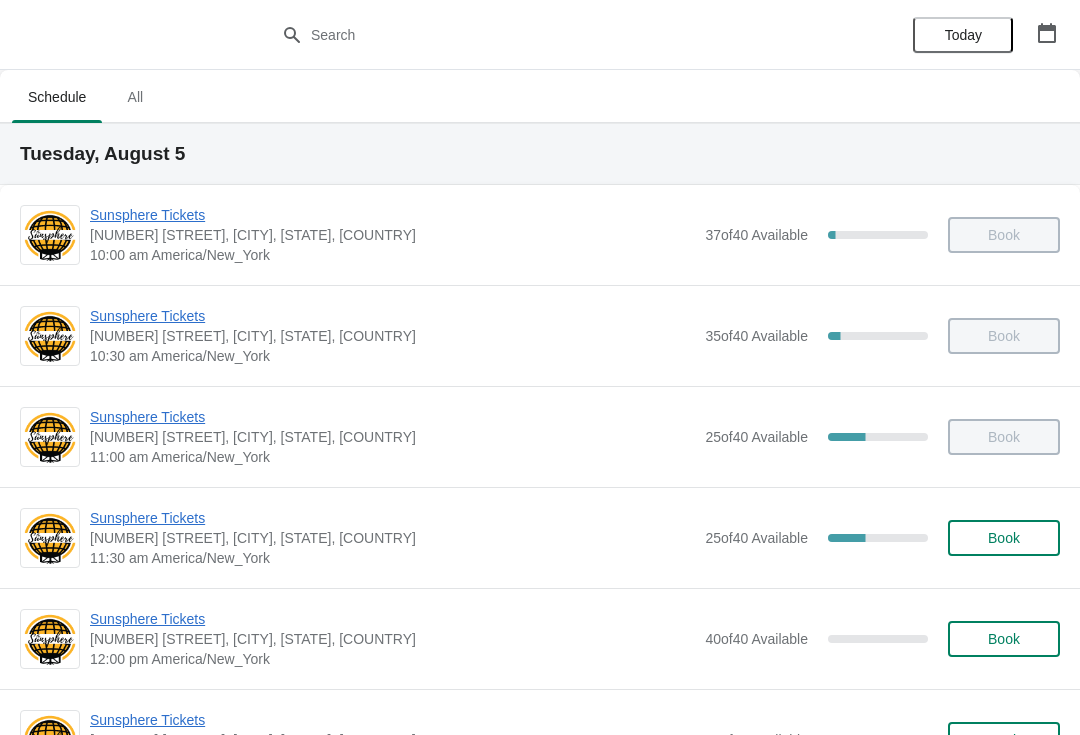 click on "Book" at bounding box center [1004, 538] 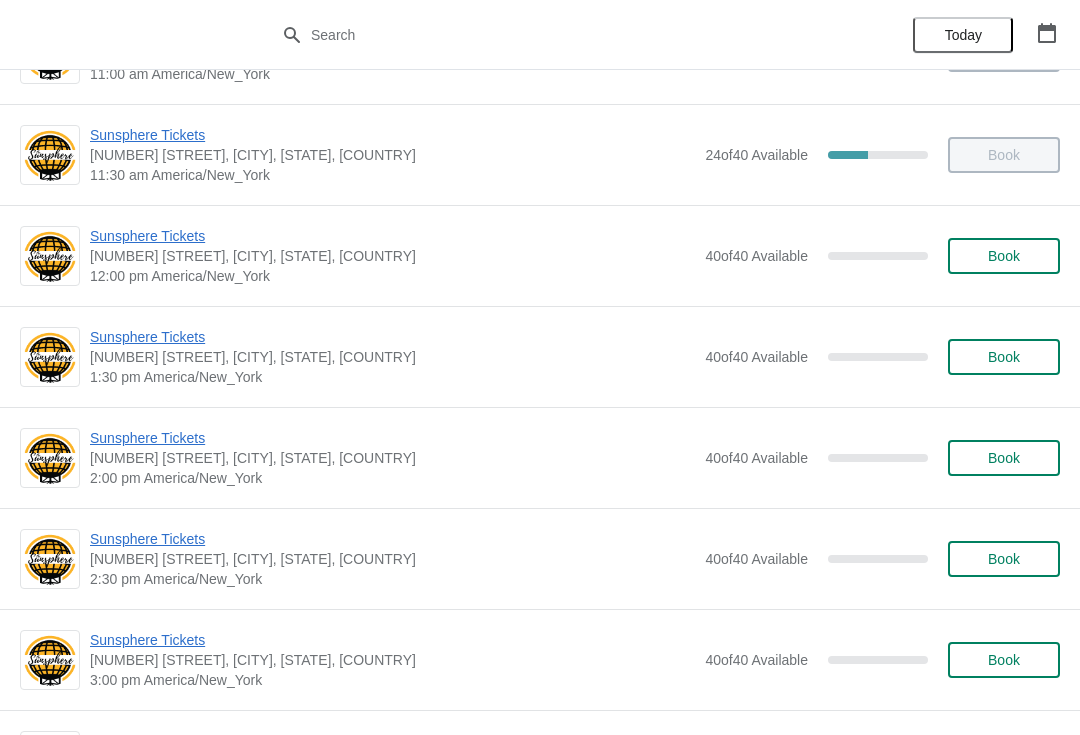 scroll, scrollTop: 381, scrollLeft: 0, axis: vertical 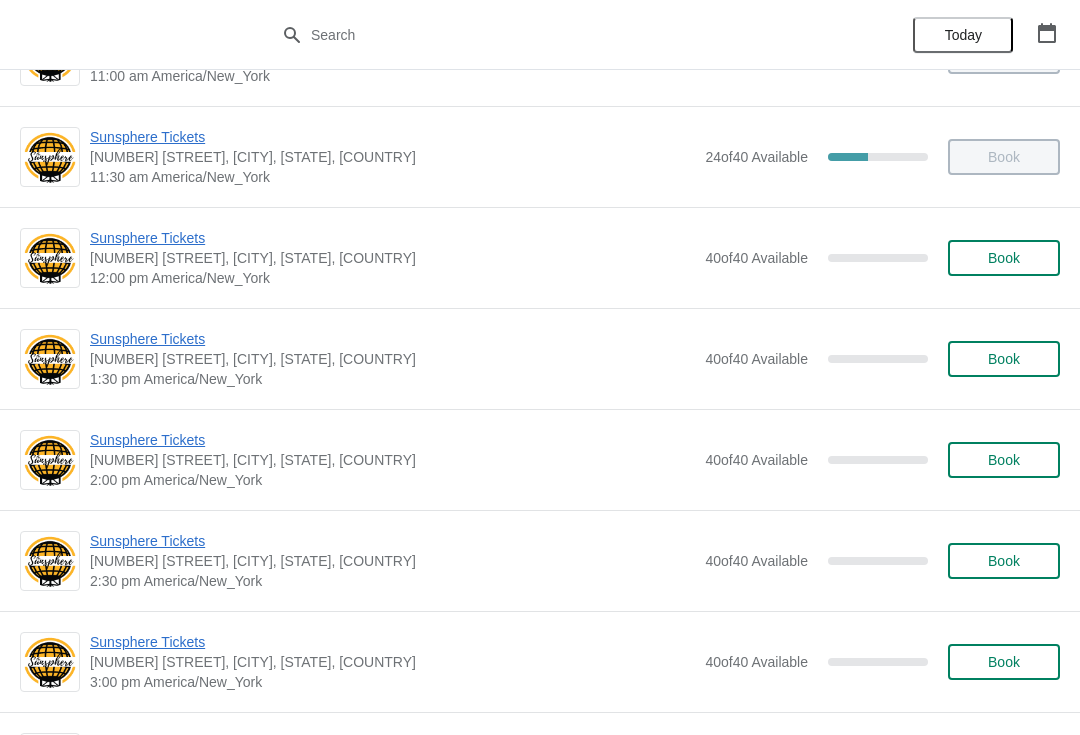 click on "Sunsphere Tickets" at bounding box center (392, 238) 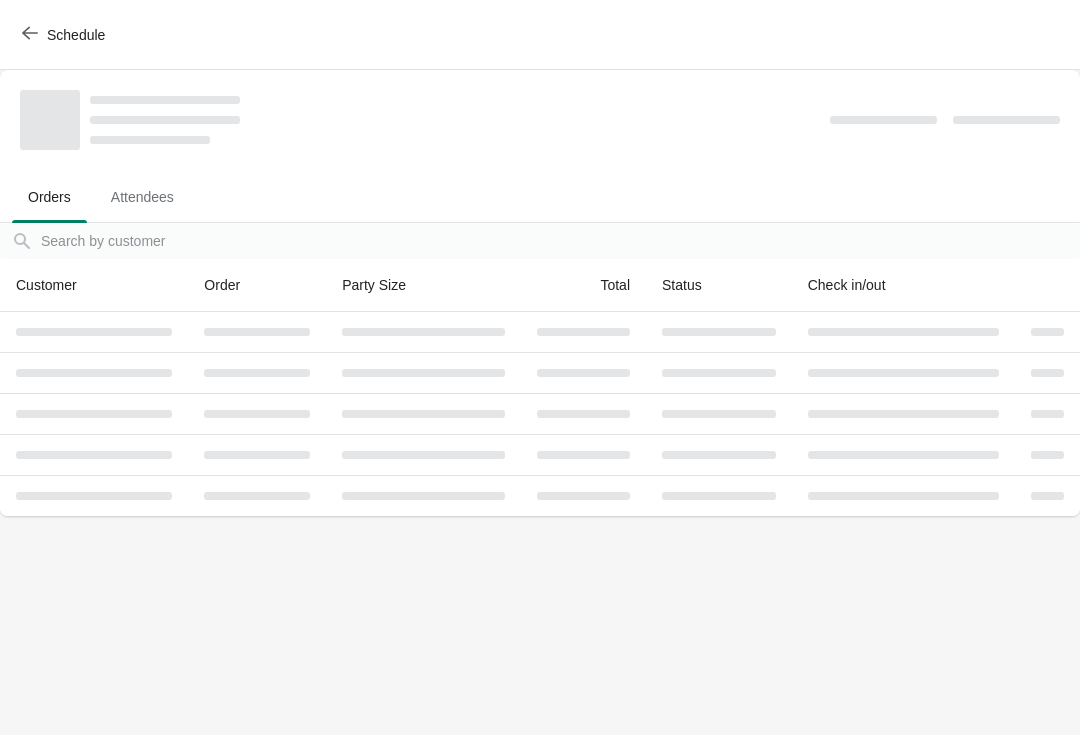 scroll, scrollTop: 0, scrollLeft: 0, axis: both 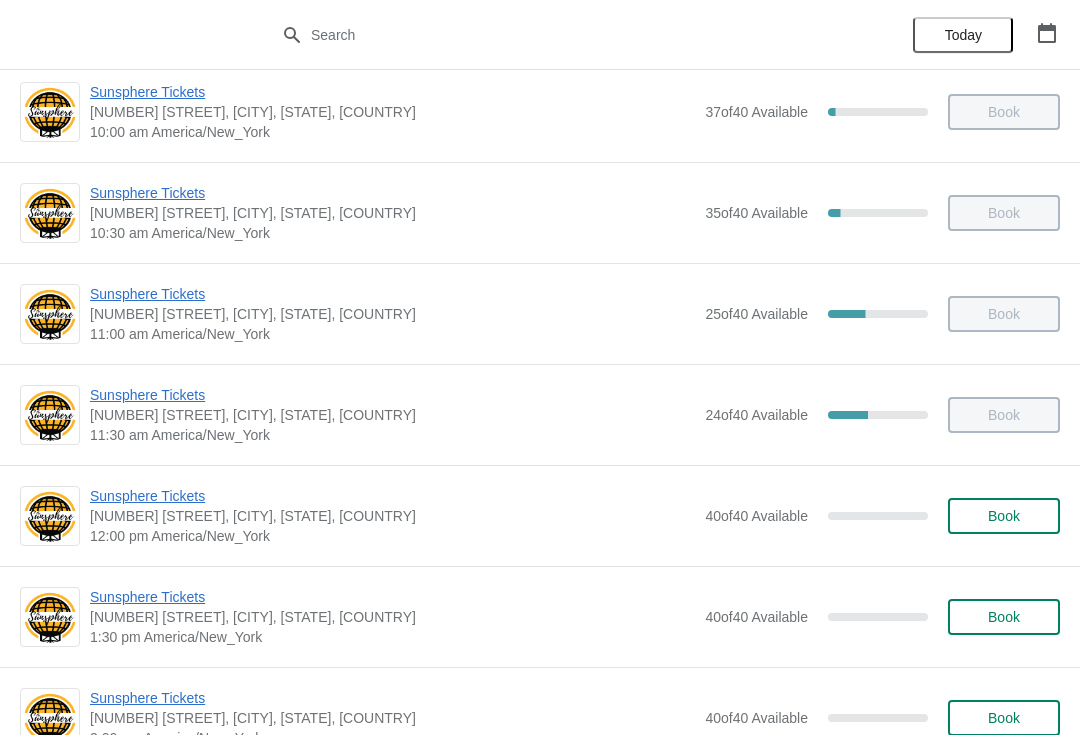 click on "Book" at bounding box center [1004, 516] 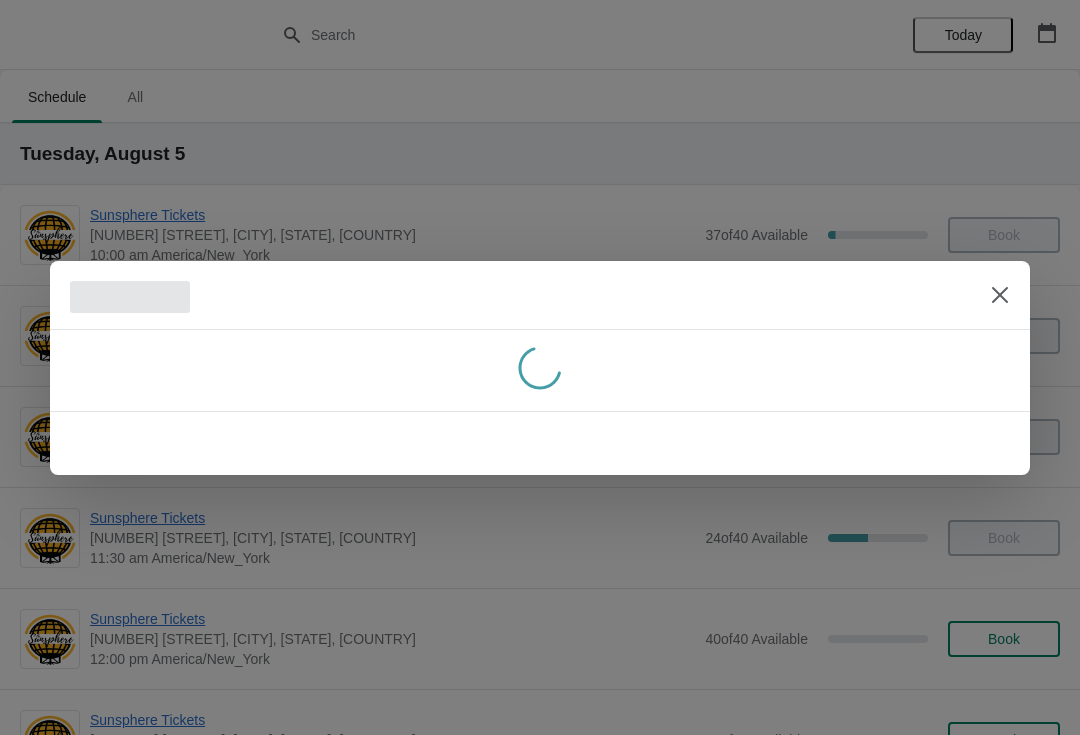 scroll, scrollTop: 0, scrollLeft: 0, axis: both 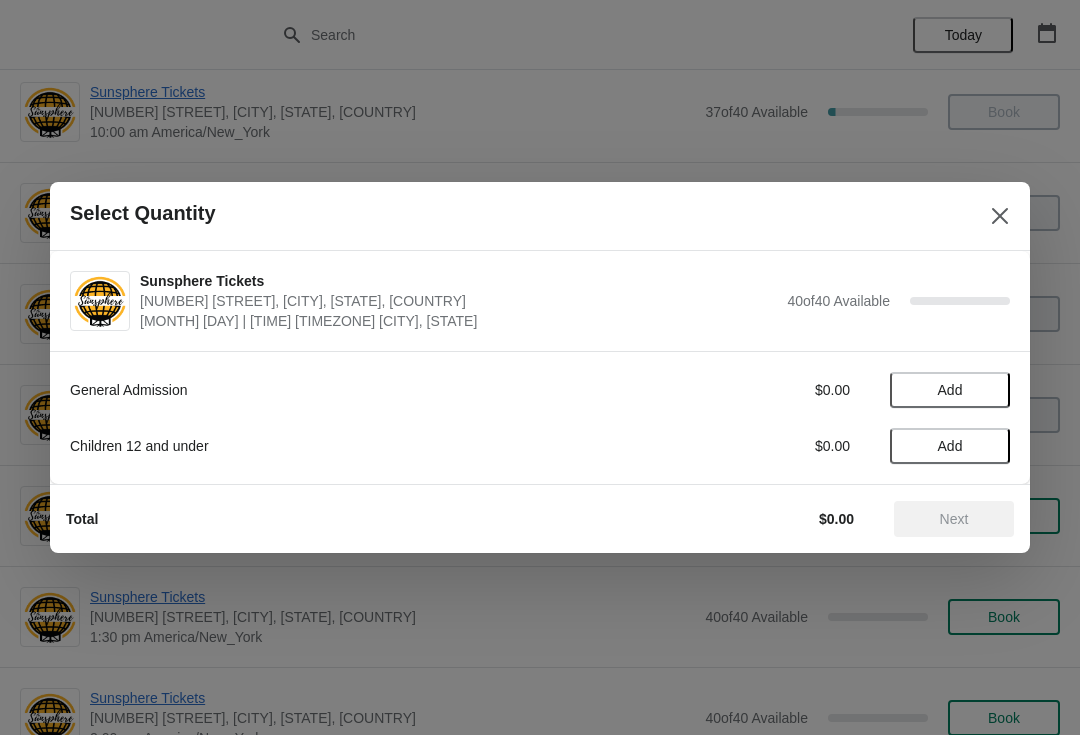 click on "Add" at bounding box center [950, 390] 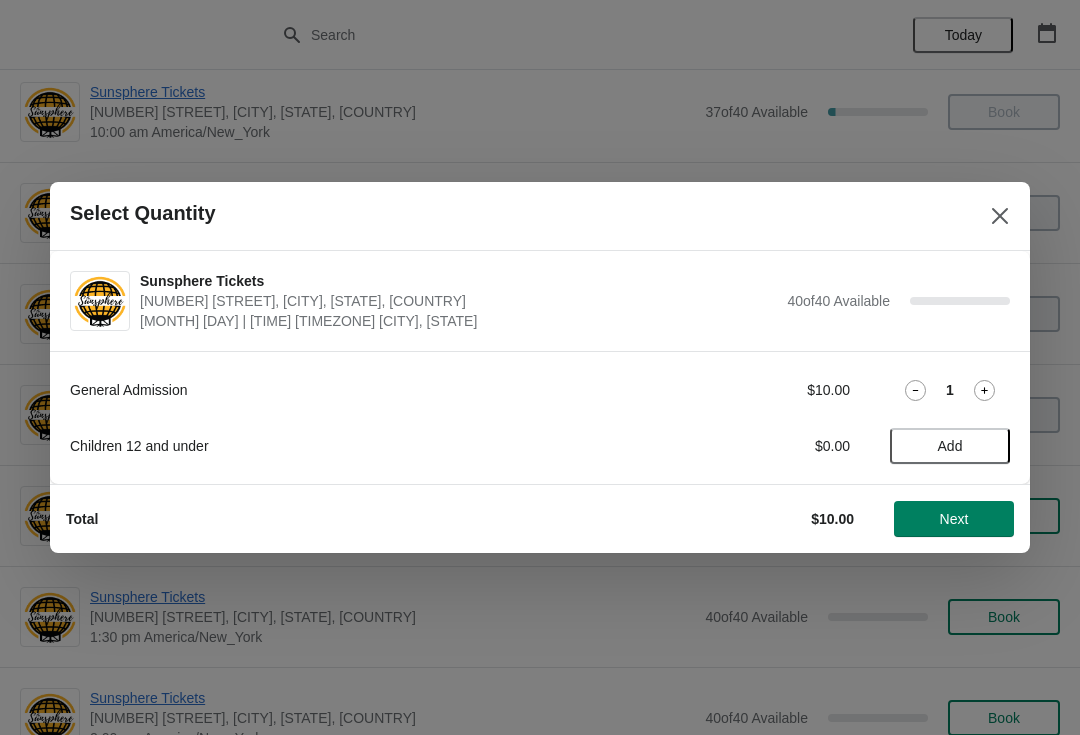 click 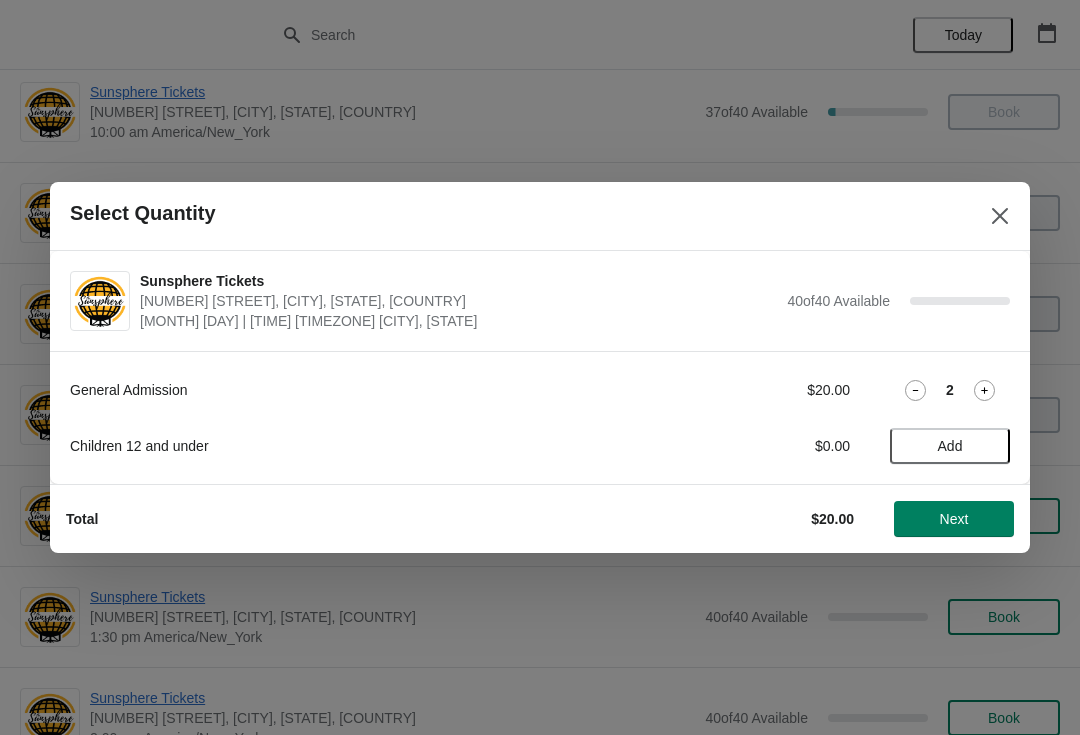 click on "Next" at bounding box center (954, 519) 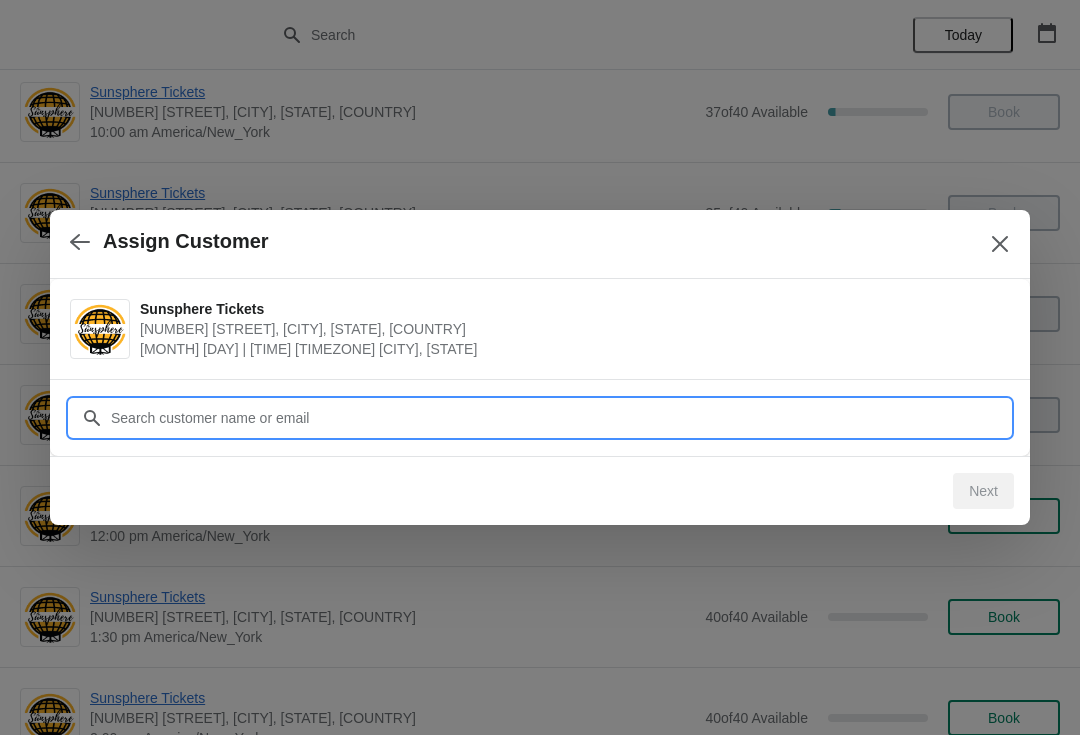 click on "Assign Customer Sunsphere Tickets 810 Clinch Avenue, Knoxville, TN, USA August 5 | 12:00 pm America/New_York Customer Next" at bounding box center (540, 10044) 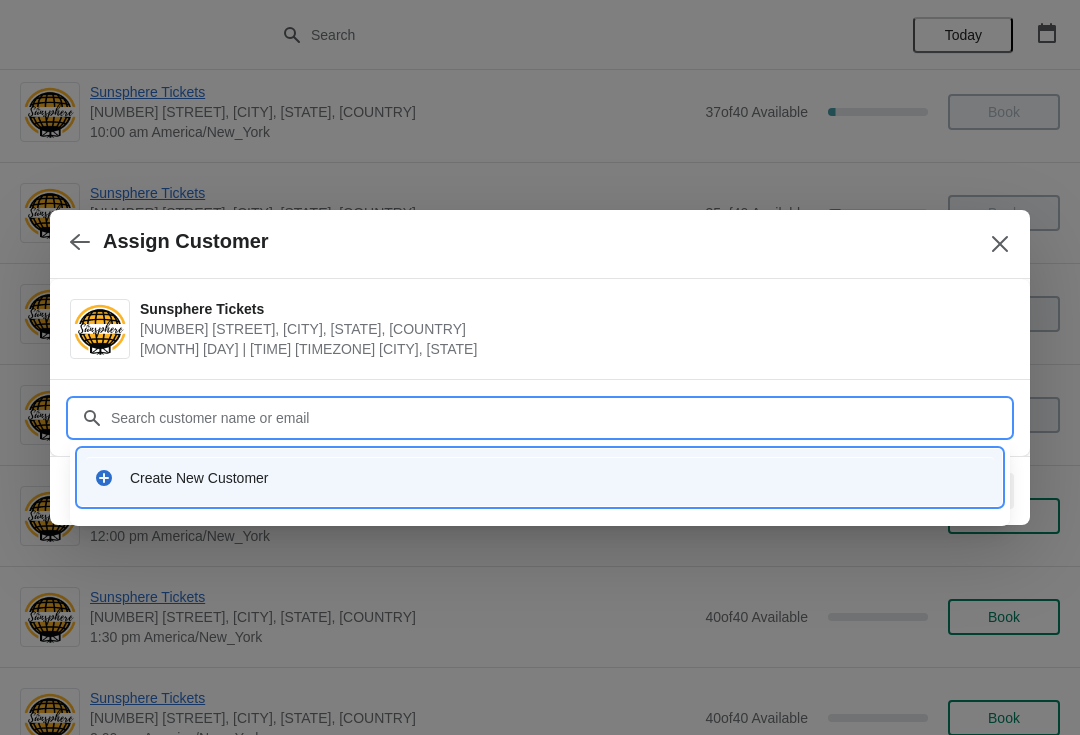click on "Create New Customer" at bounding box center [540, 477] 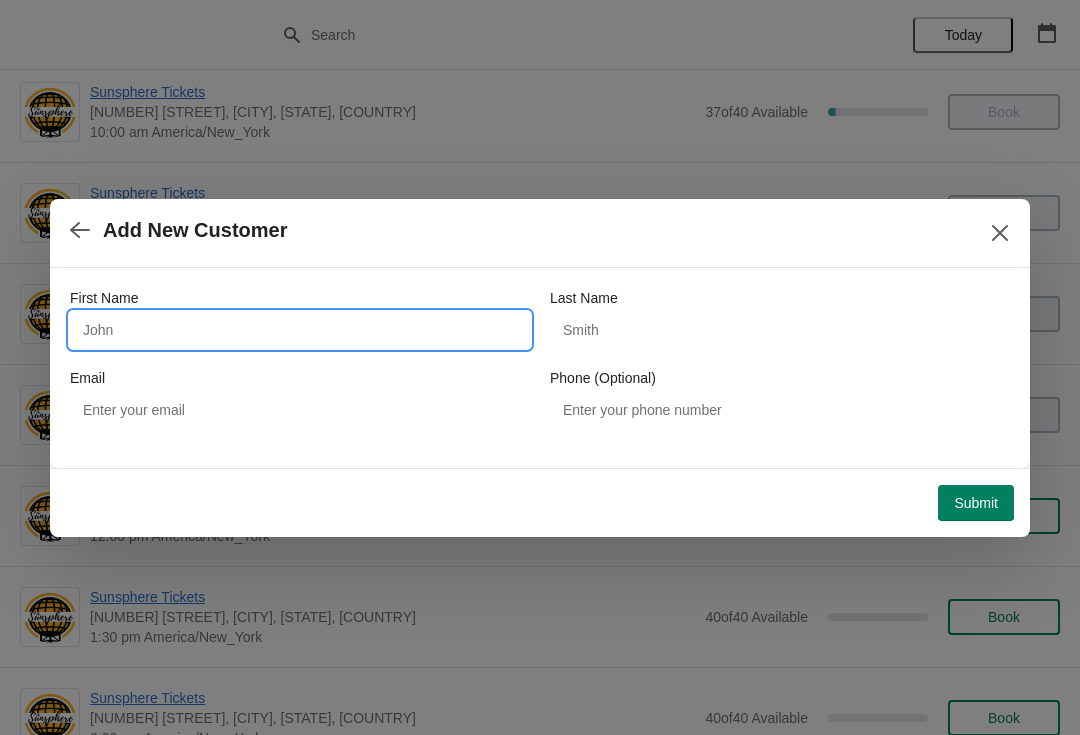 click on "First Name" at bounding box center (300, 330) 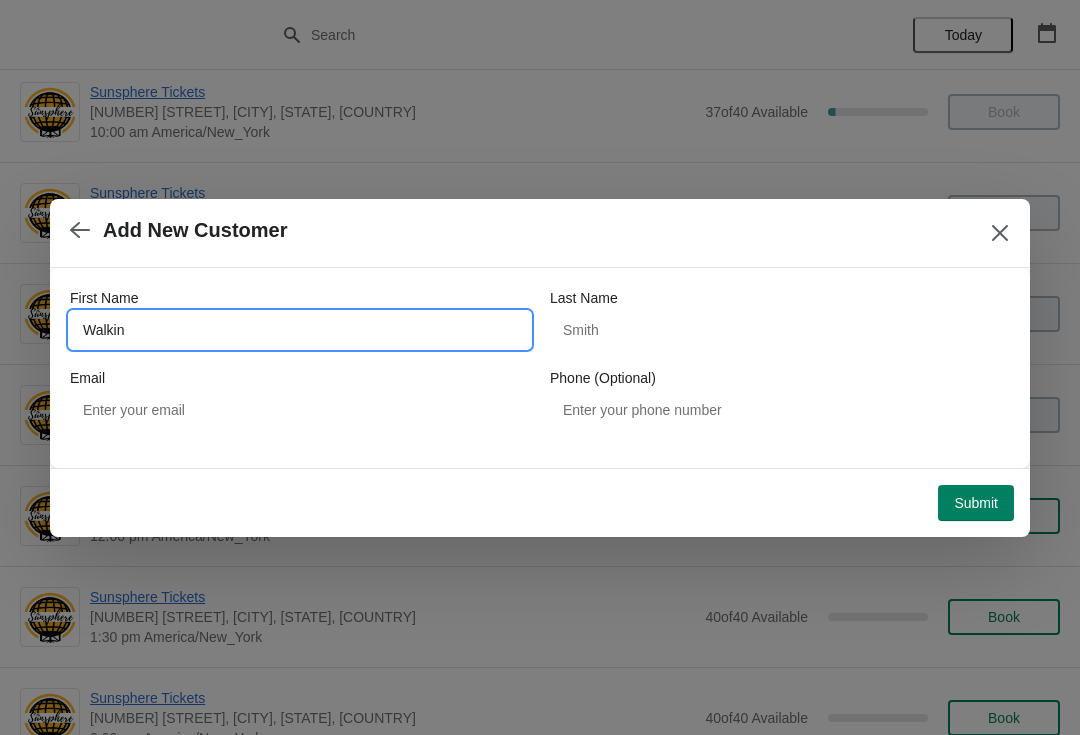 type on "Walkin" 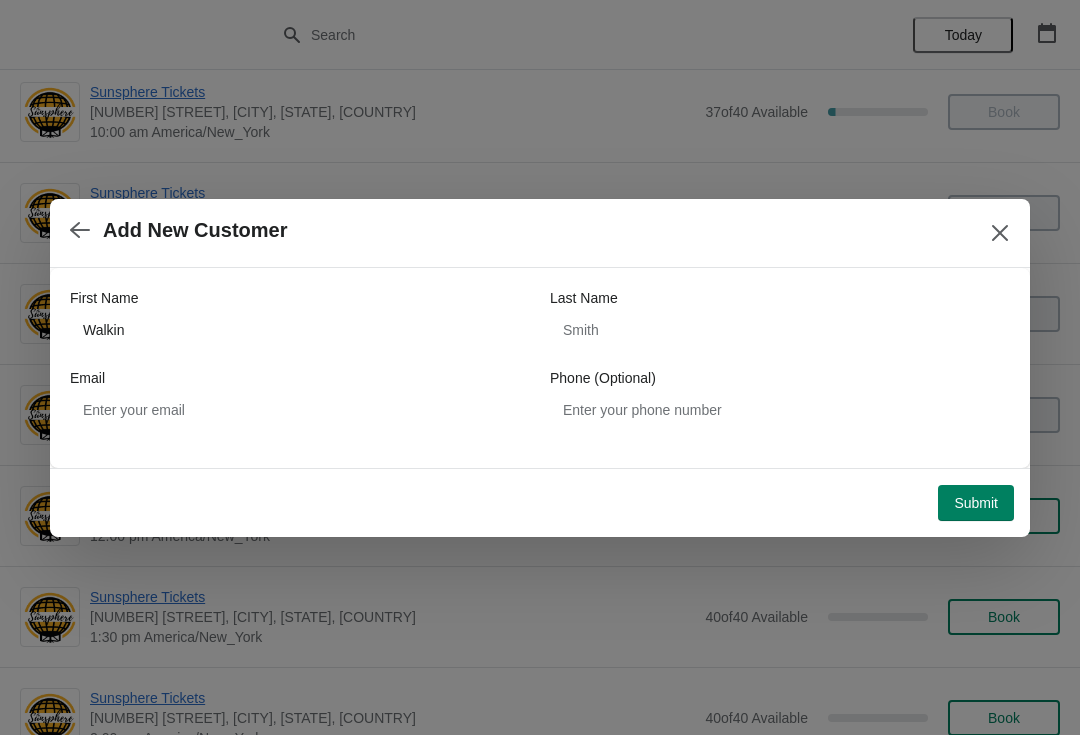 click on "Submit" at bounding box center [976, 503] 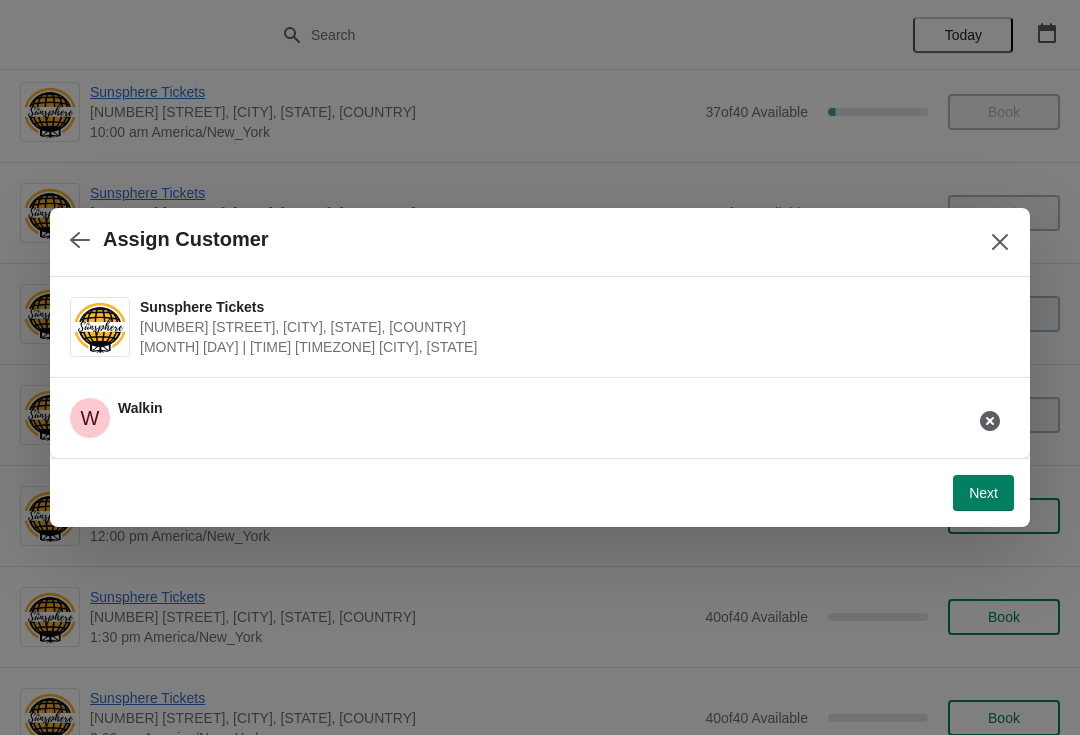 click on "Next" at bounding box center [983, 493] 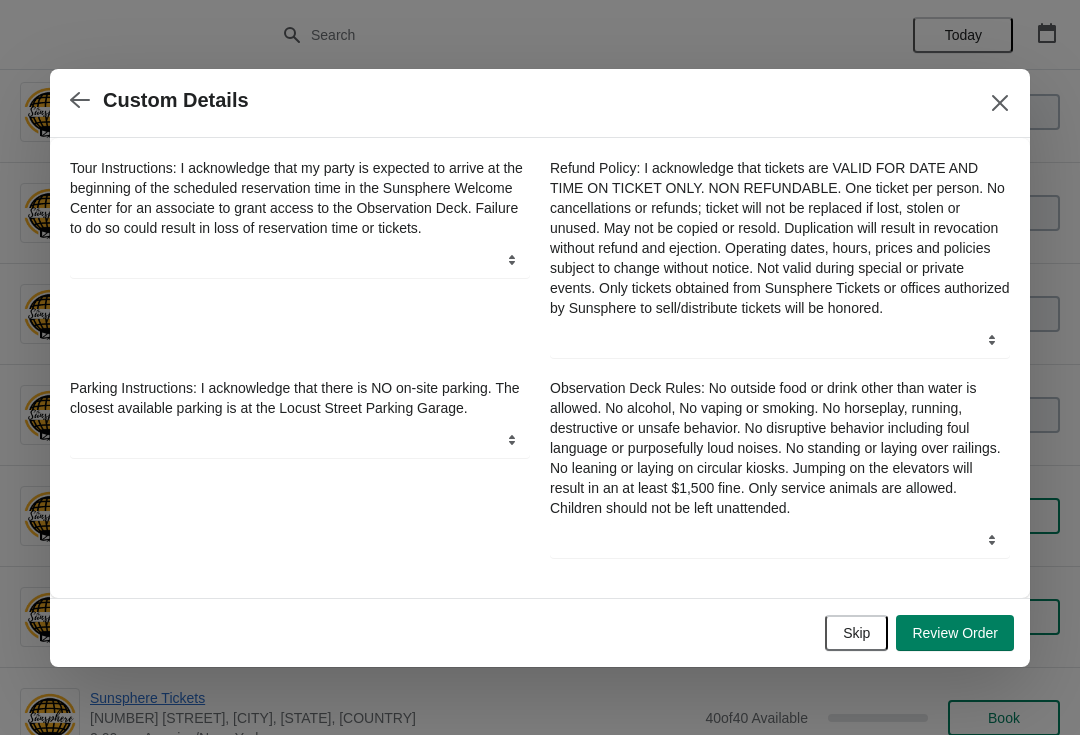 click on "Skip" at bounding box center (856, 633) 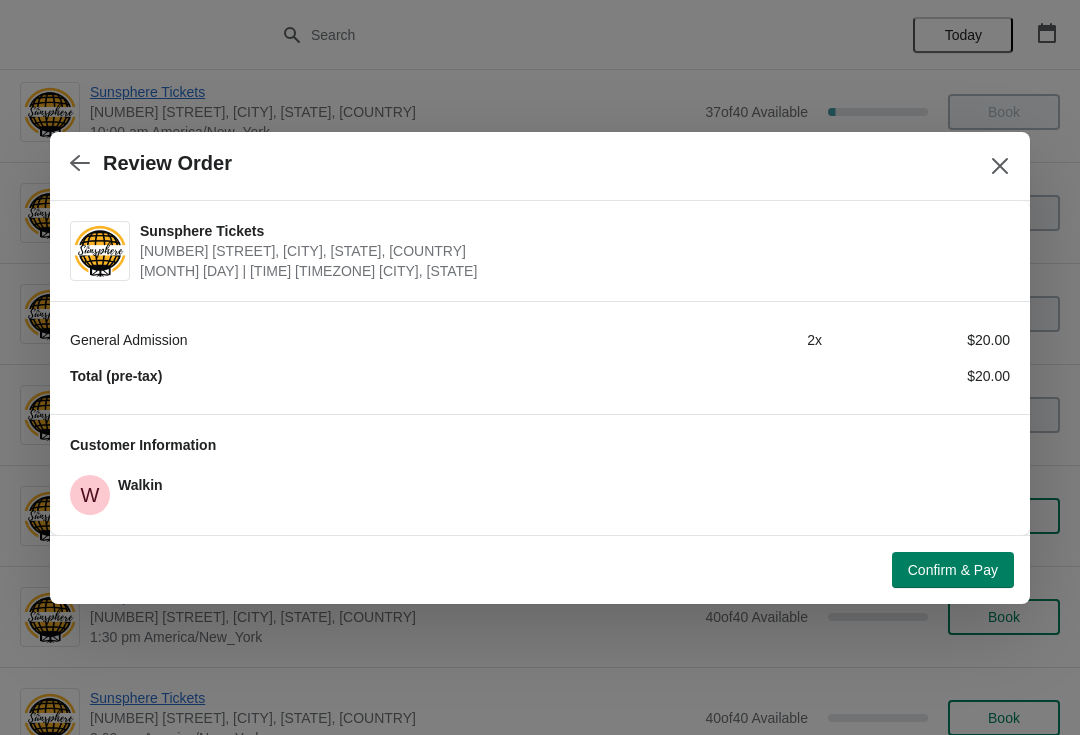 click on "Confirm & Pay" at bounding box center (953, 570) 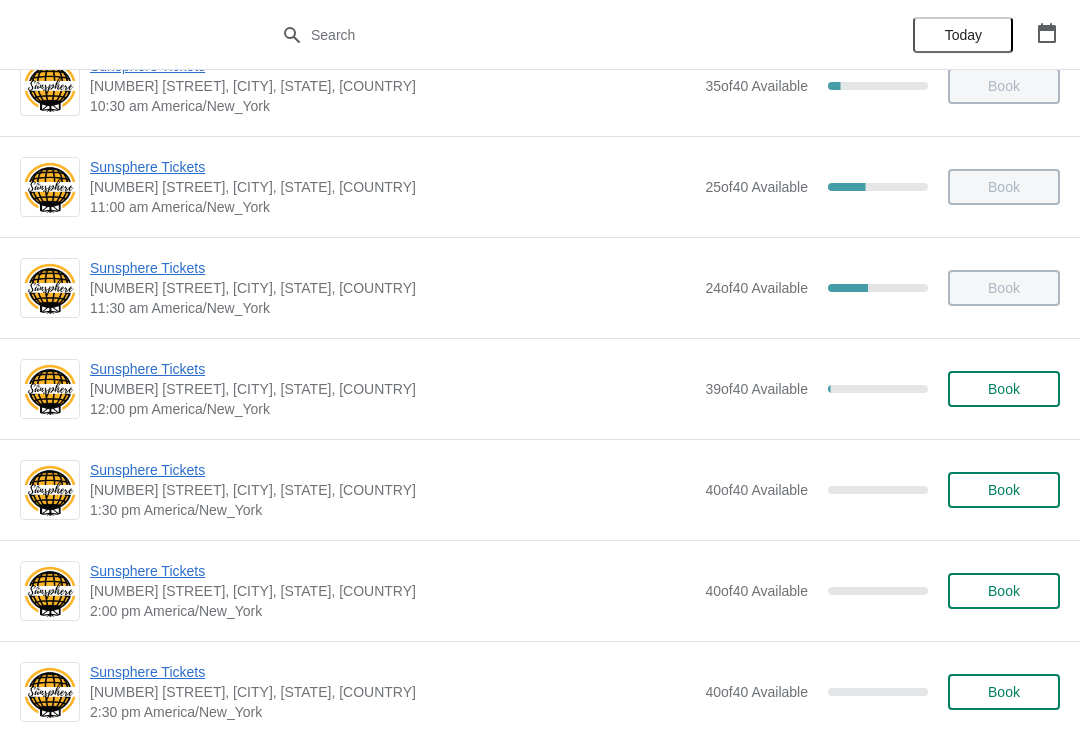 scroll, scrollTop: 257, scrollLeft: 0, axis: vertical 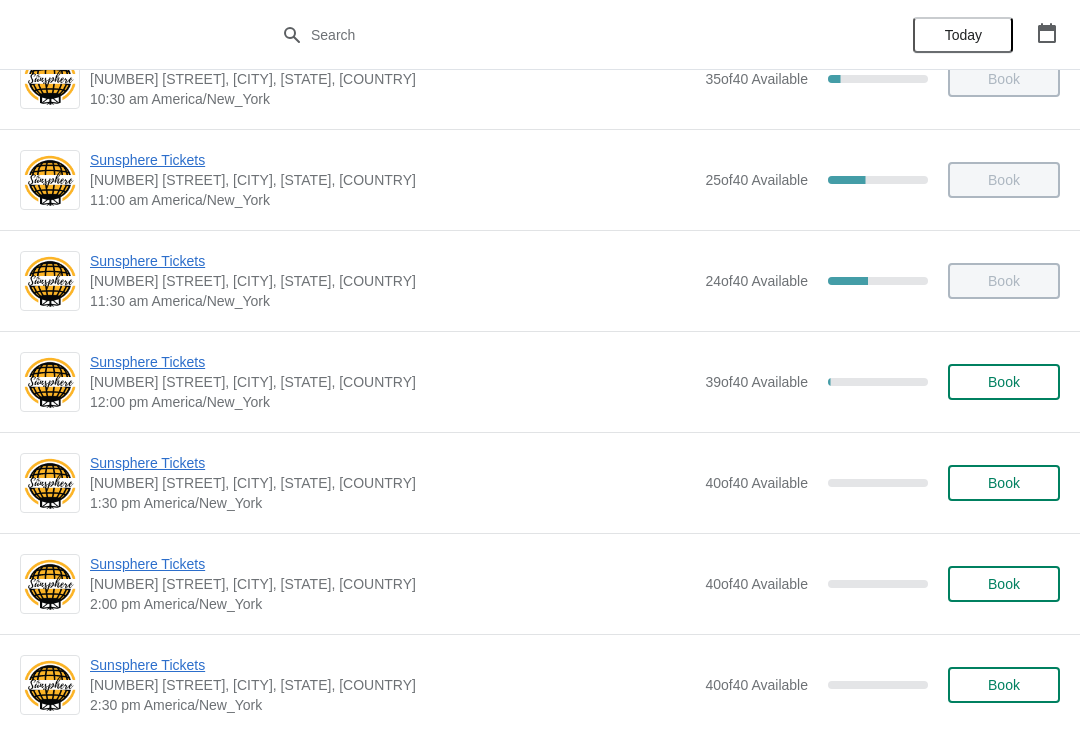 click on "Book" at bounding box center (1004, 382) 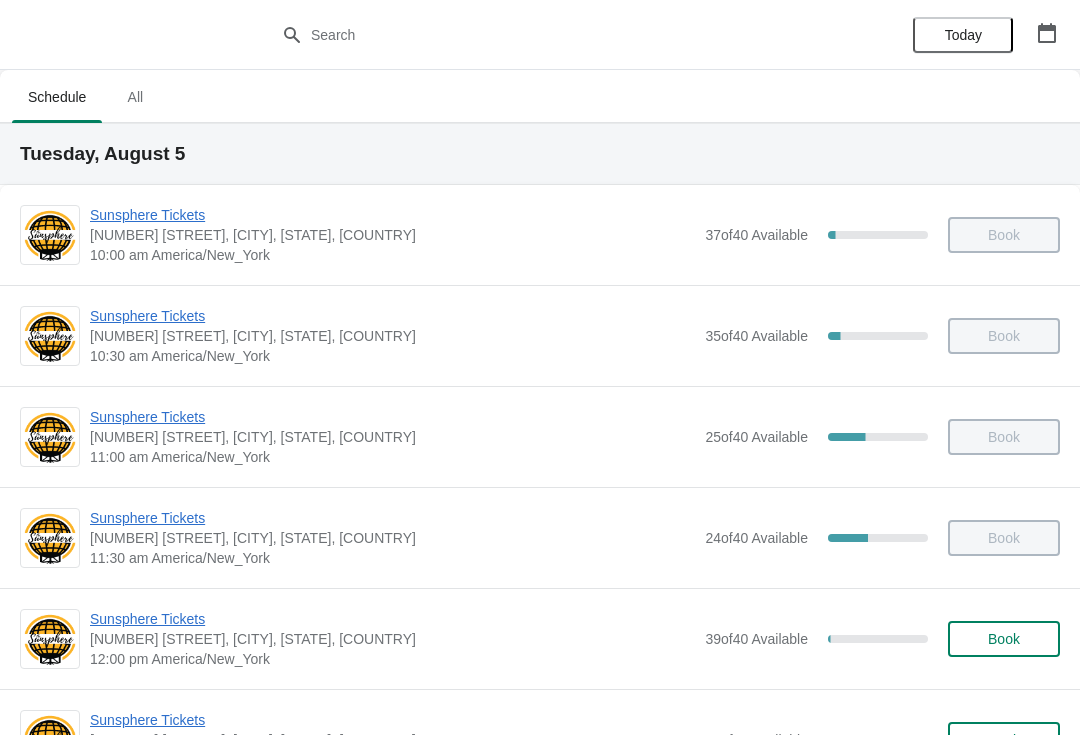 scroll, scrollTop: 257, scrollLeft: 0, axis: vertical 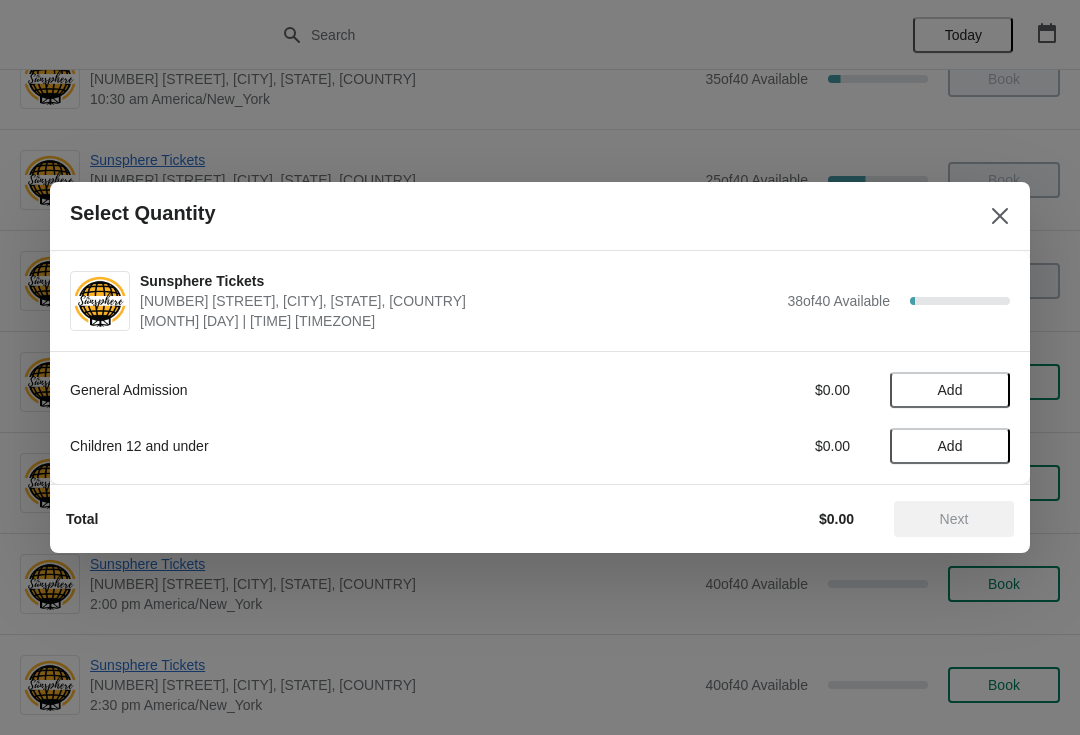 click on "Add" at bounding box center (950, 390) 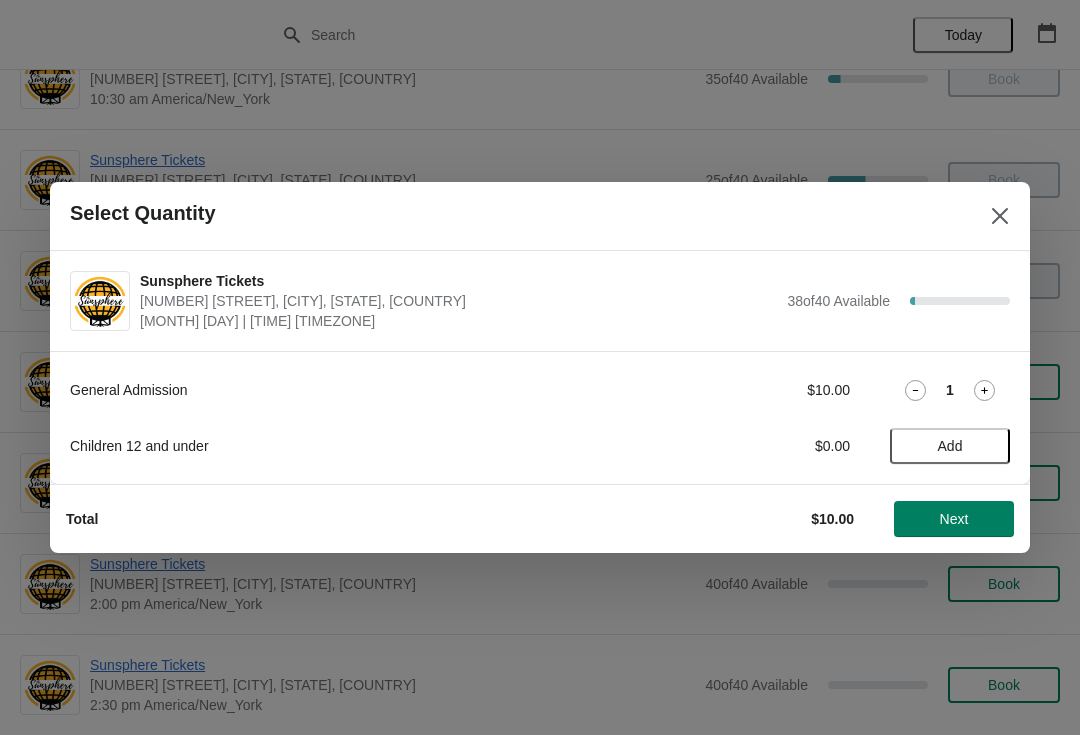click 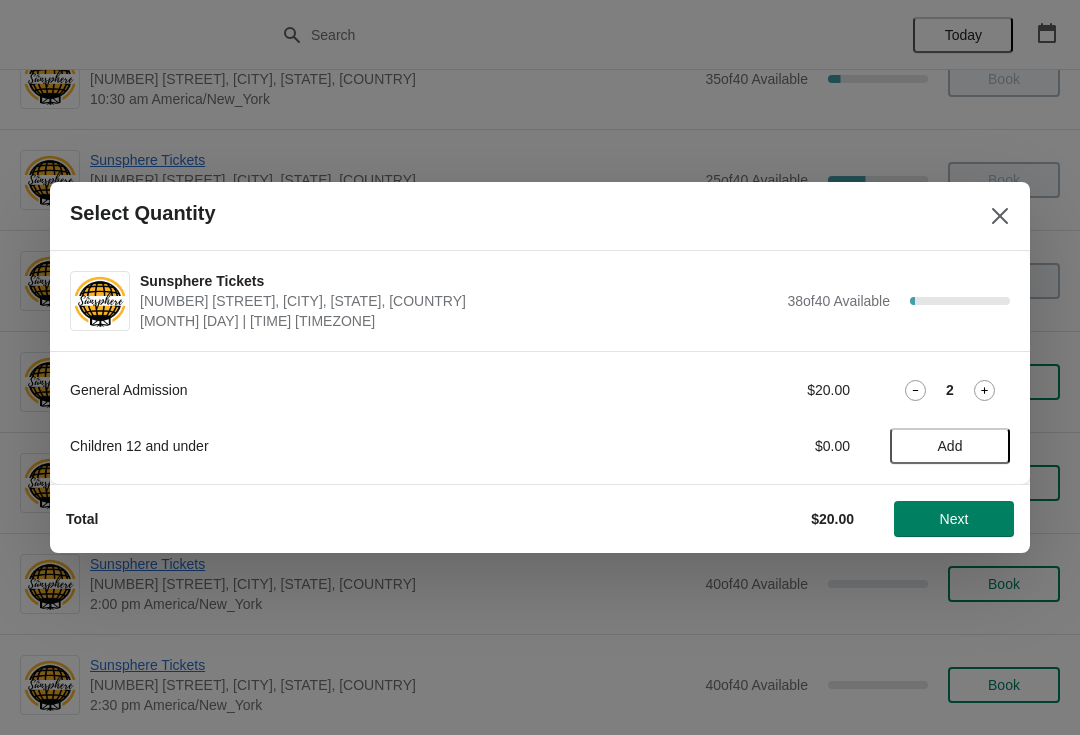 click on "Next" at bounding box center (954, 519) 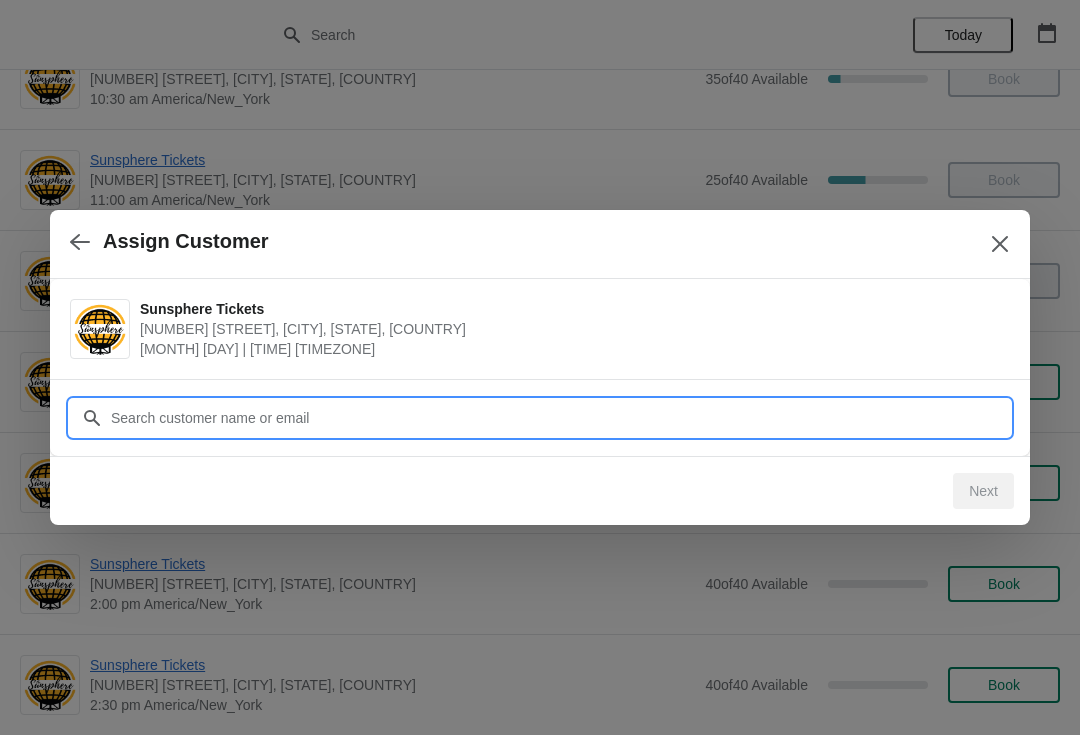click on "Customer" at bounding box center [560, 418] 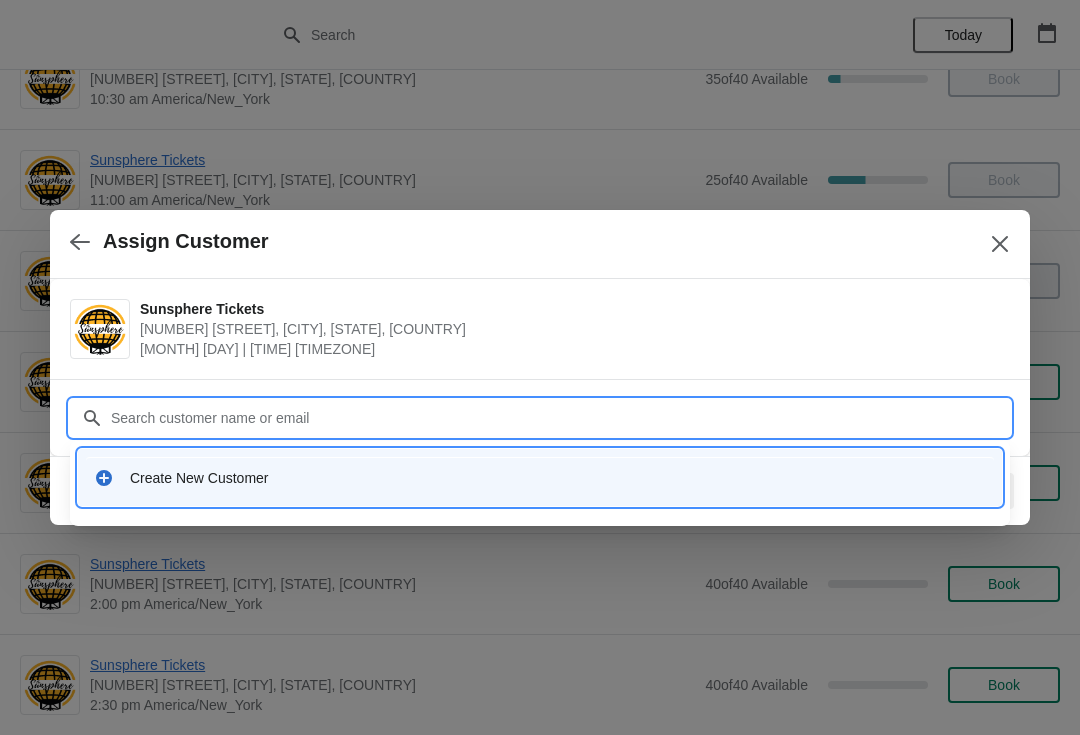 click on "Create New Customer" at bounding box center [540, 477] 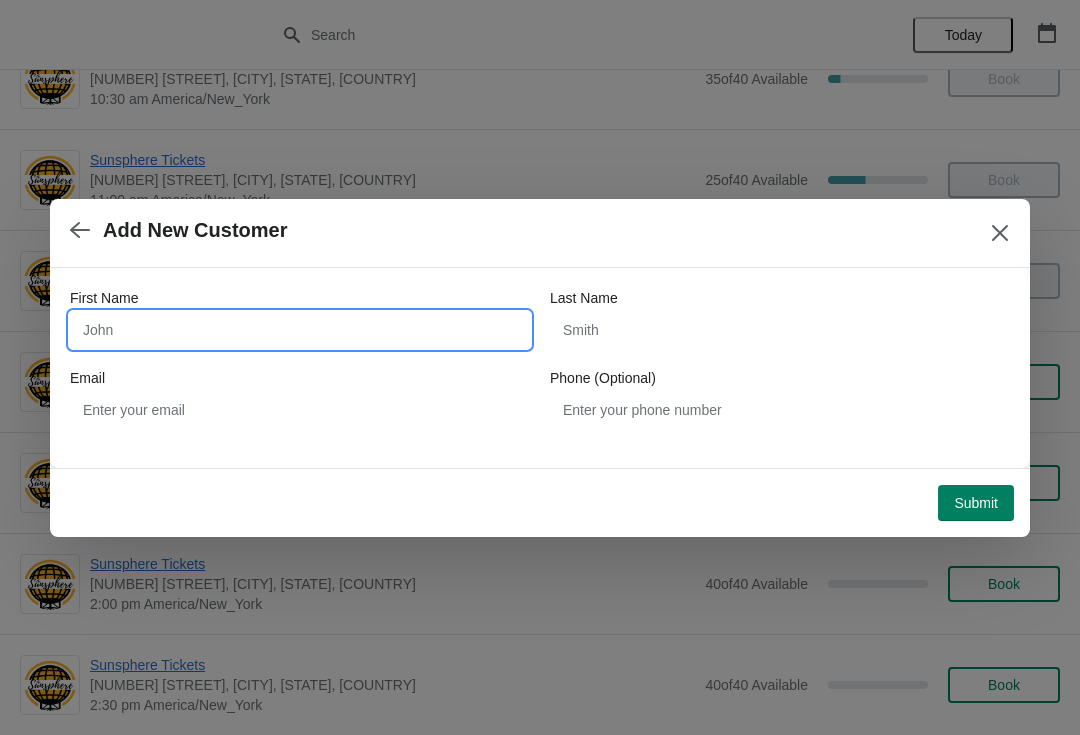 click on "First Name" at bounding box center (300, 330) 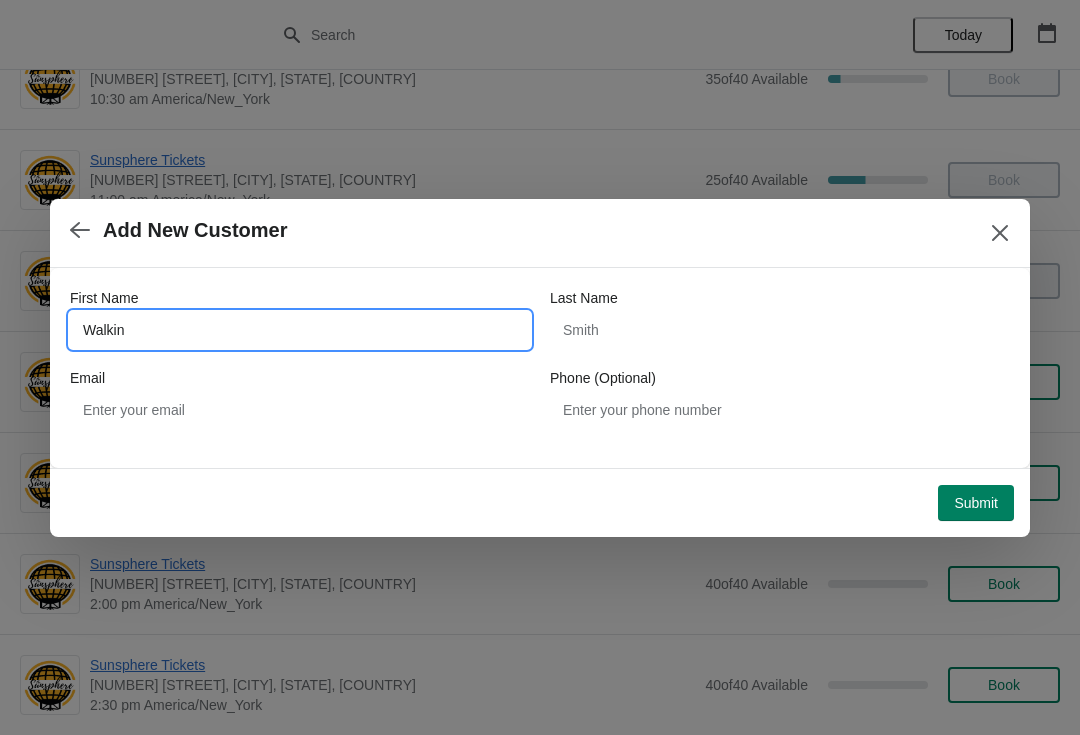 type on "Walkin" 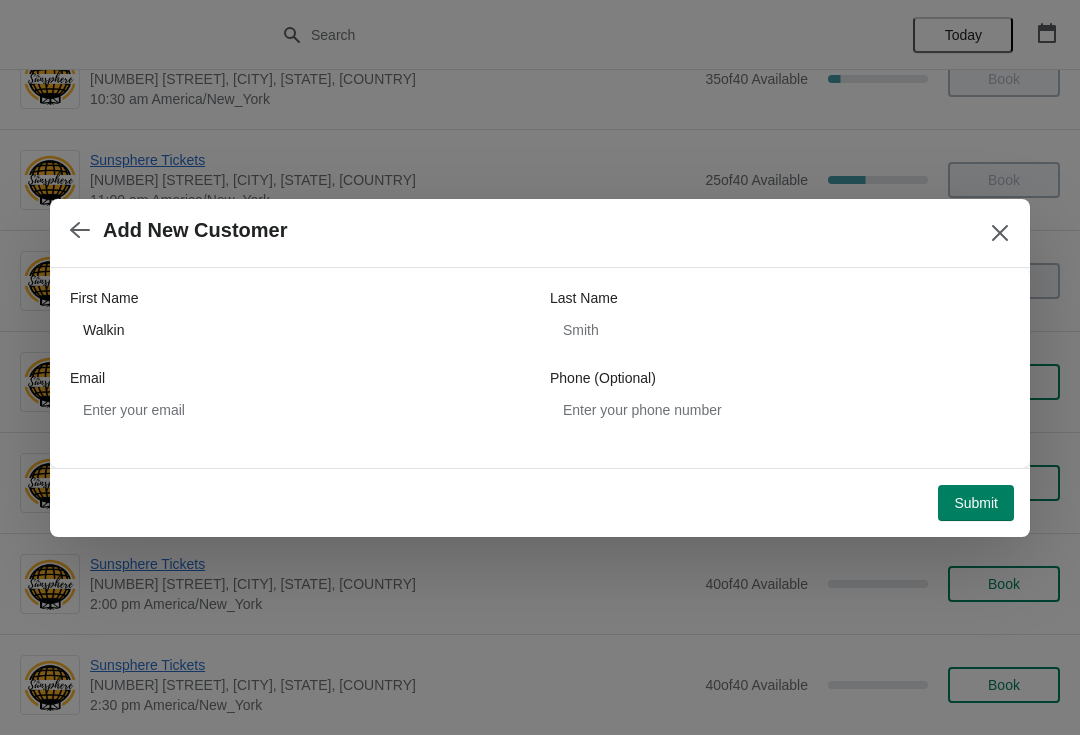 click on "Submit" at bounding box center [976, 503] 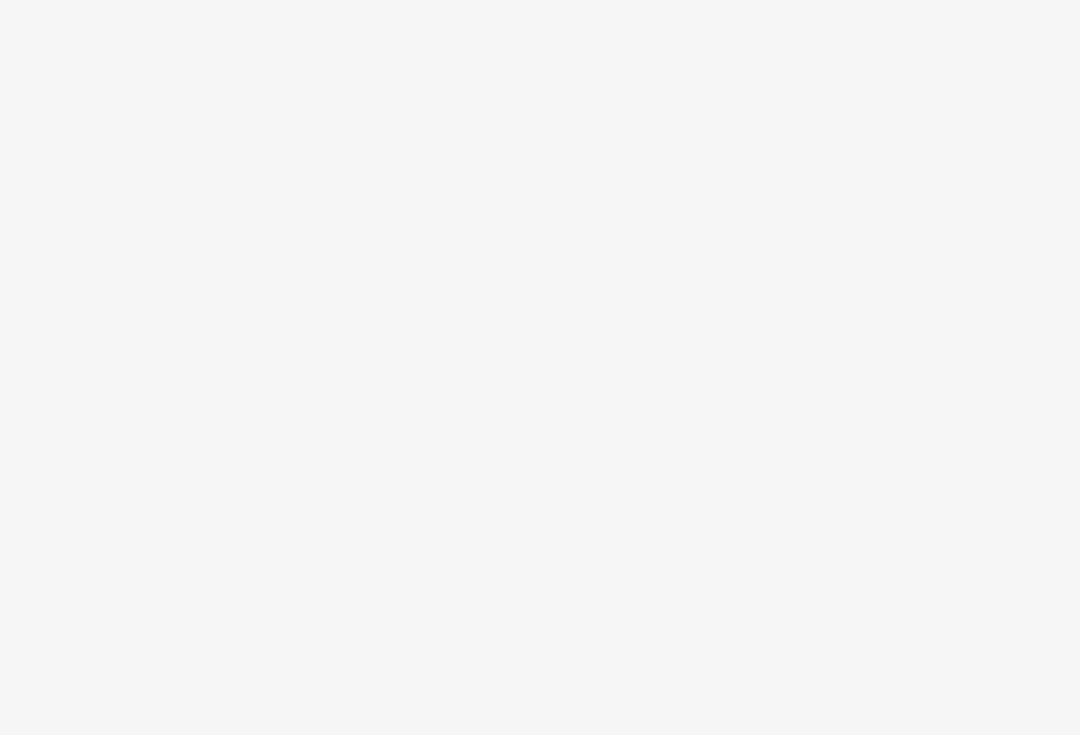 scroll, scrollTop: 0, scrollLeft: 0, axis: both 